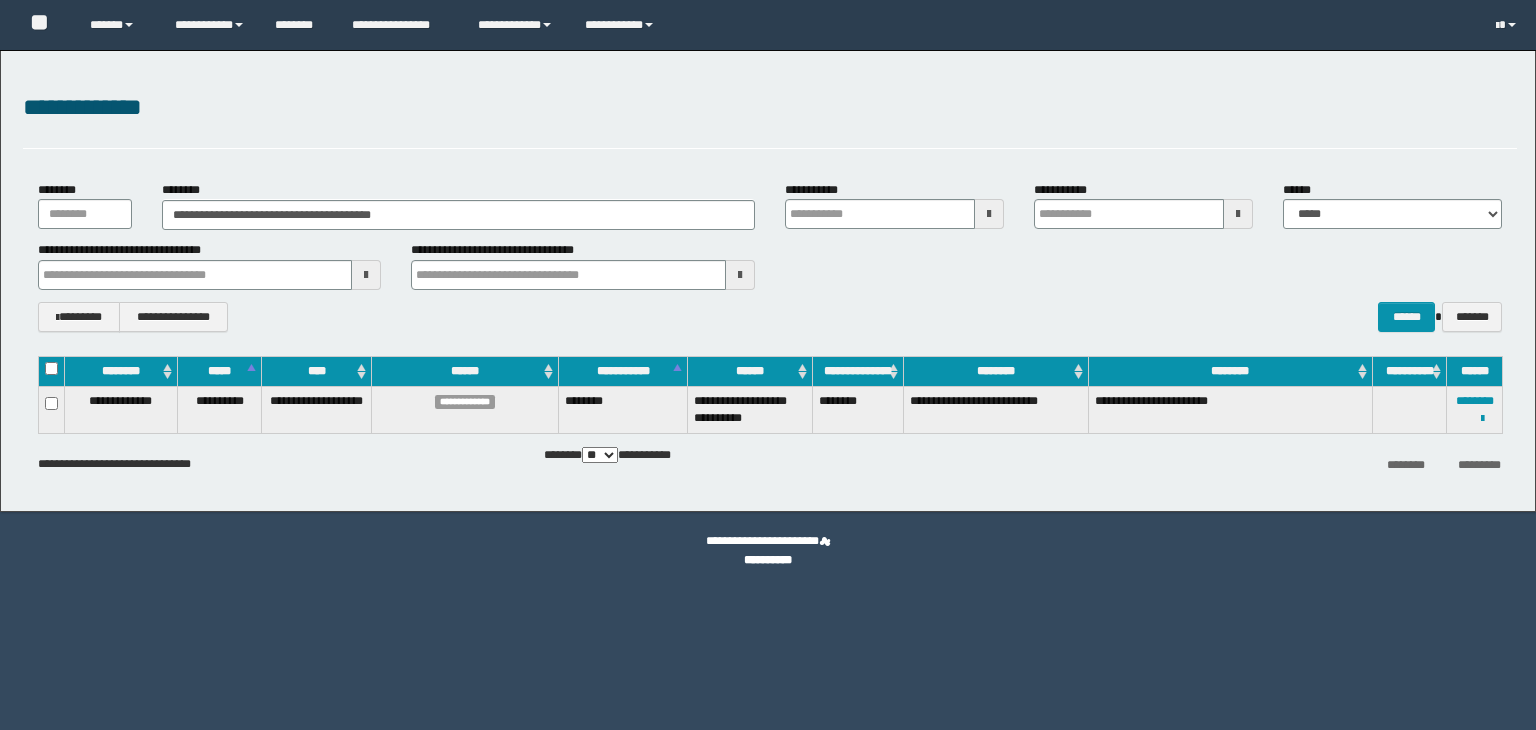 scroll, scrollTop: 0, scrollLeft: 0, axis: both 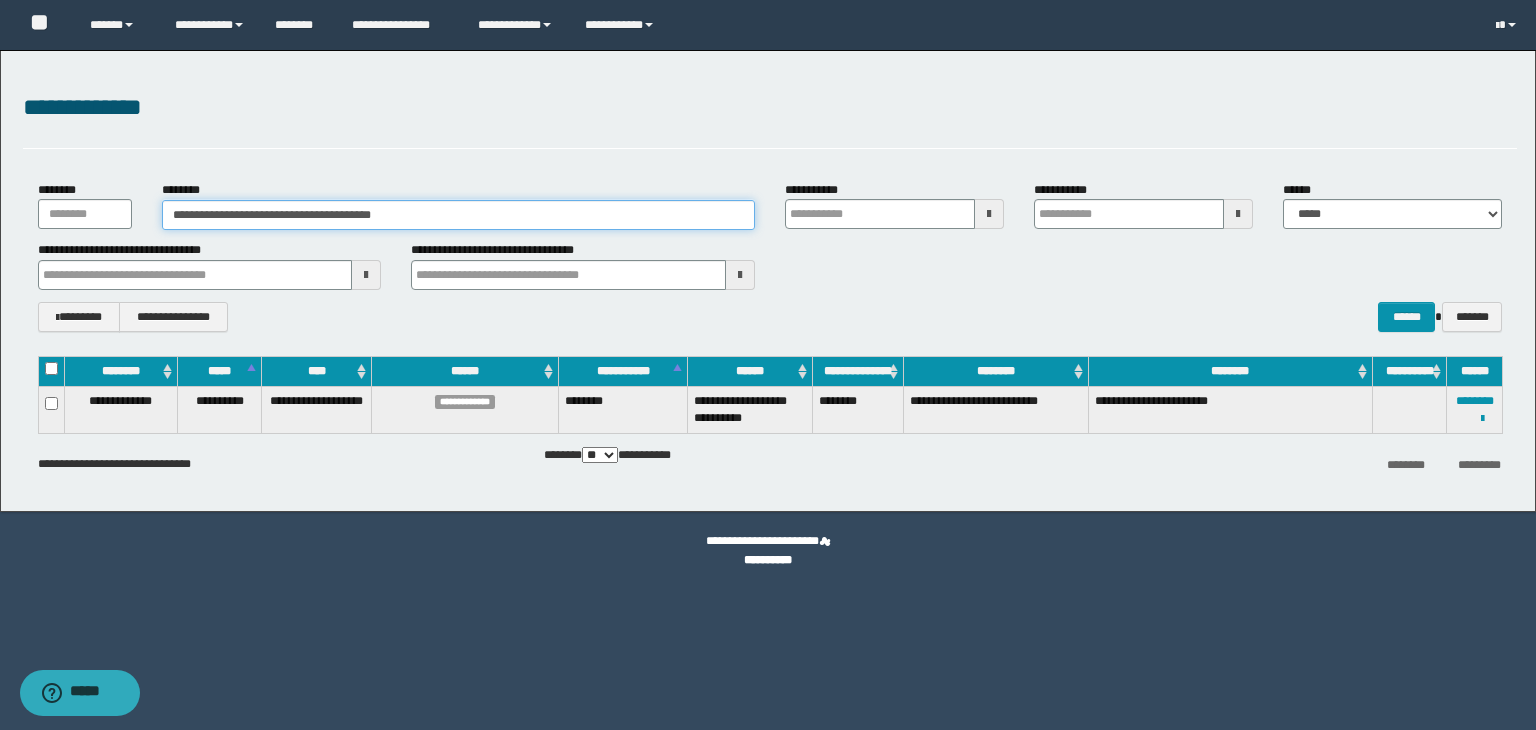 drag, startPoint x: 443, startPoint y: 211, endPoint x: 100, endPoint y: 182, distance: 344.22375 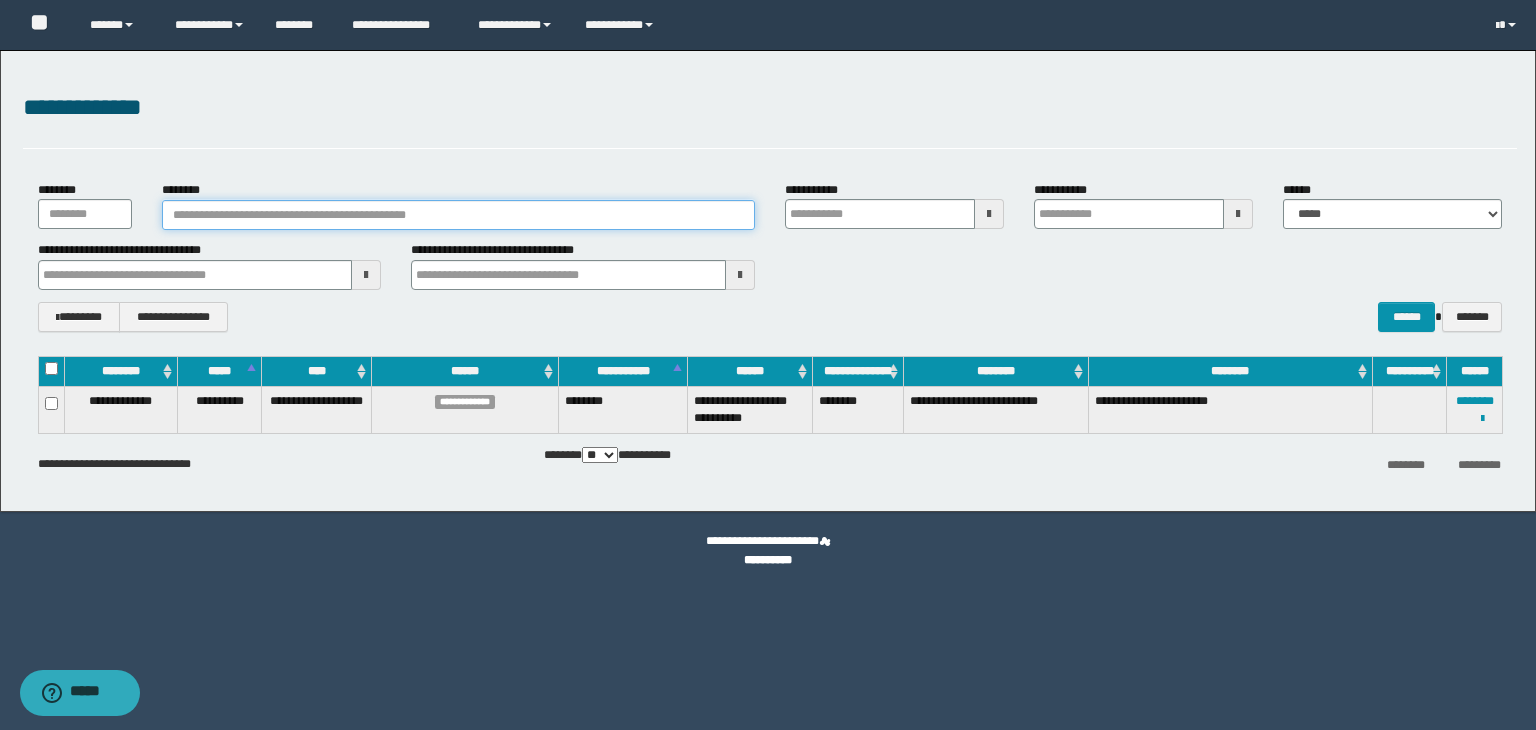 paste on "********" 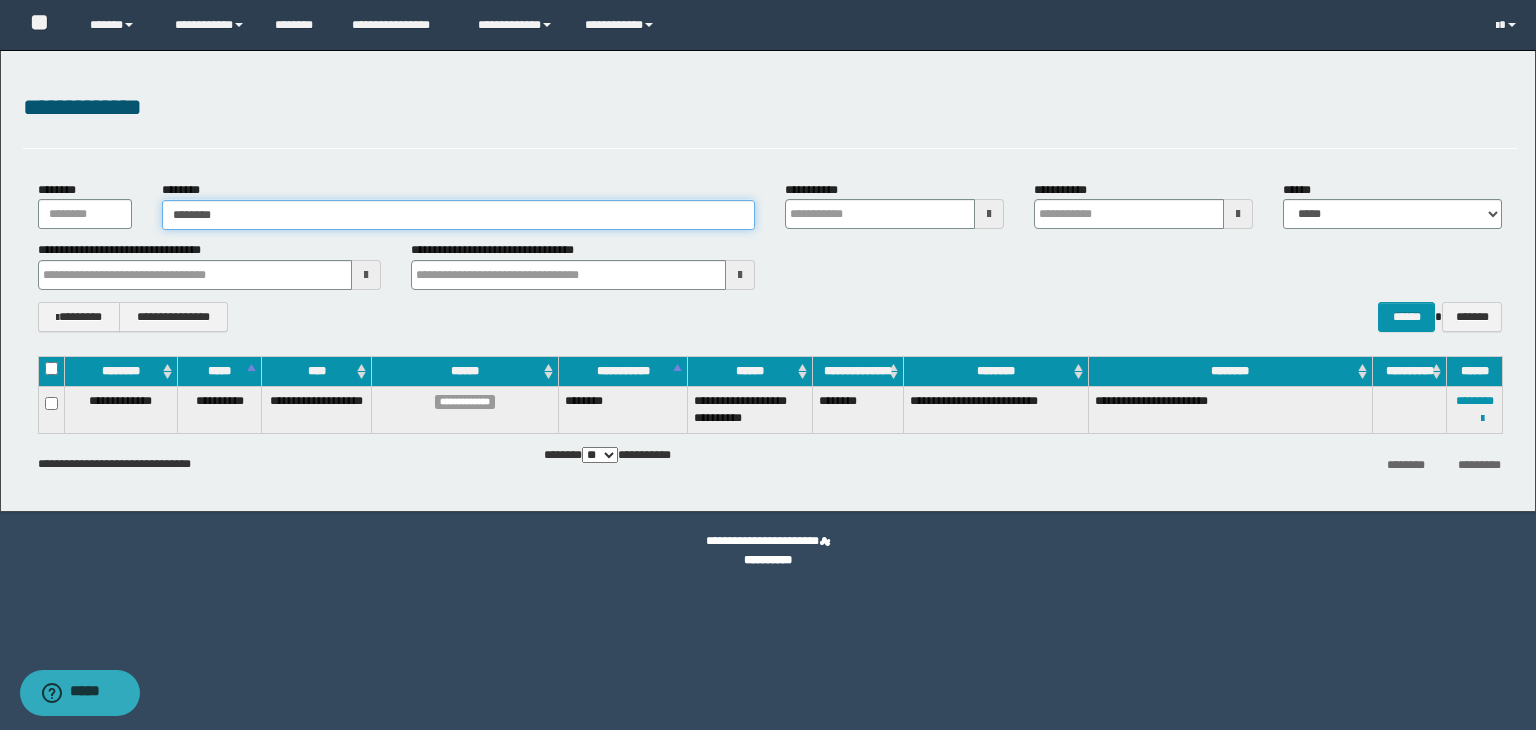 type on "********" 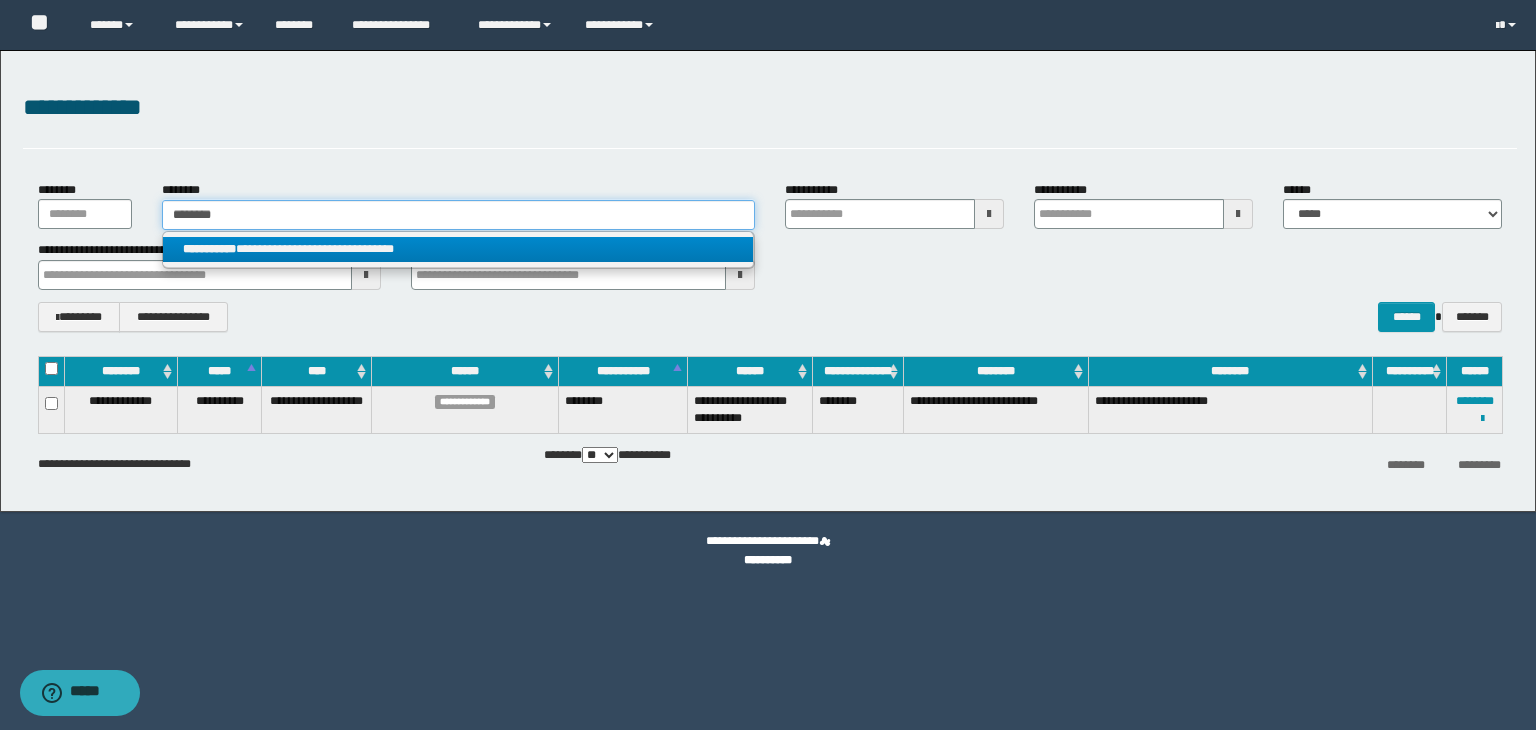 type on "********" 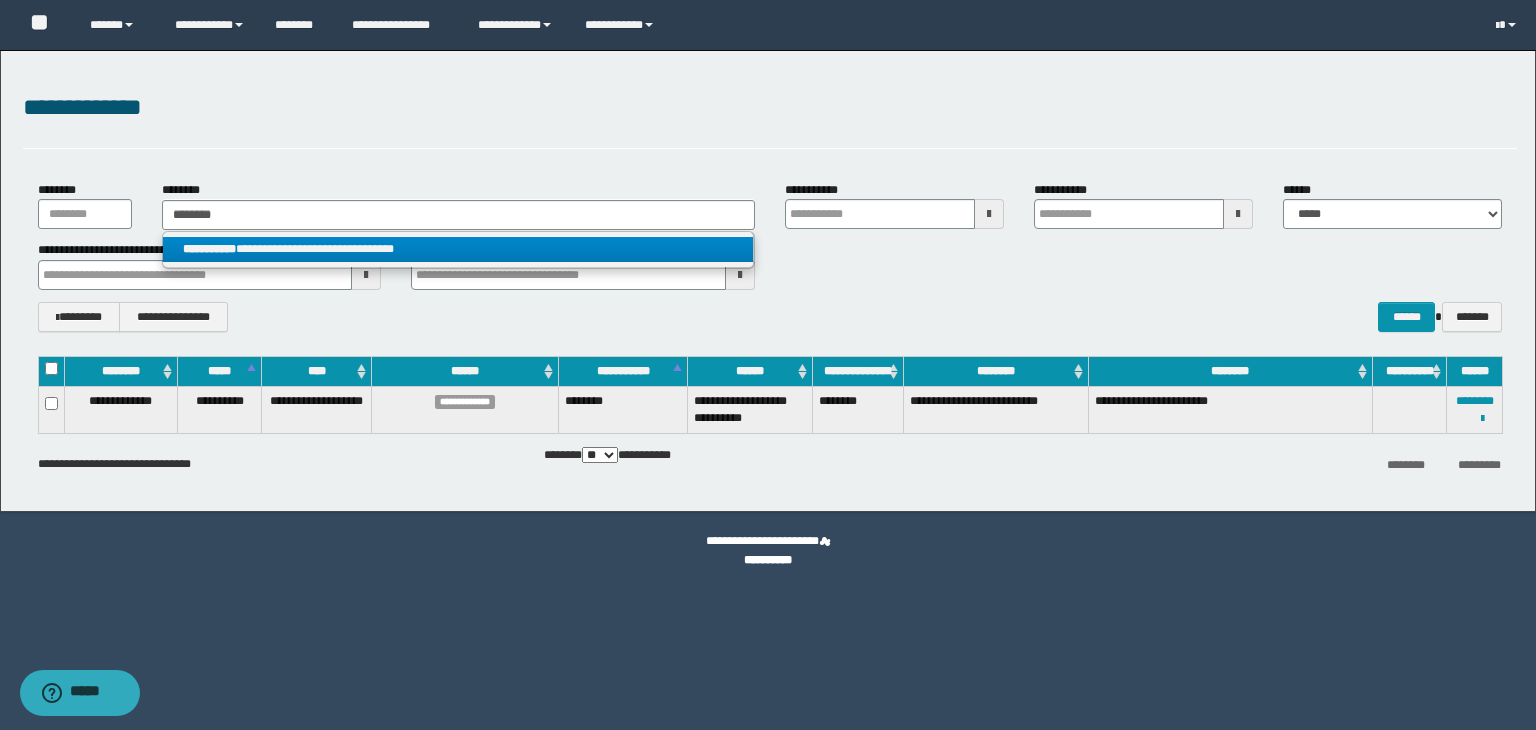 click on "**********" at bounding box center (458, 249) 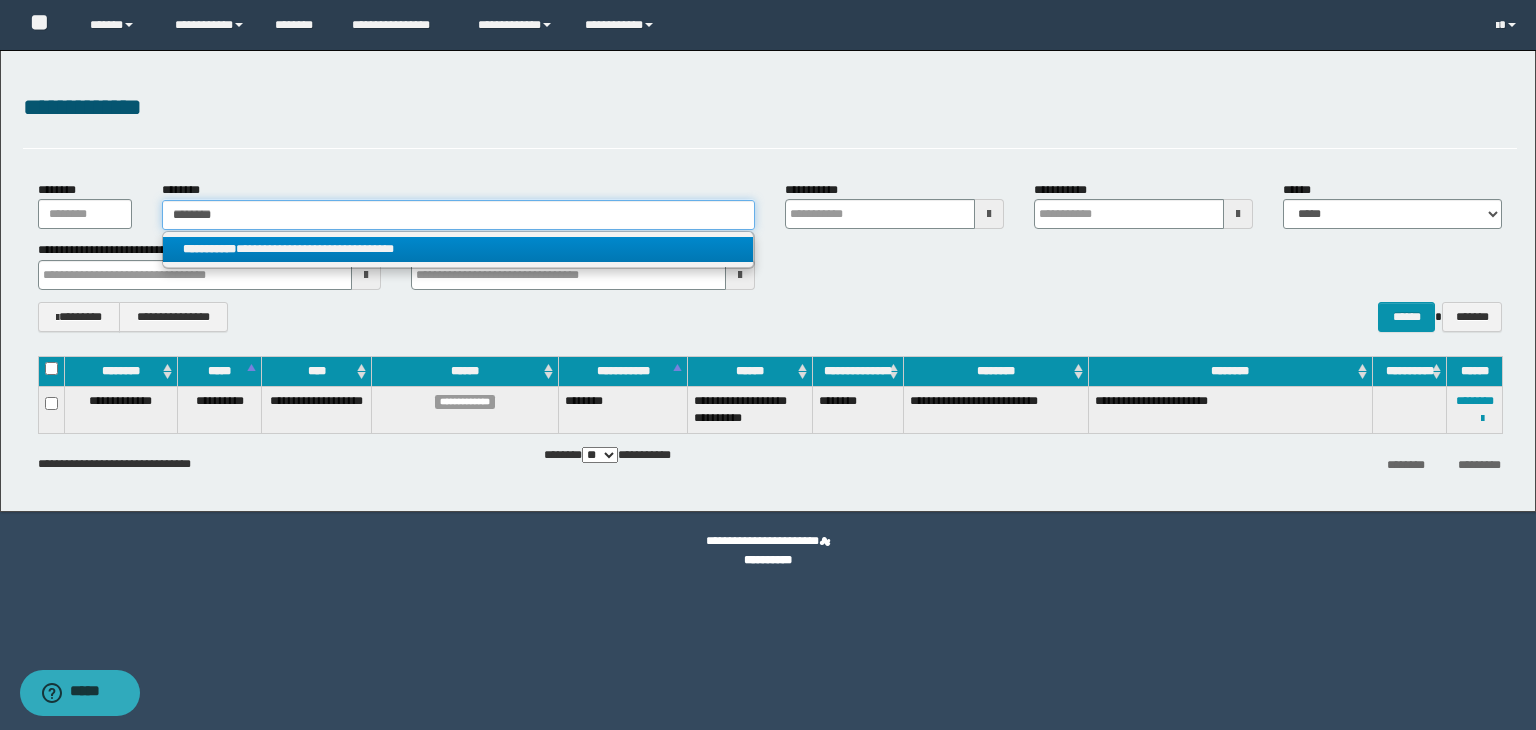 type 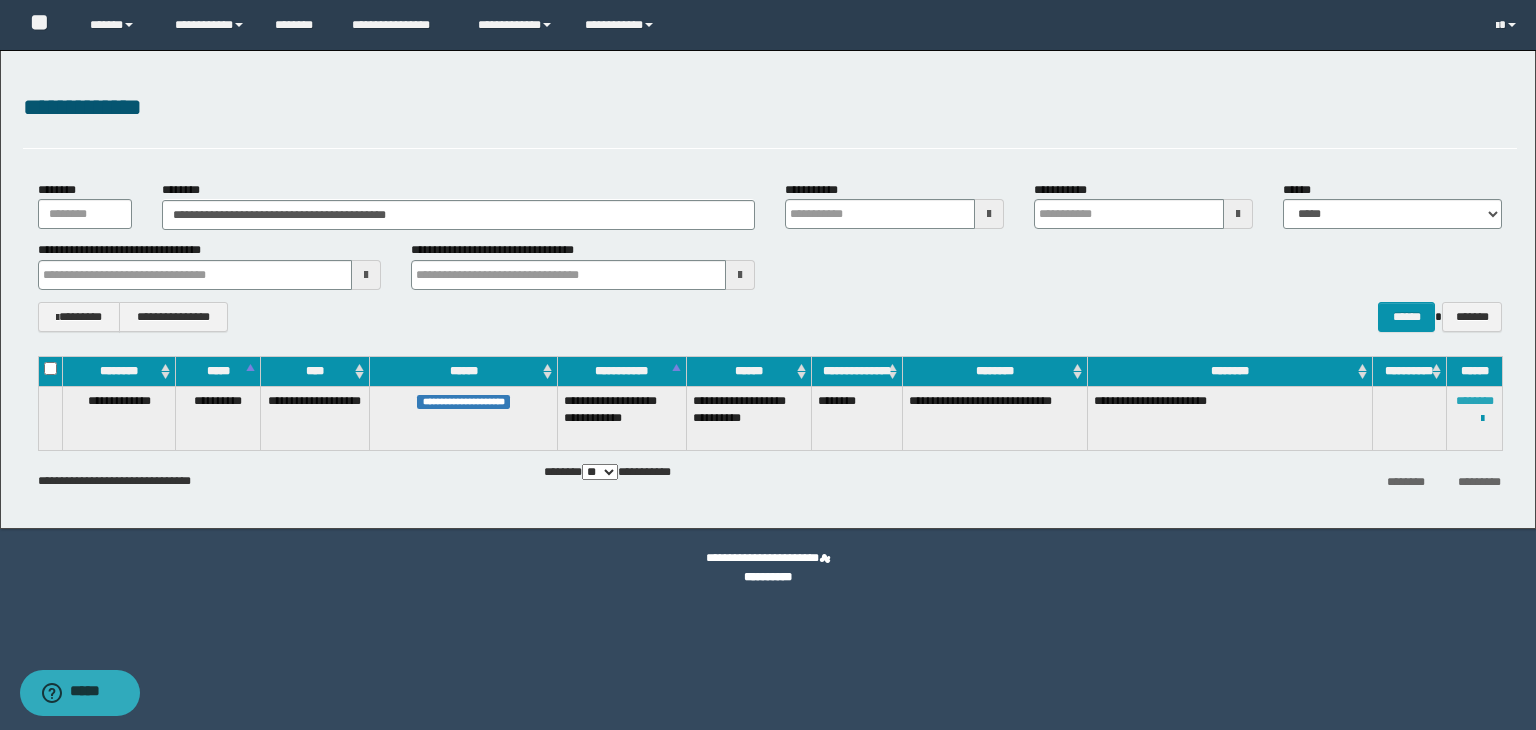 click on "********" at bounding box center [1475, 401] 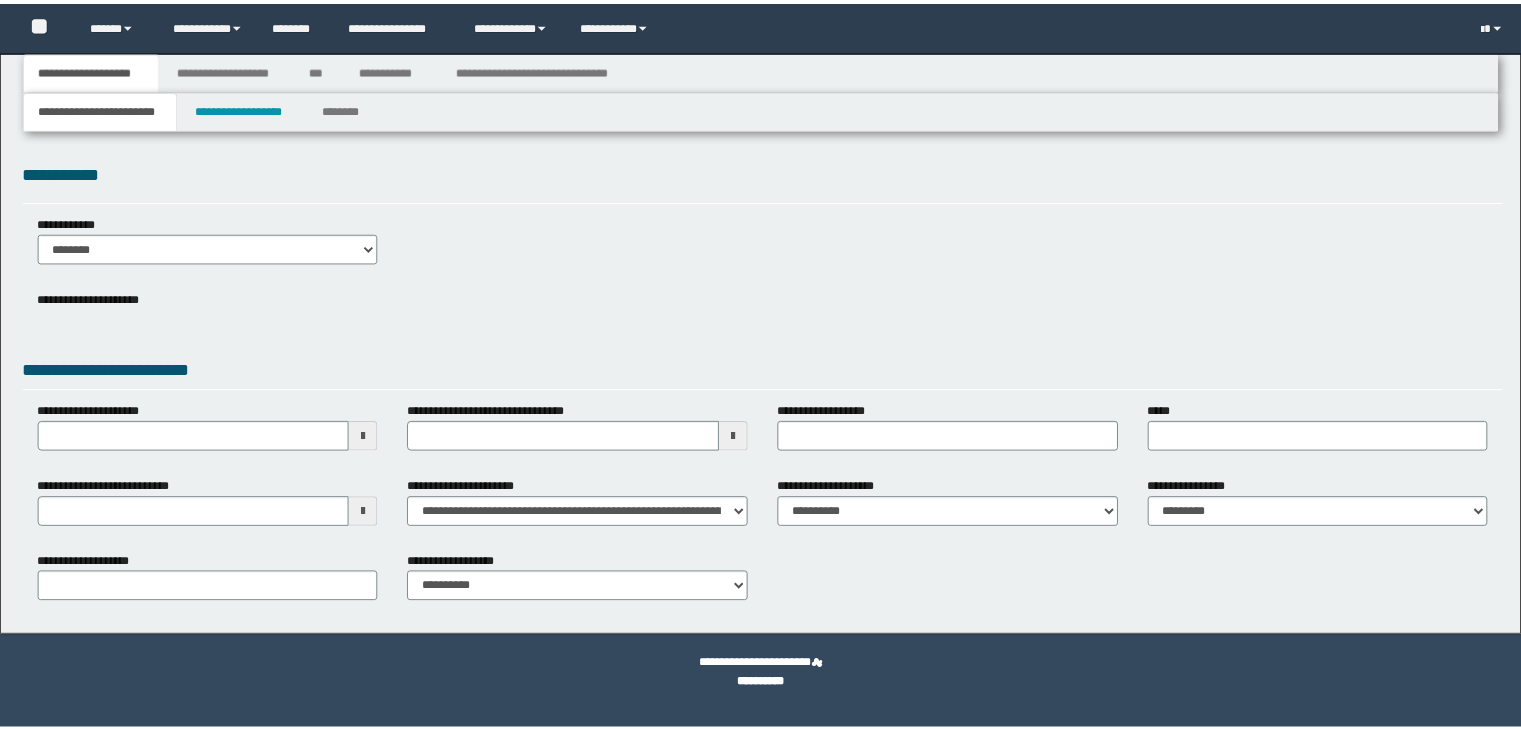 scroll, scrollTop: 0, scrollLeft: 0, axis: both 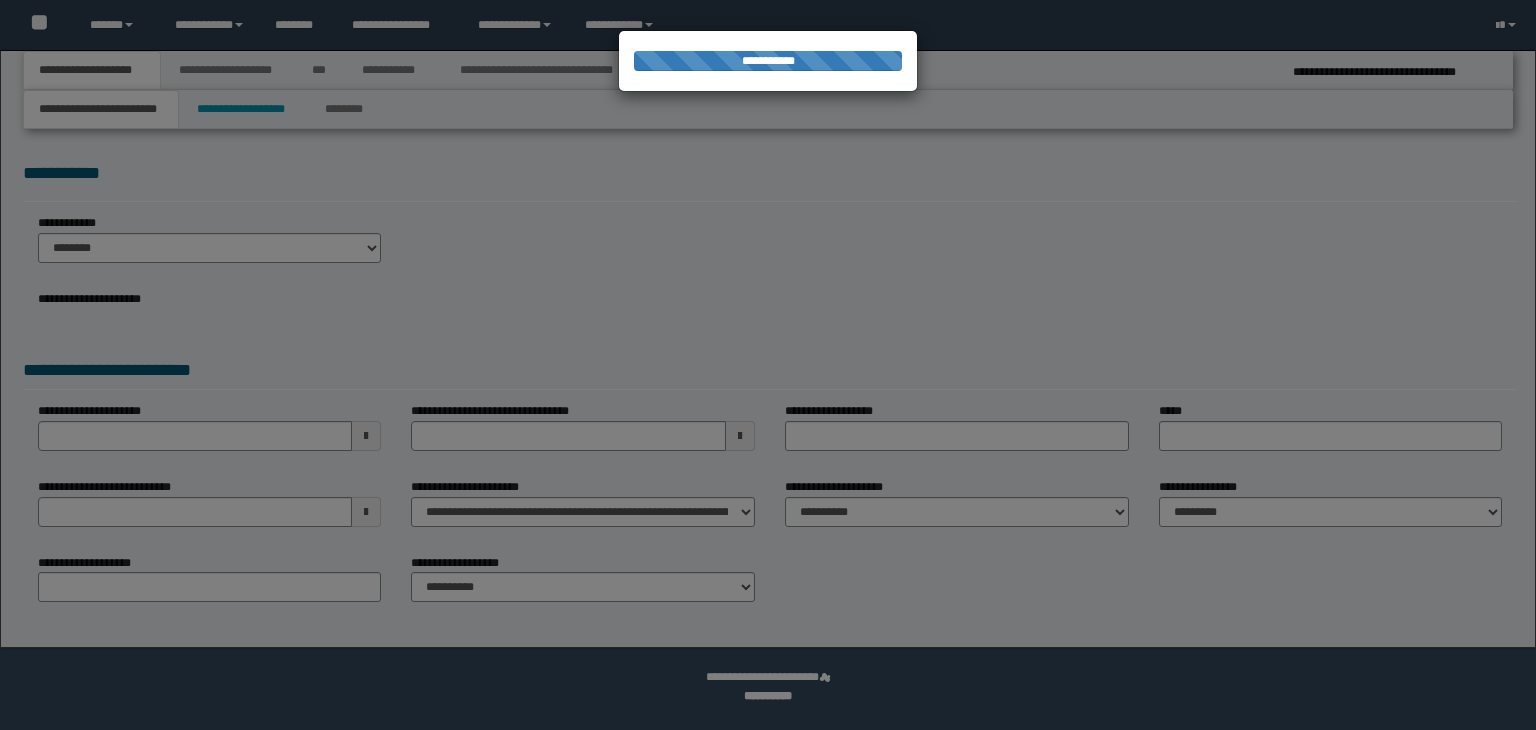 select on "*" 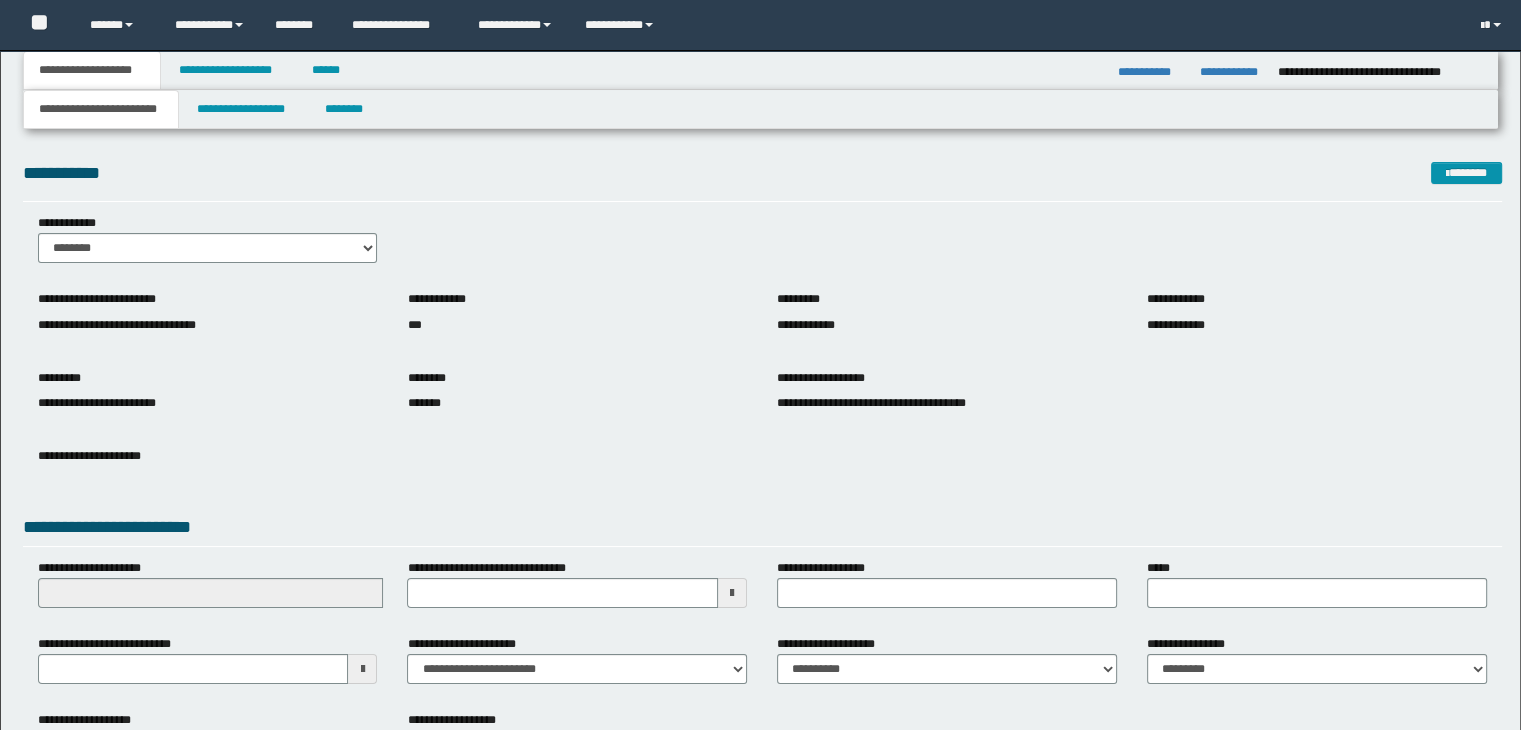 scroll, scrollTop: 0, scrollLeft: 0, axis: both 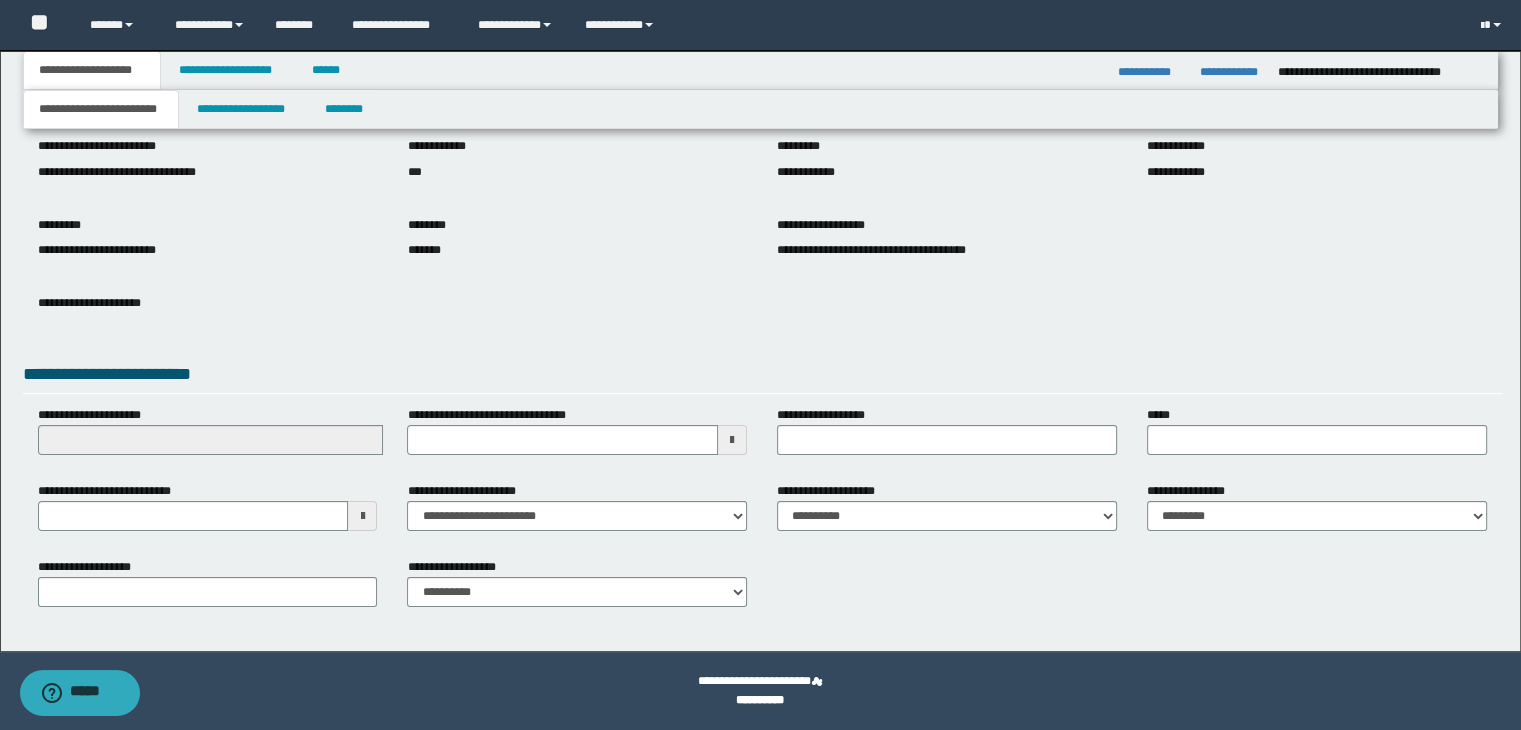 drag, startPoint x: 523, startPoint y: 551, endPoint x: 603, endPoint y: 562, distance: 80.75271 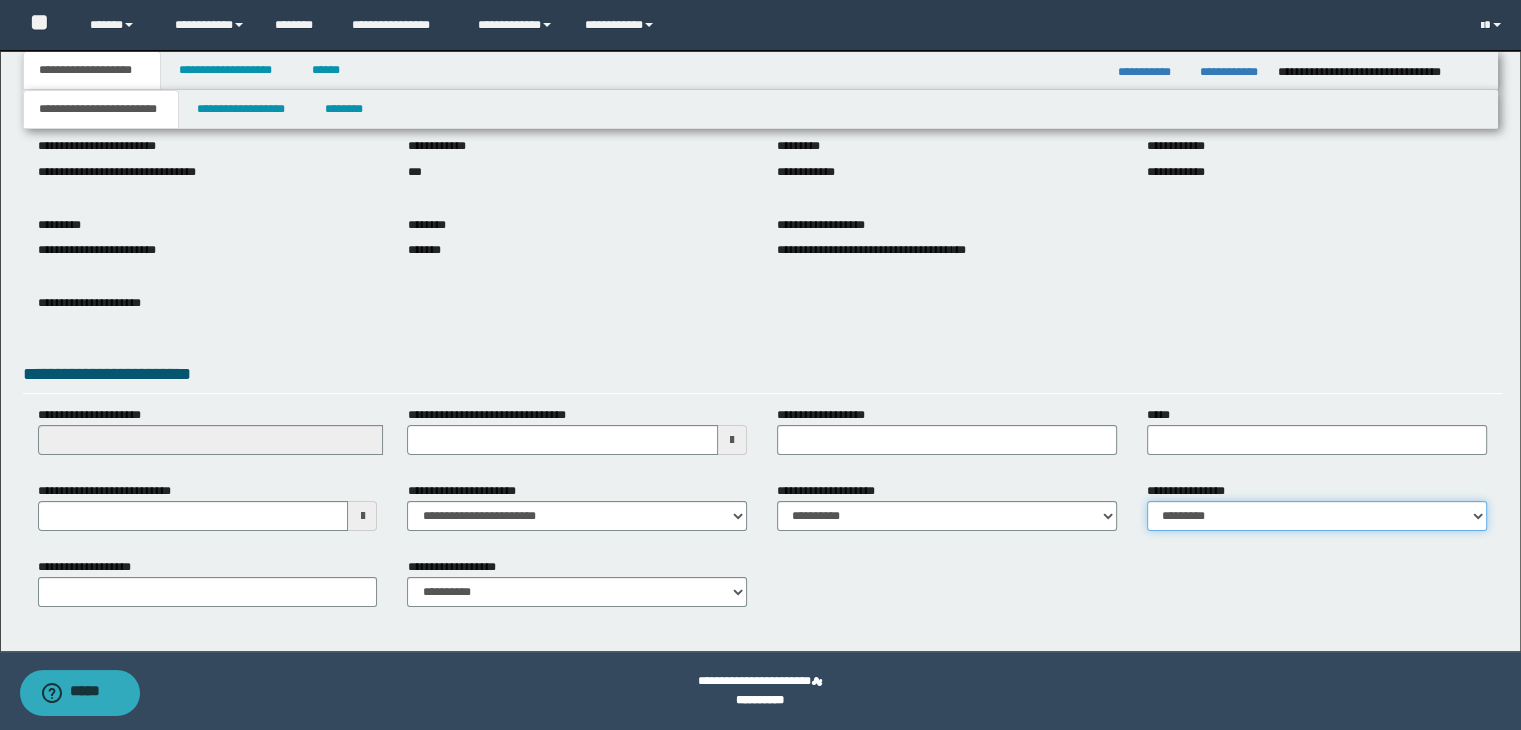 click on "**********" at bounding box center [1317, 516] 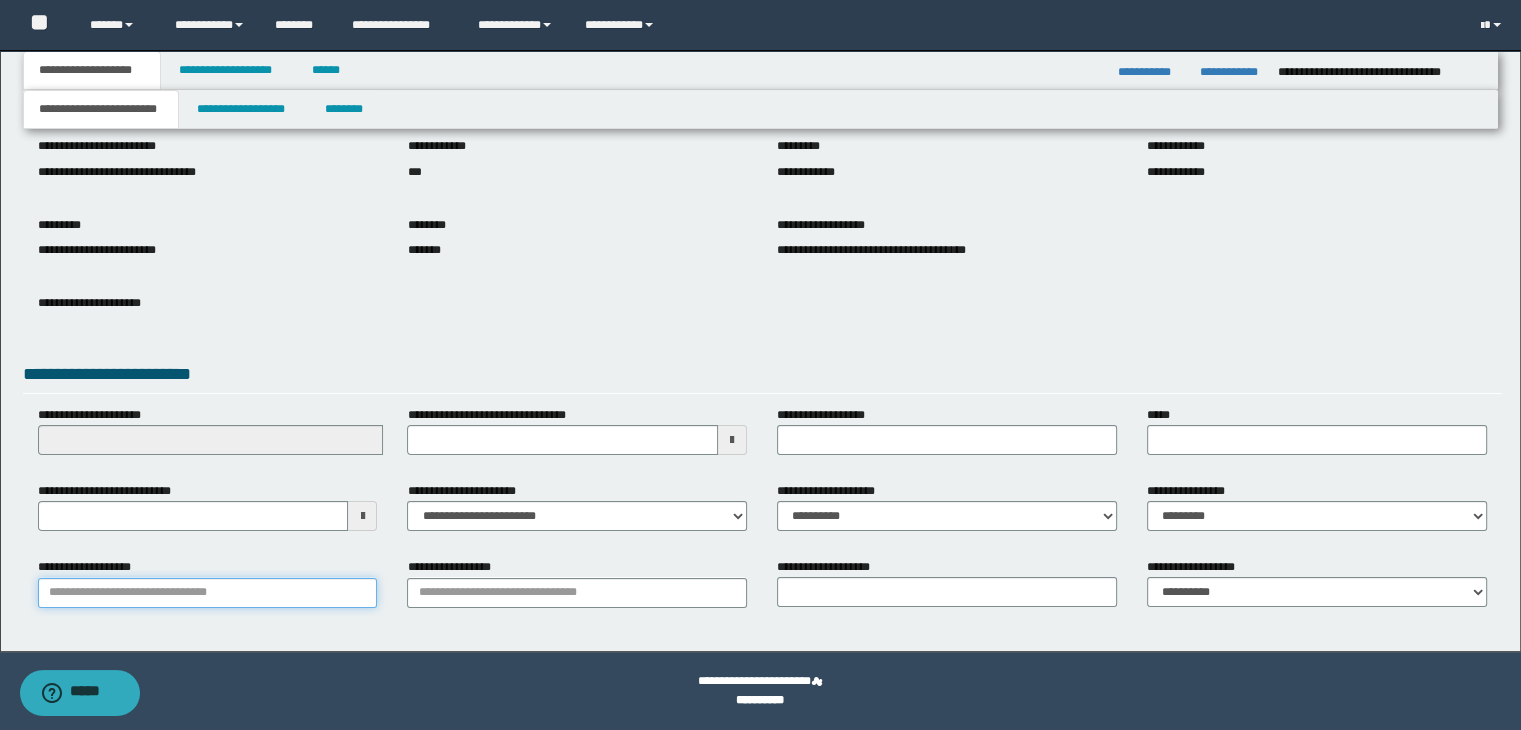 click on "**********" at bounding box center (208, 593) 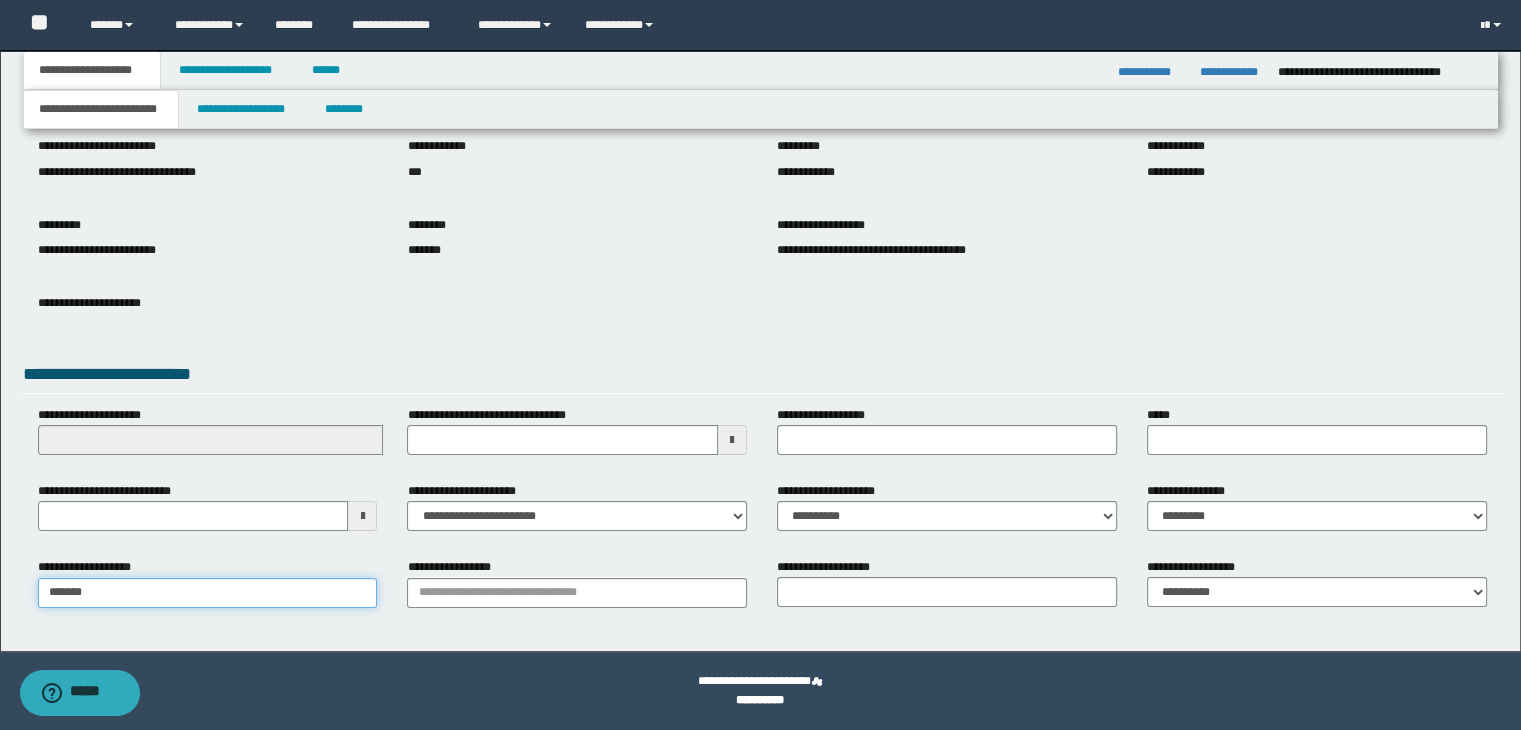 type on "********" 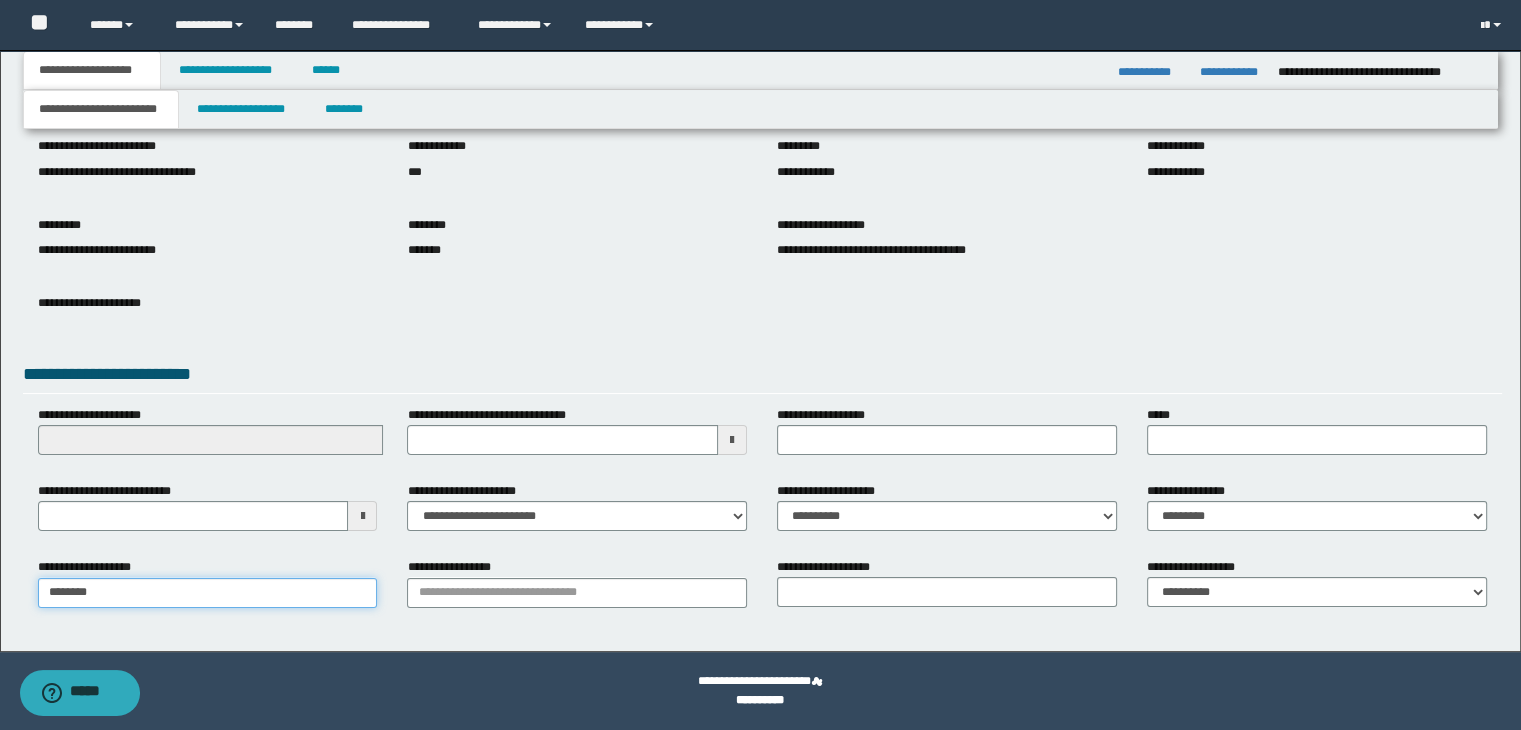 type on "**********" 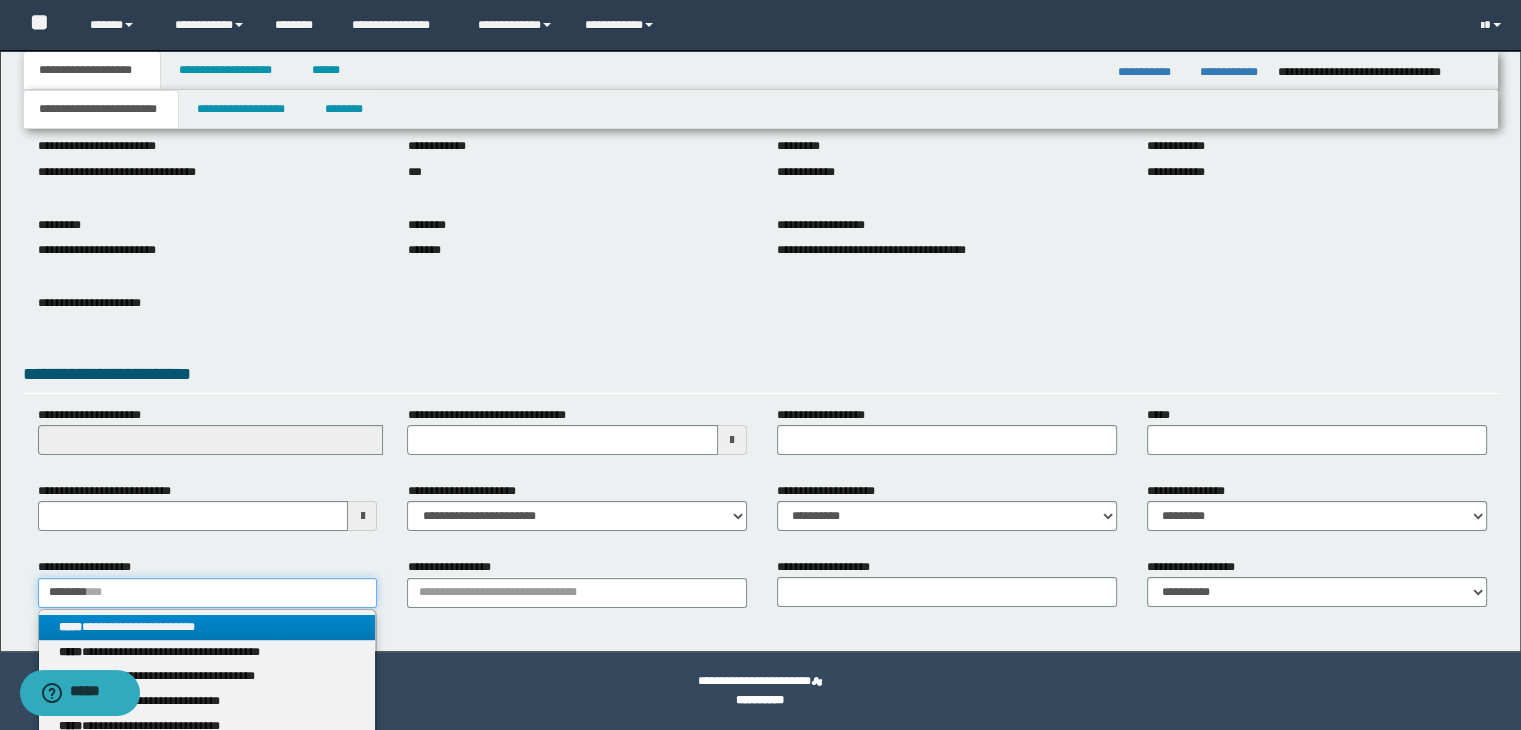 type on "********" 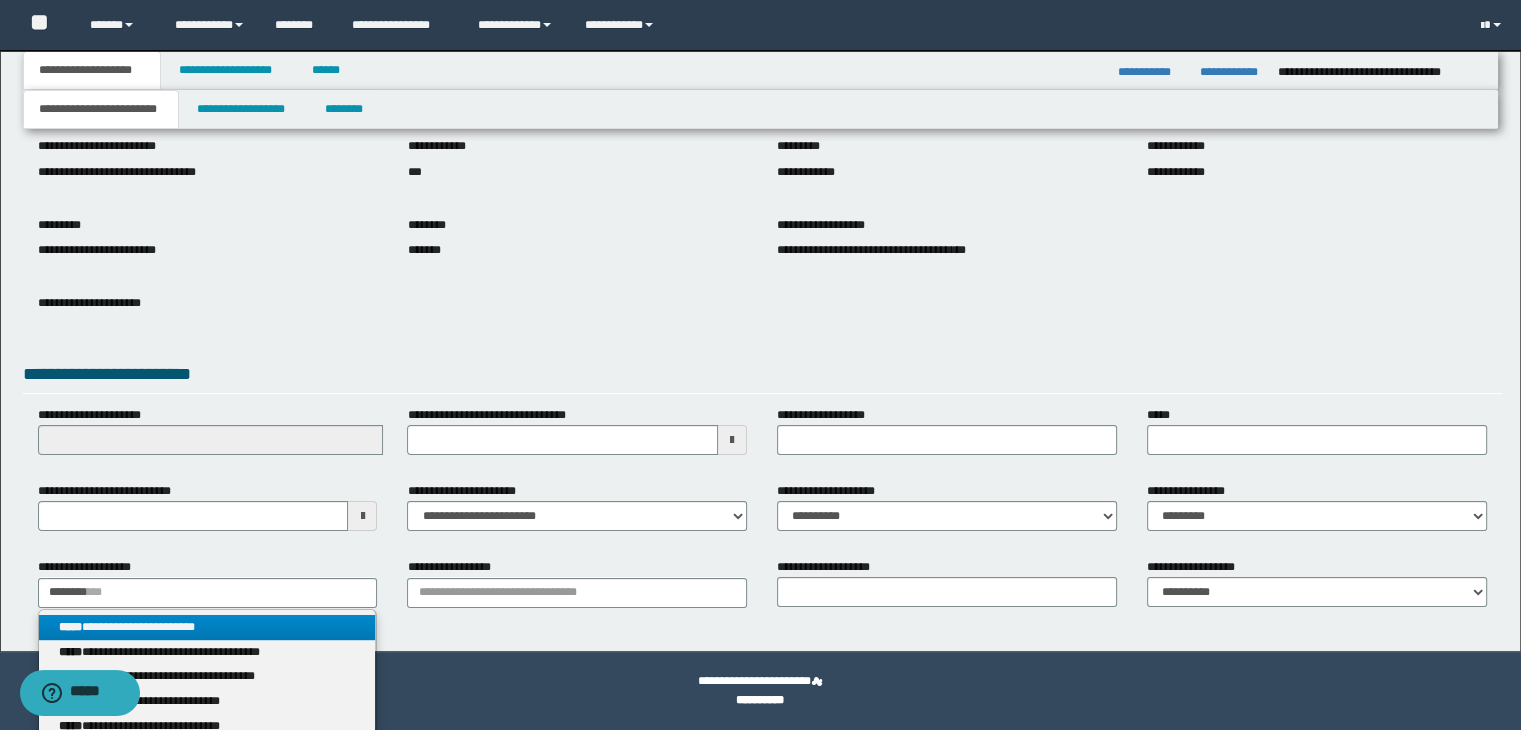 click on "**********" at bounding box center (208, 627) 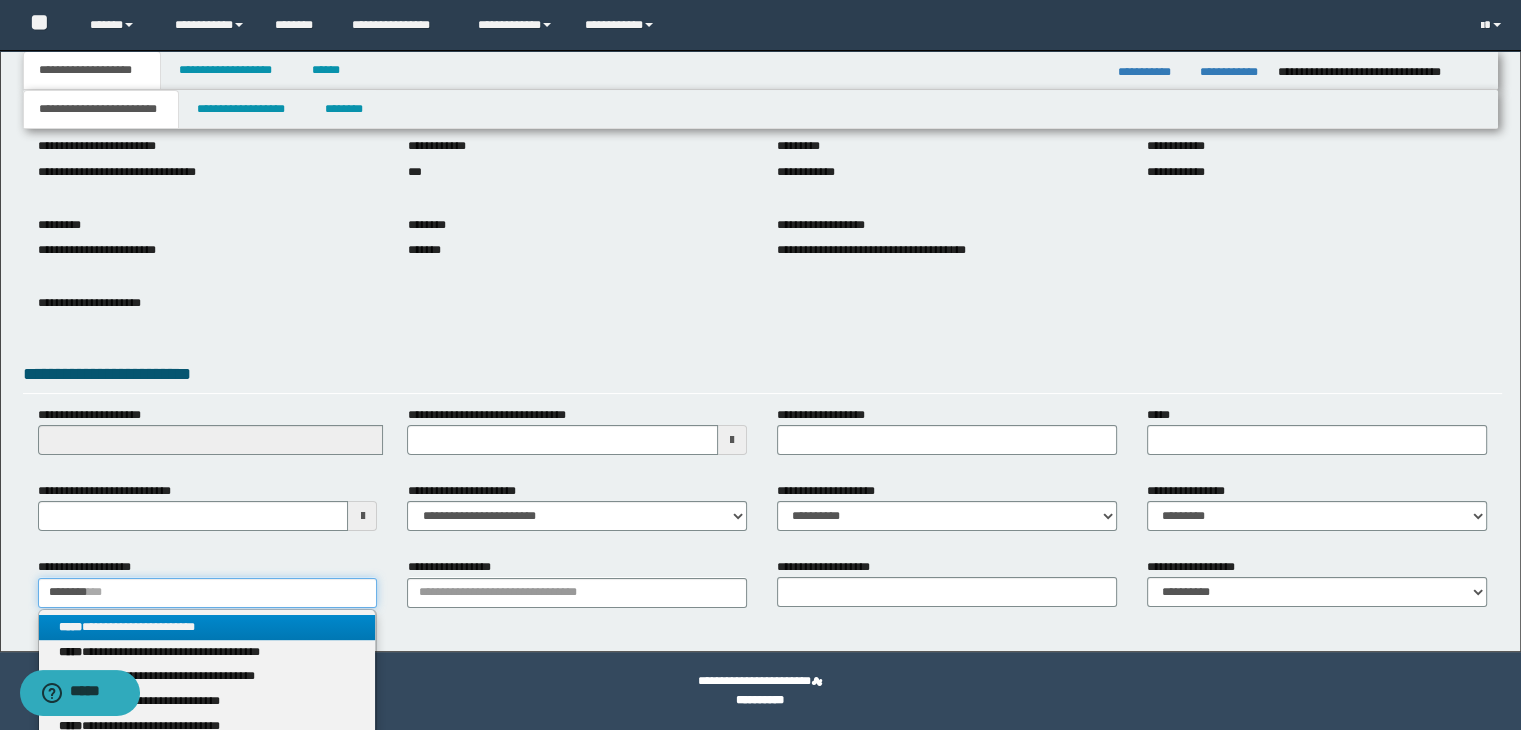 type 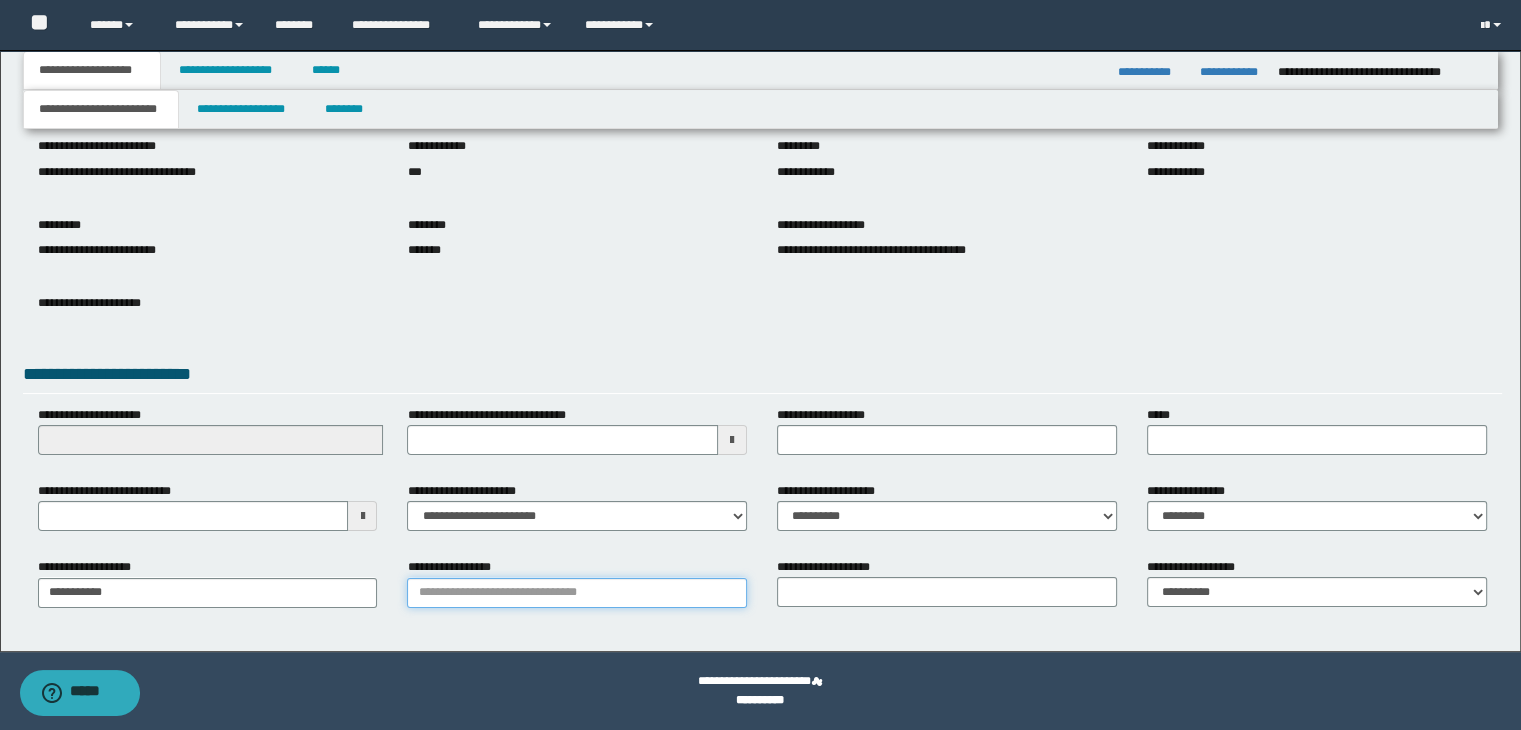 click on "**********" at bounding box center (577, 593) 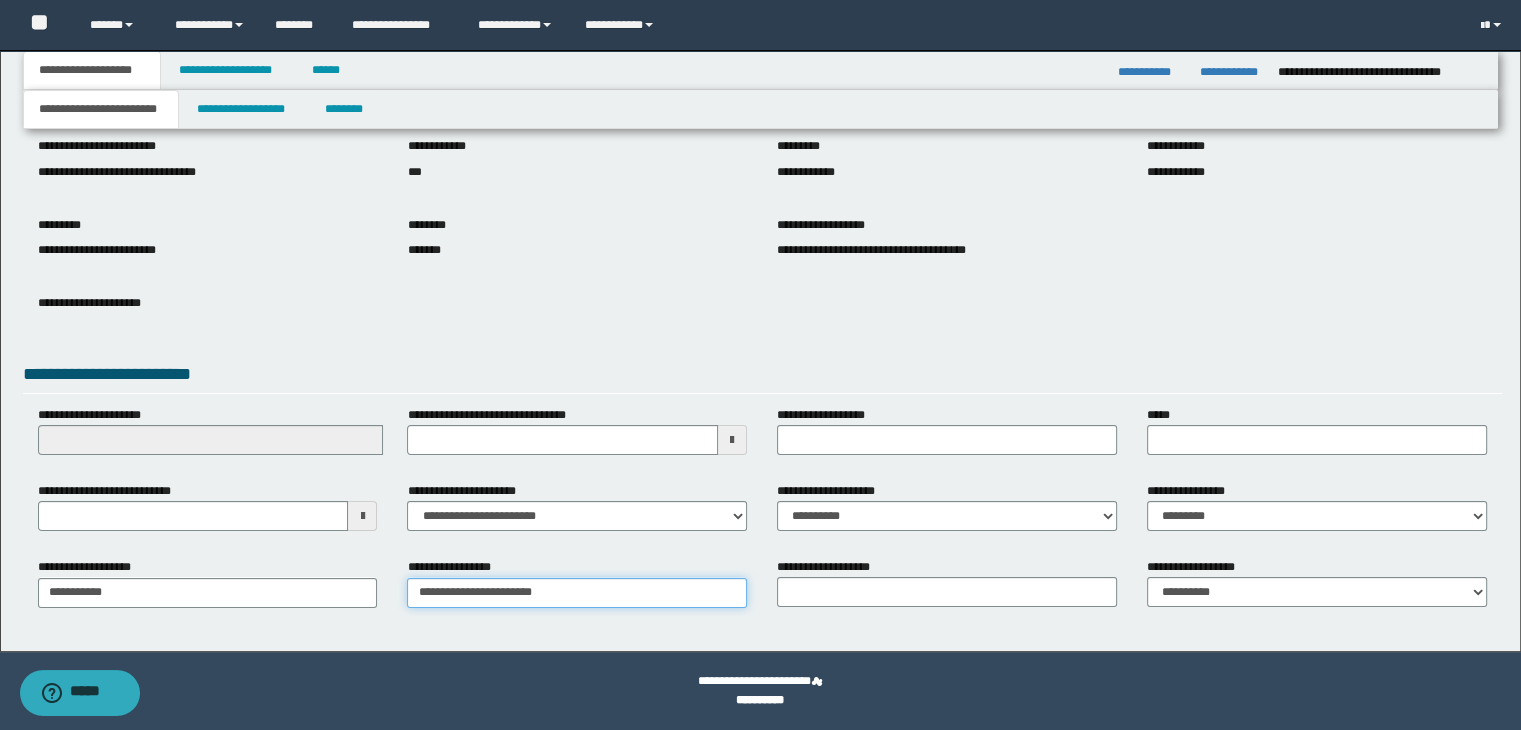 type on "**********" 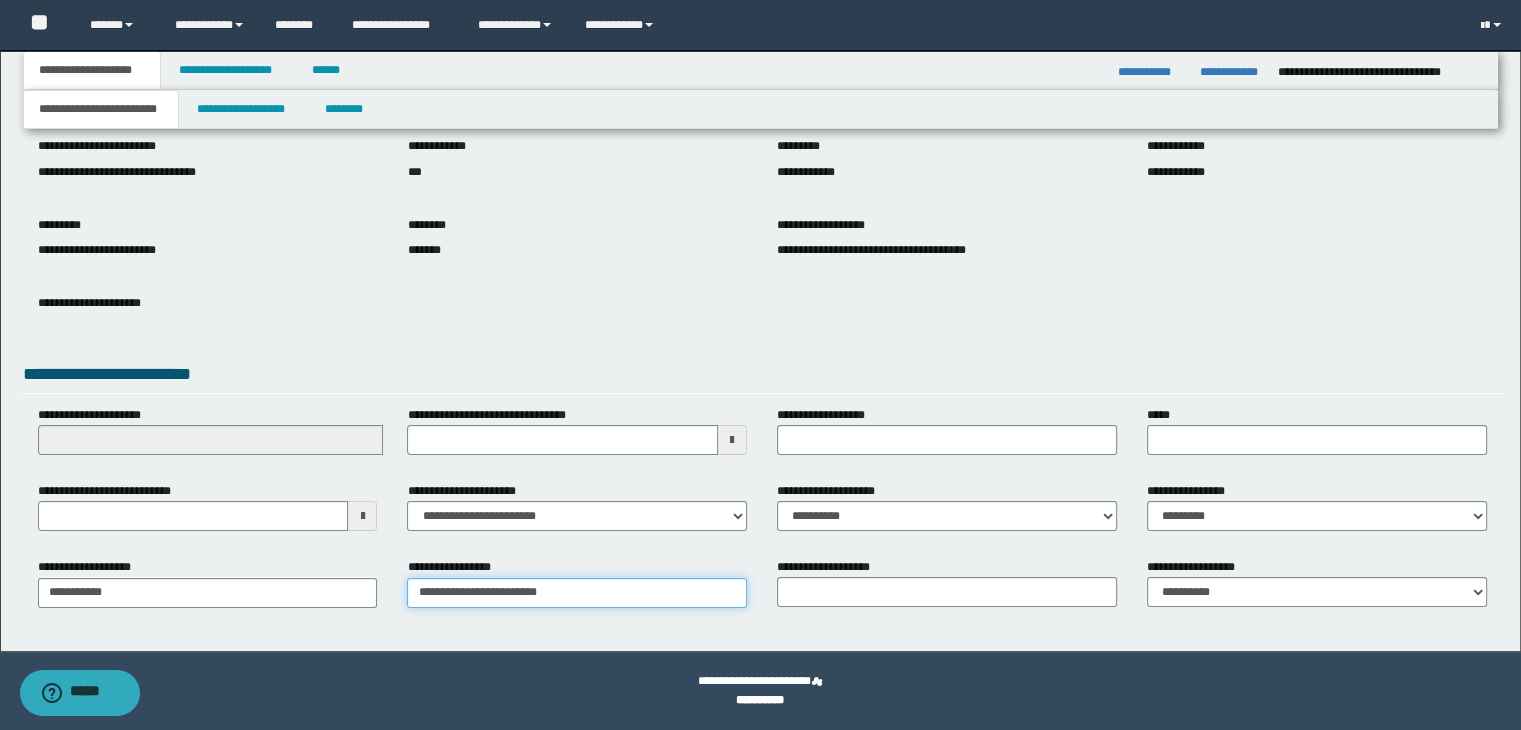 type on "**********" 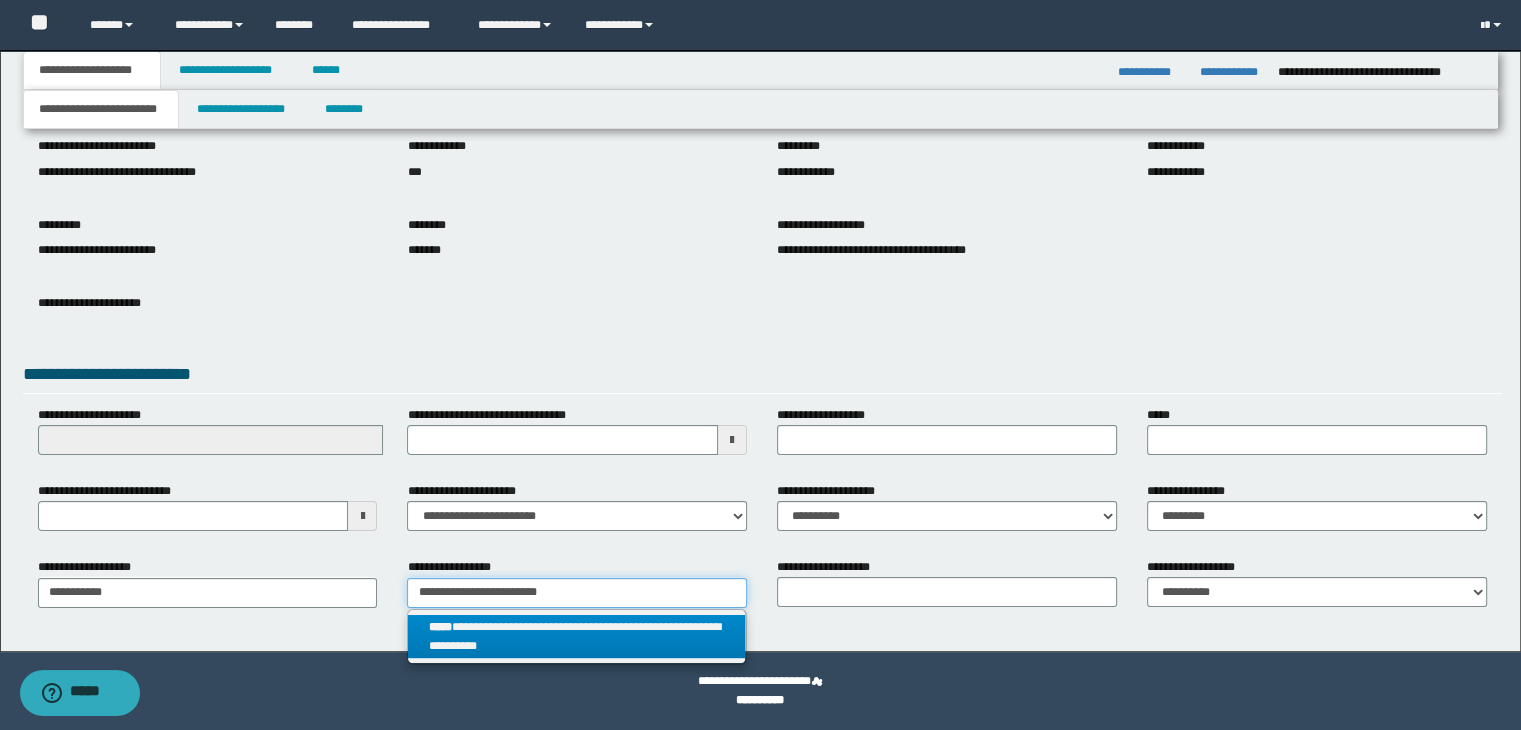 type on "**********" 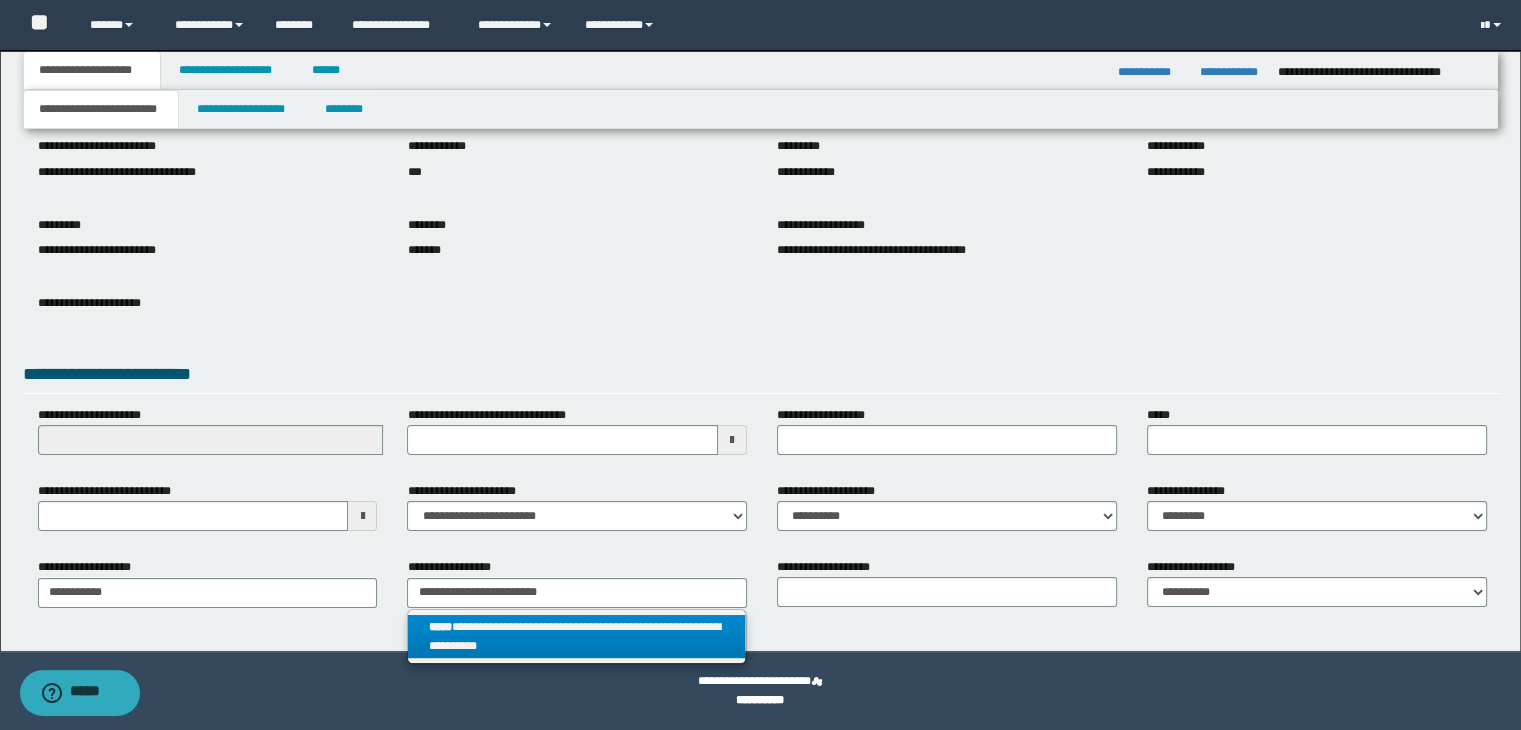 click on "**********" at bounding box center [577, 637] 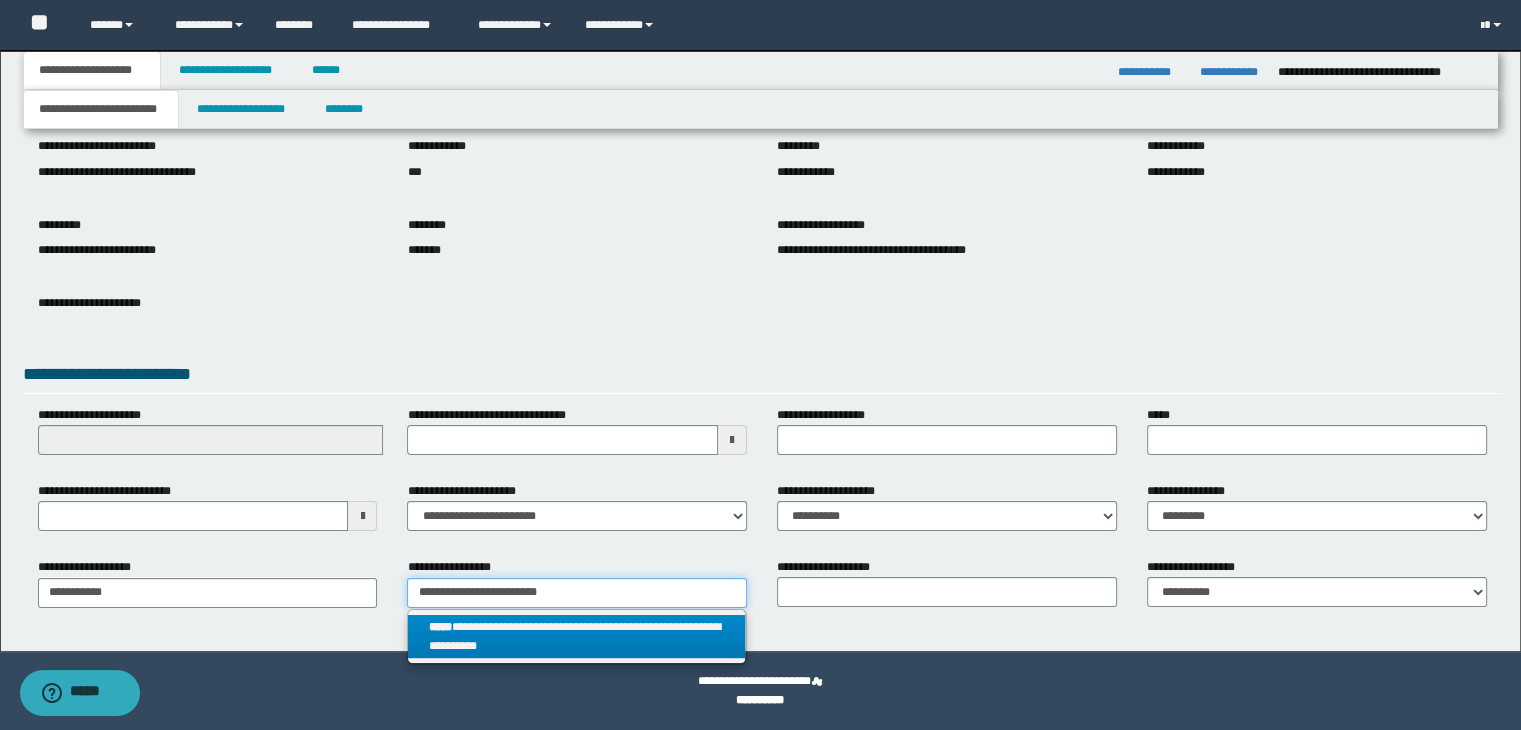 type 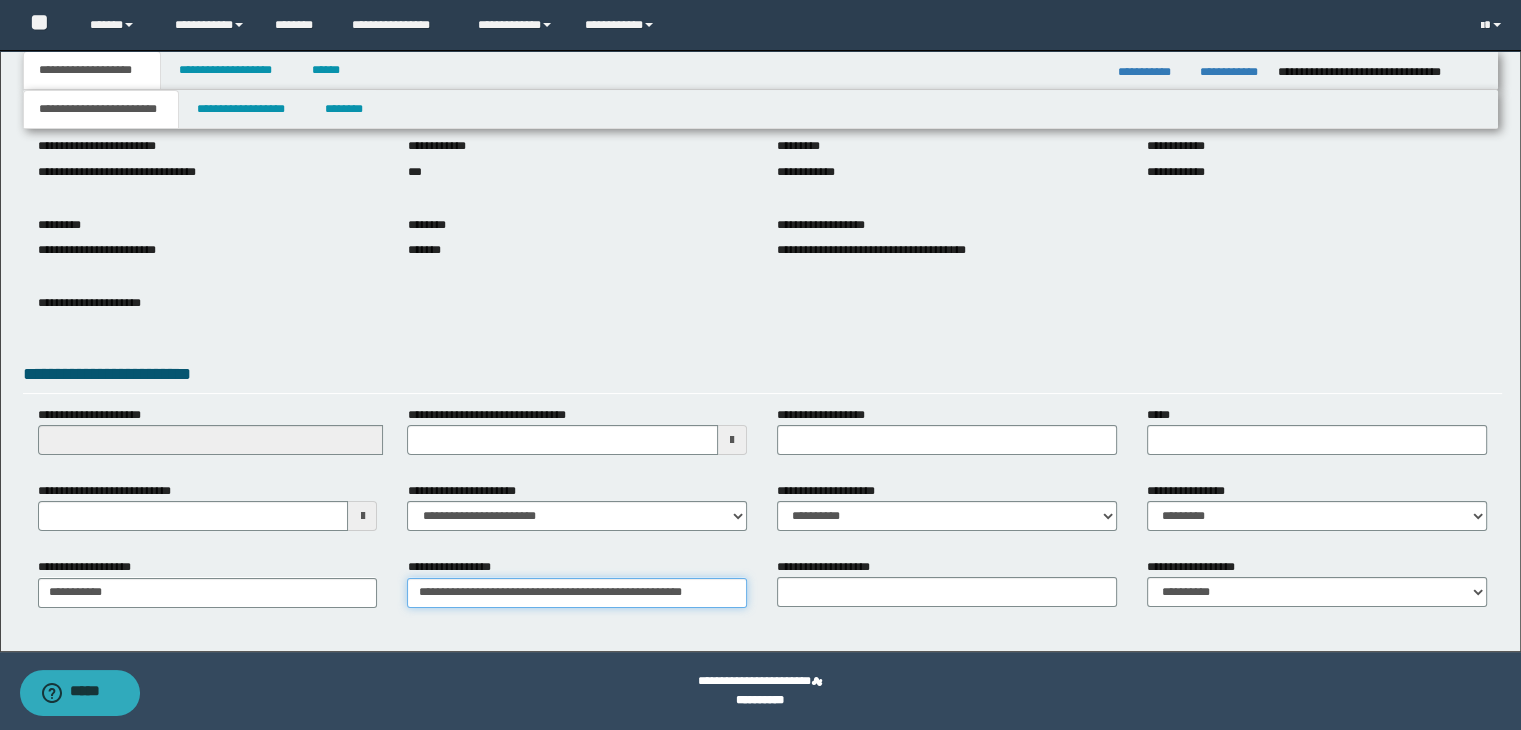 scroll, scrollTop: 0, scrollLeft: 12, axis: horizontal 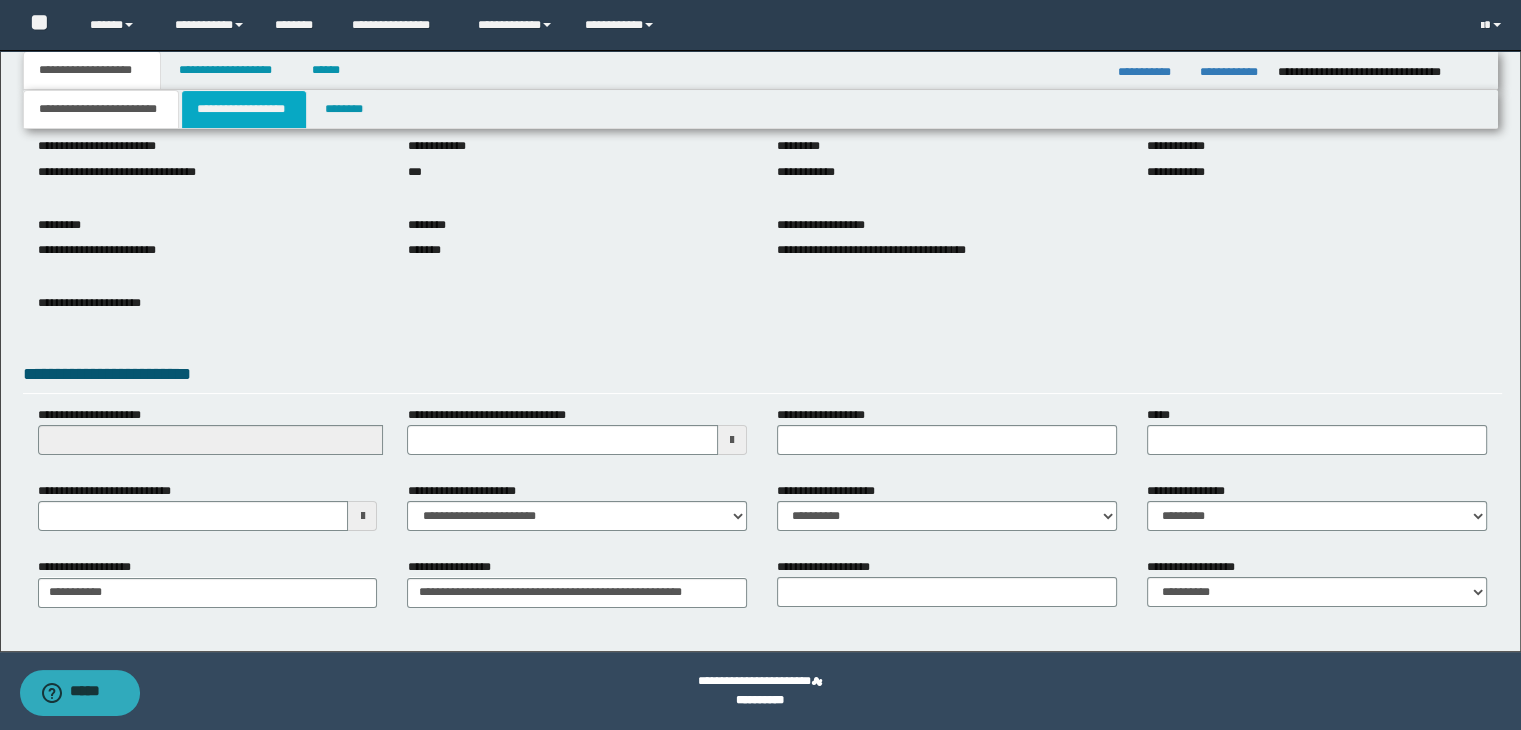 click on "**********" at bounding box center (244, 109) 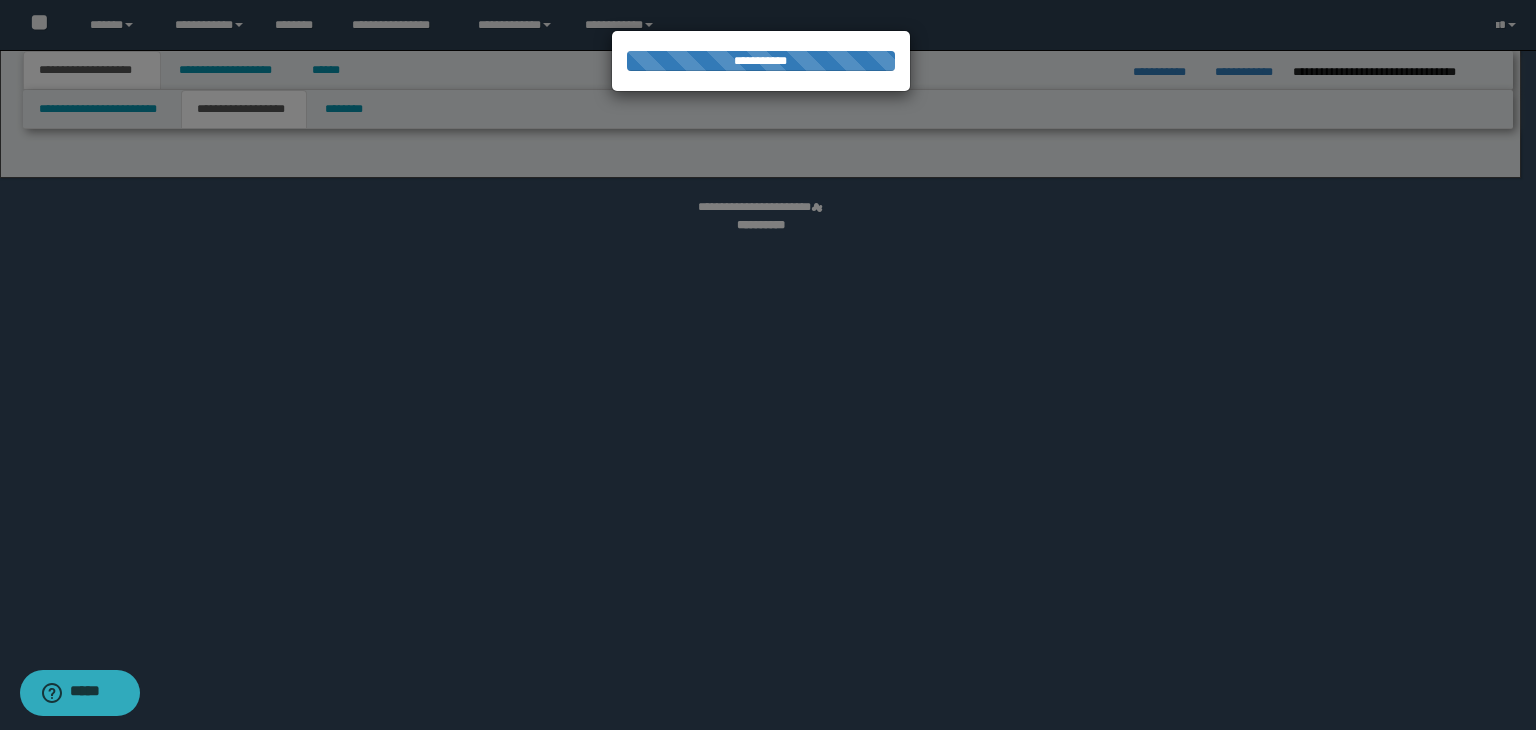 select on "*" 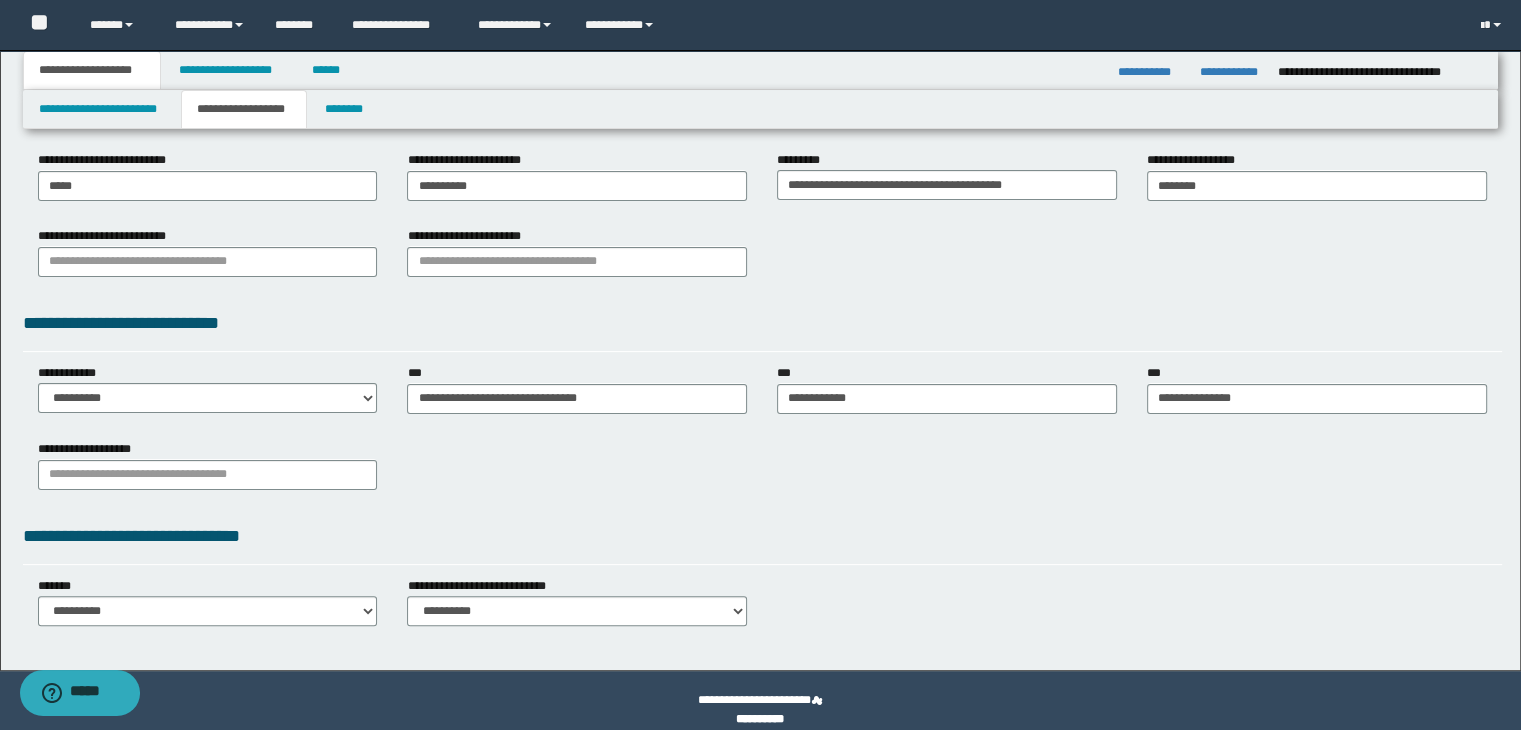 scroll, scrollTop: 376, scrollLeft: 0, axis: vertical 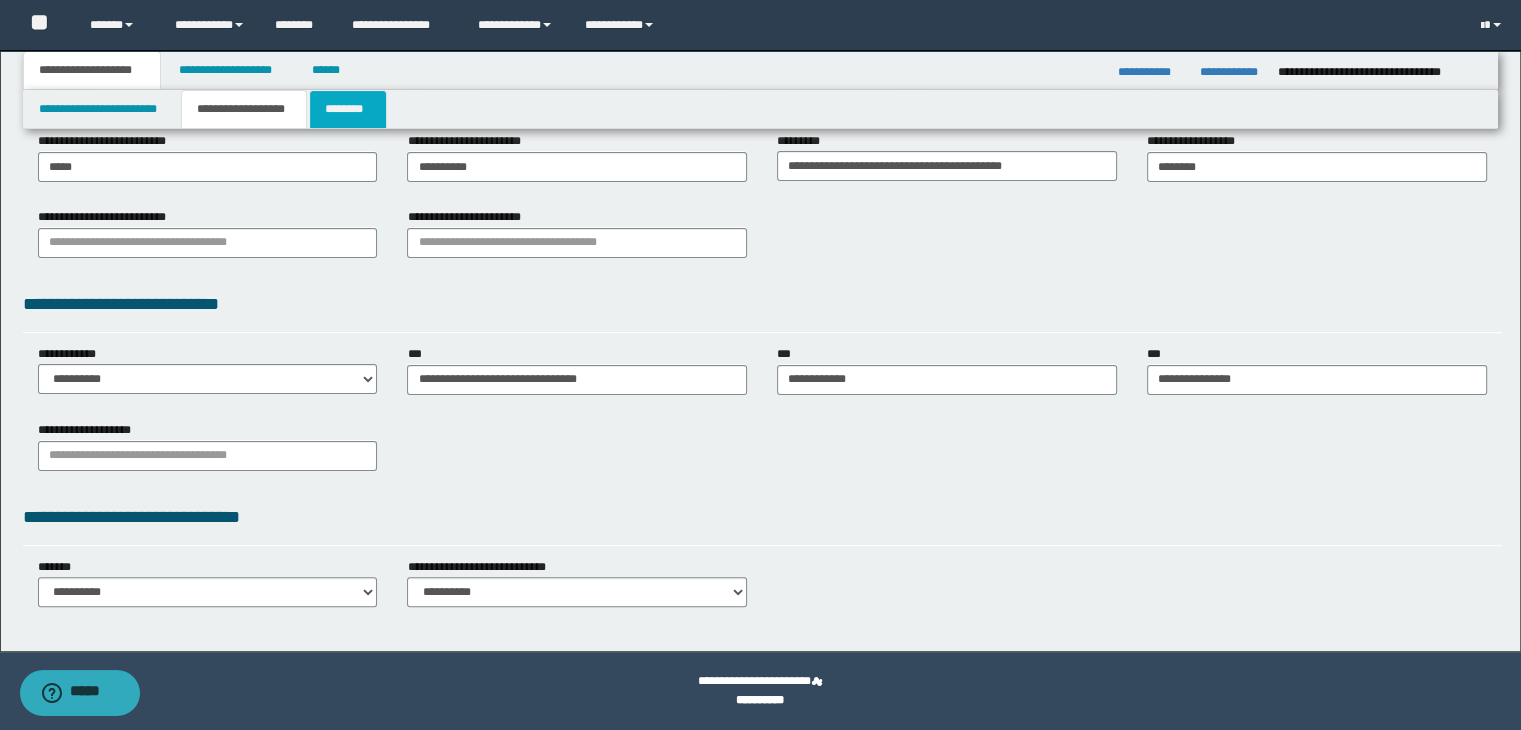 click on "********" at bounding box center [348, 109] 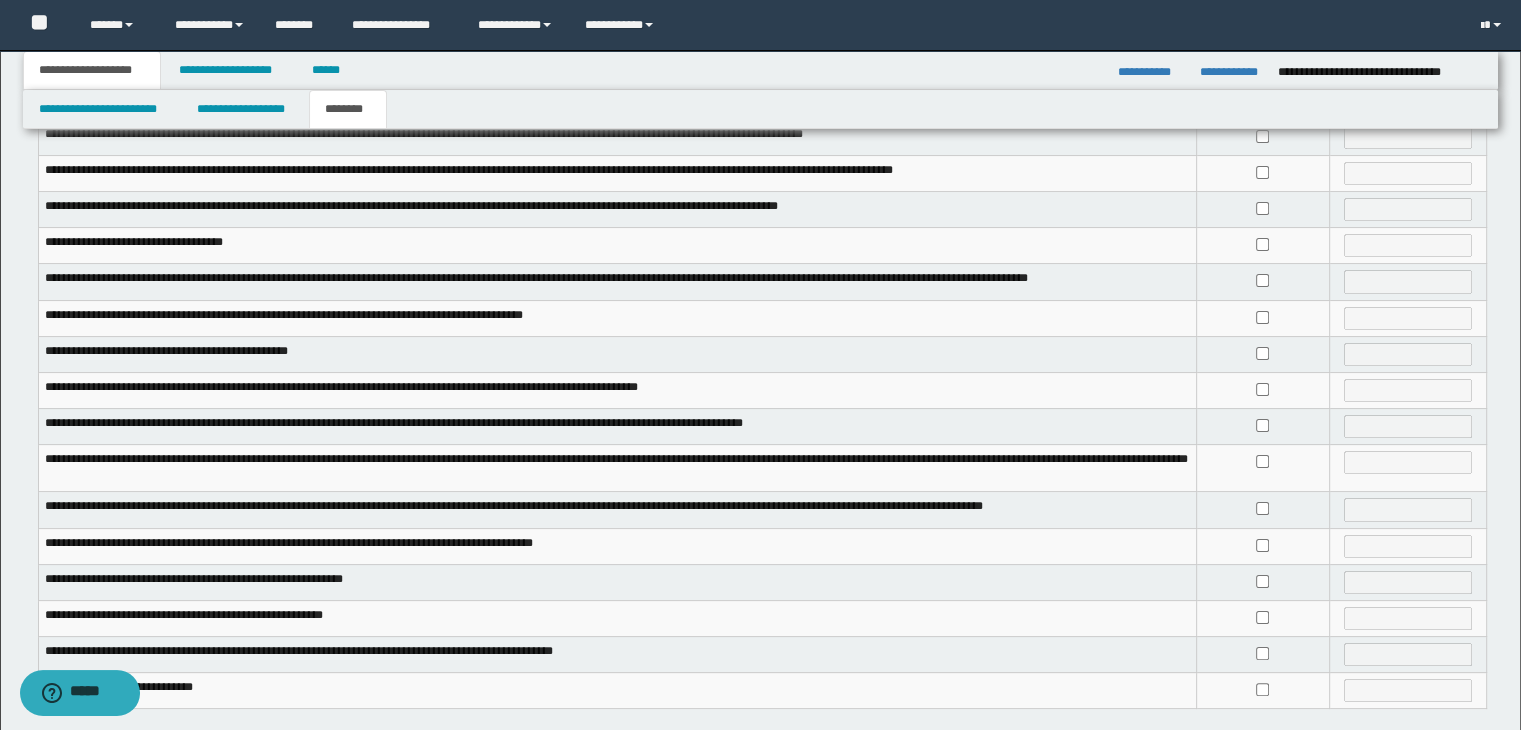 scroll, scrollTop: 380, scrollLeft: 0, axis: vertical 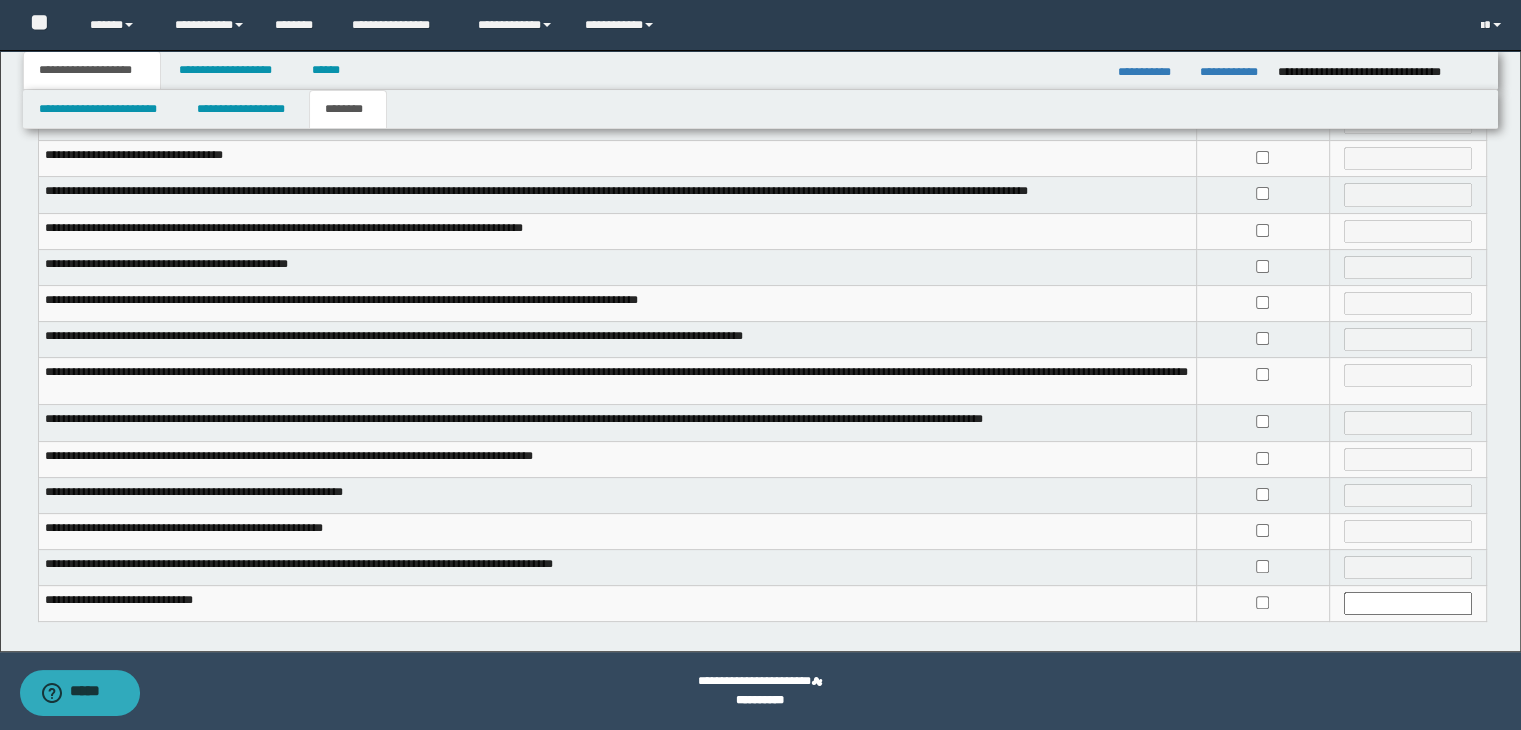 drag, startPoint x: 1269, startPoint y: 359, endPoint x: 1267, endPoint y: 331, distance: 28.071337 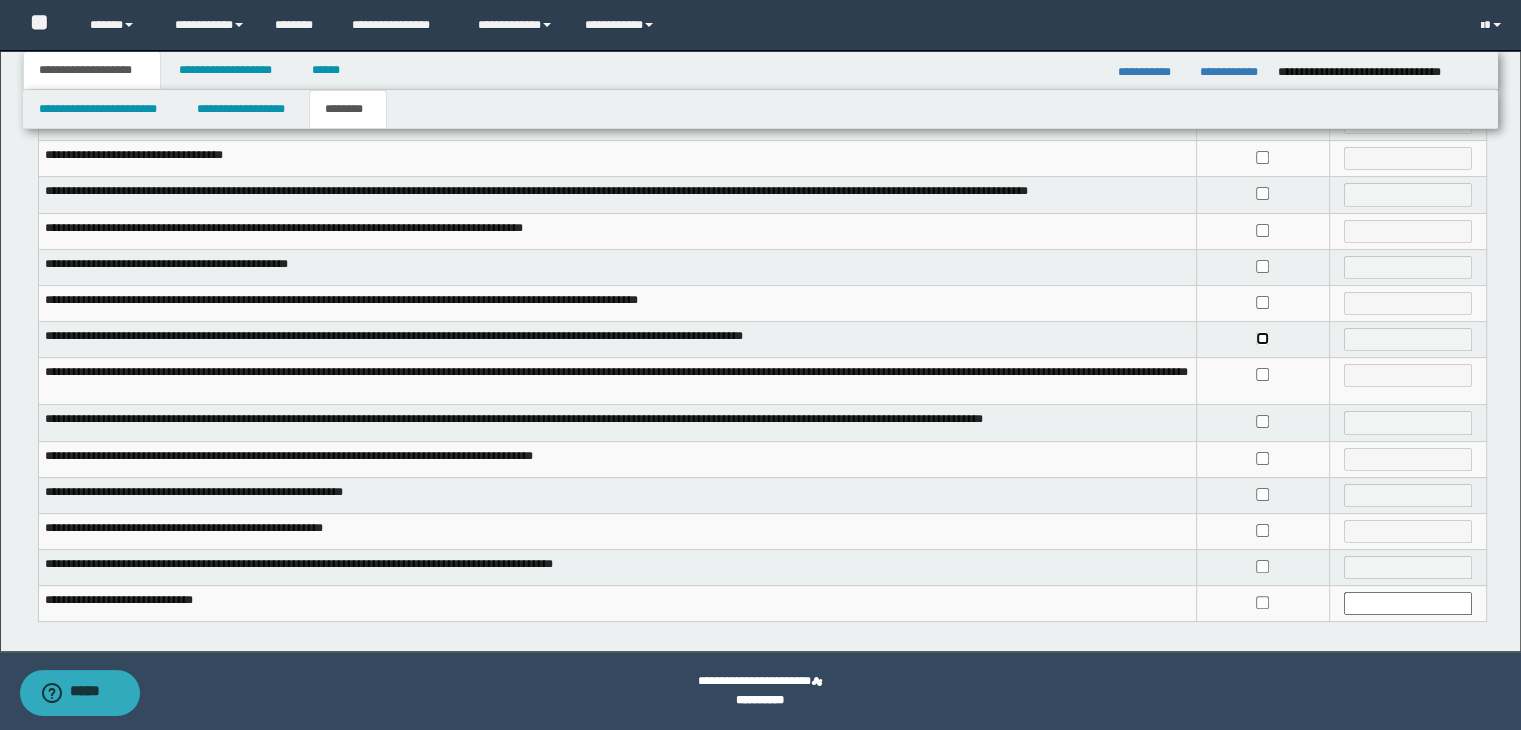 click at bounding box center [1262, 339] 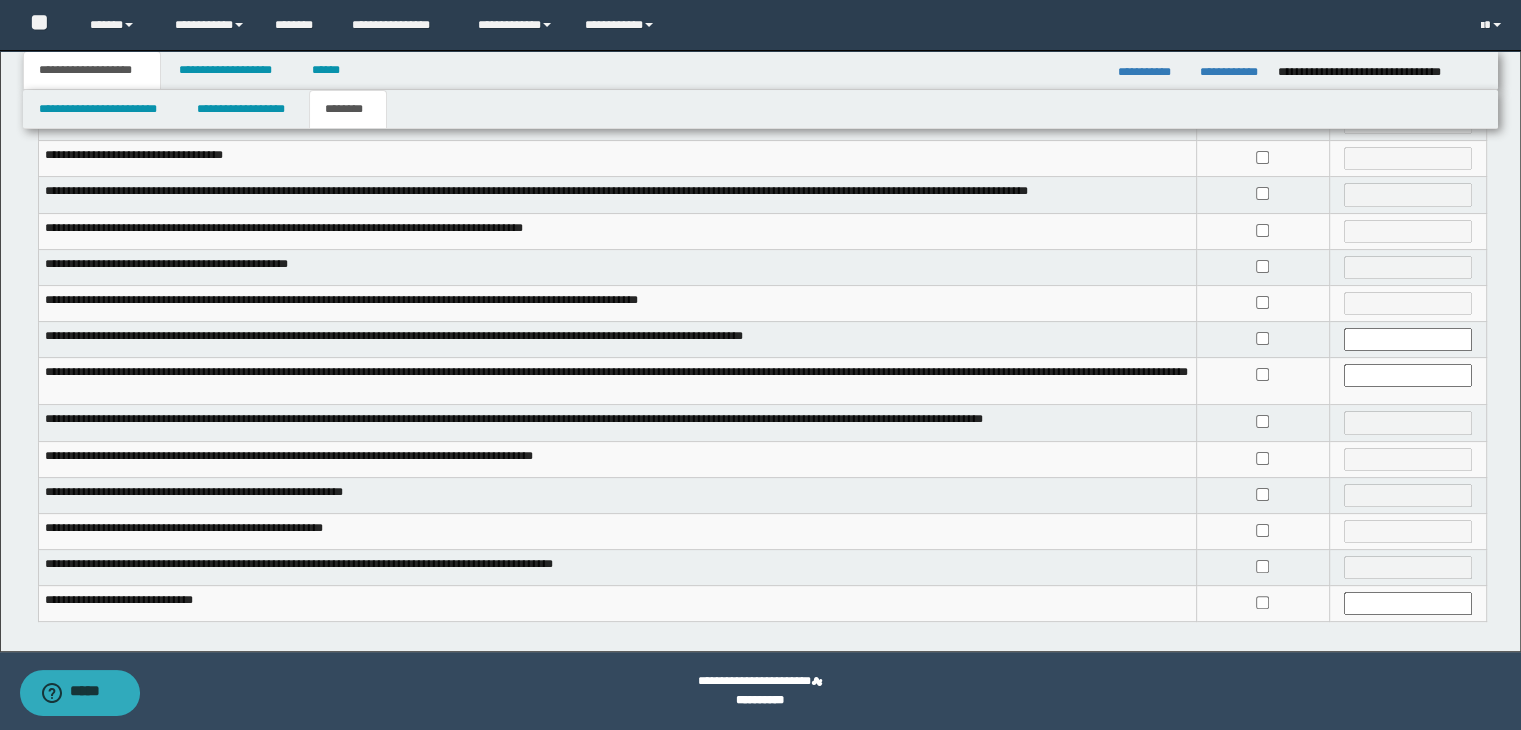 click at bounding box center (1262, 303) 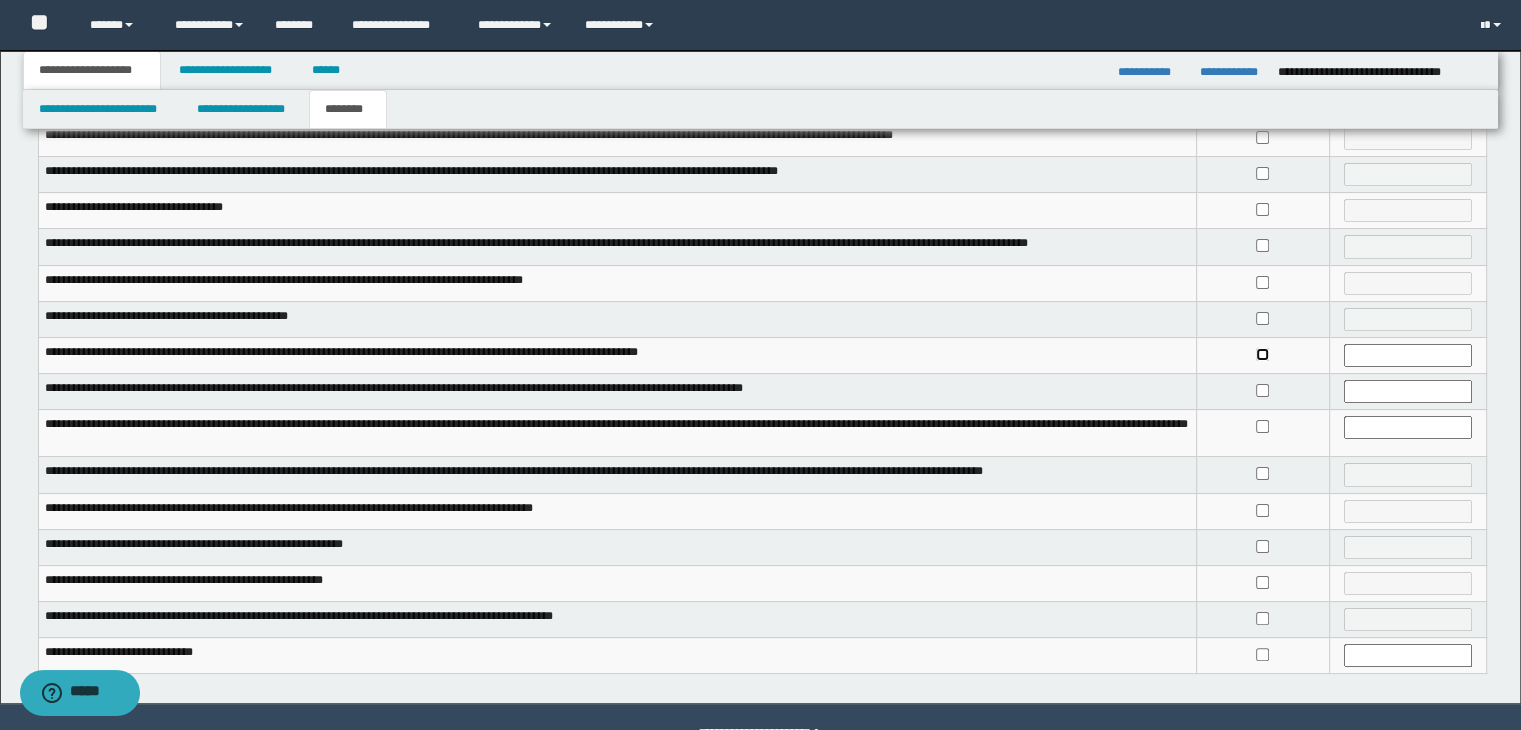 scroll, scrollTop: 280, scrollLeft: 0, axis: vertical 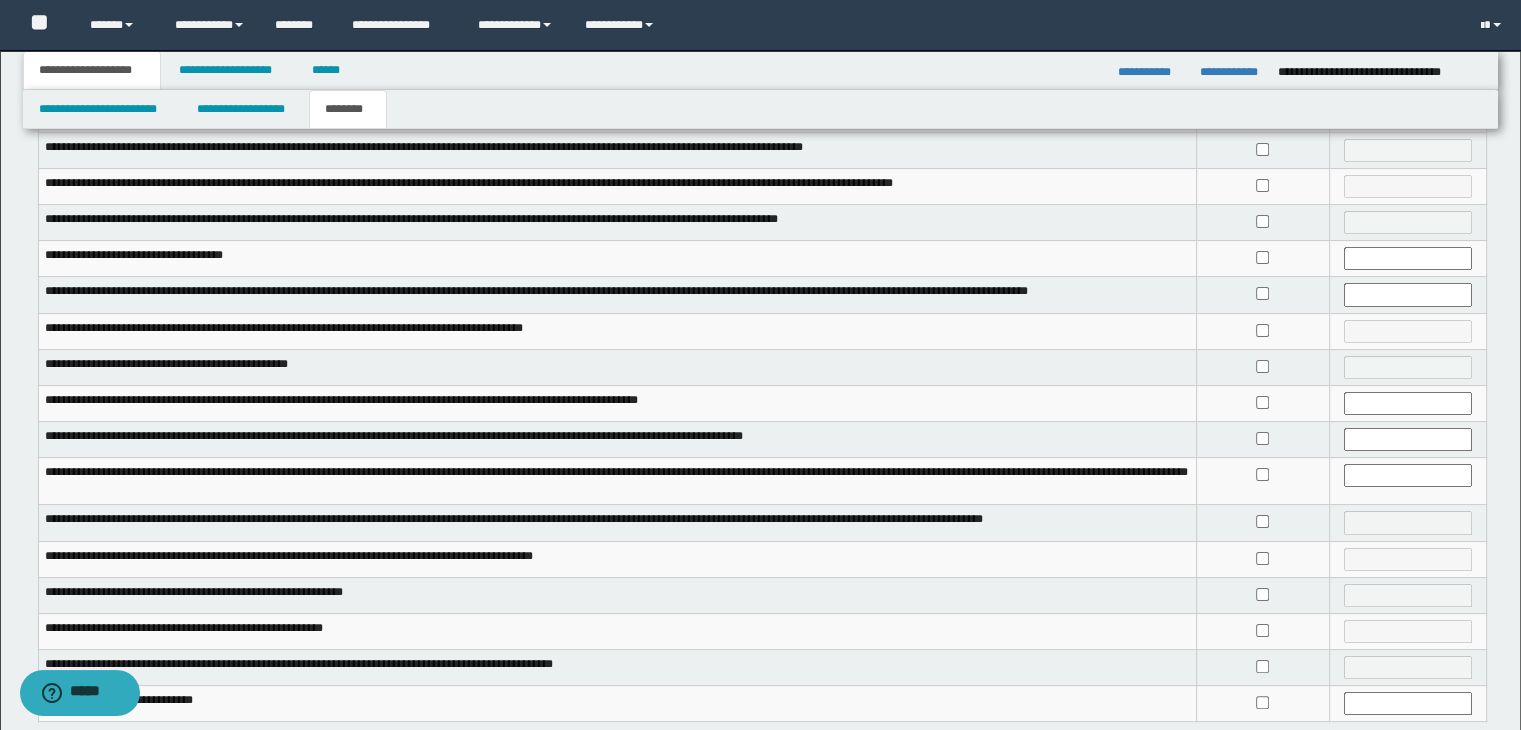 click at bounding box center (1262, 223) 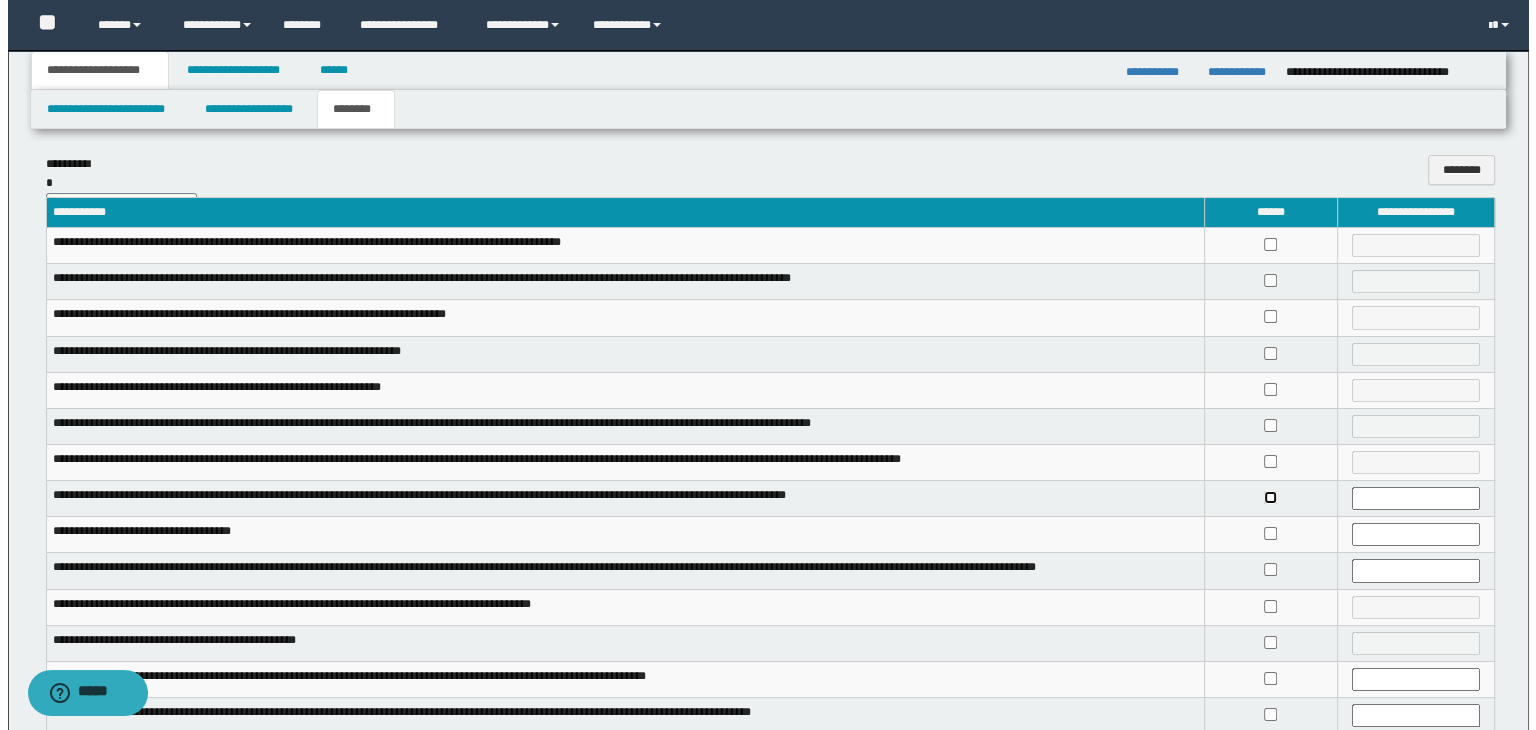 scroll, scrollTop: 0, scrollLeft: 0, axis: both 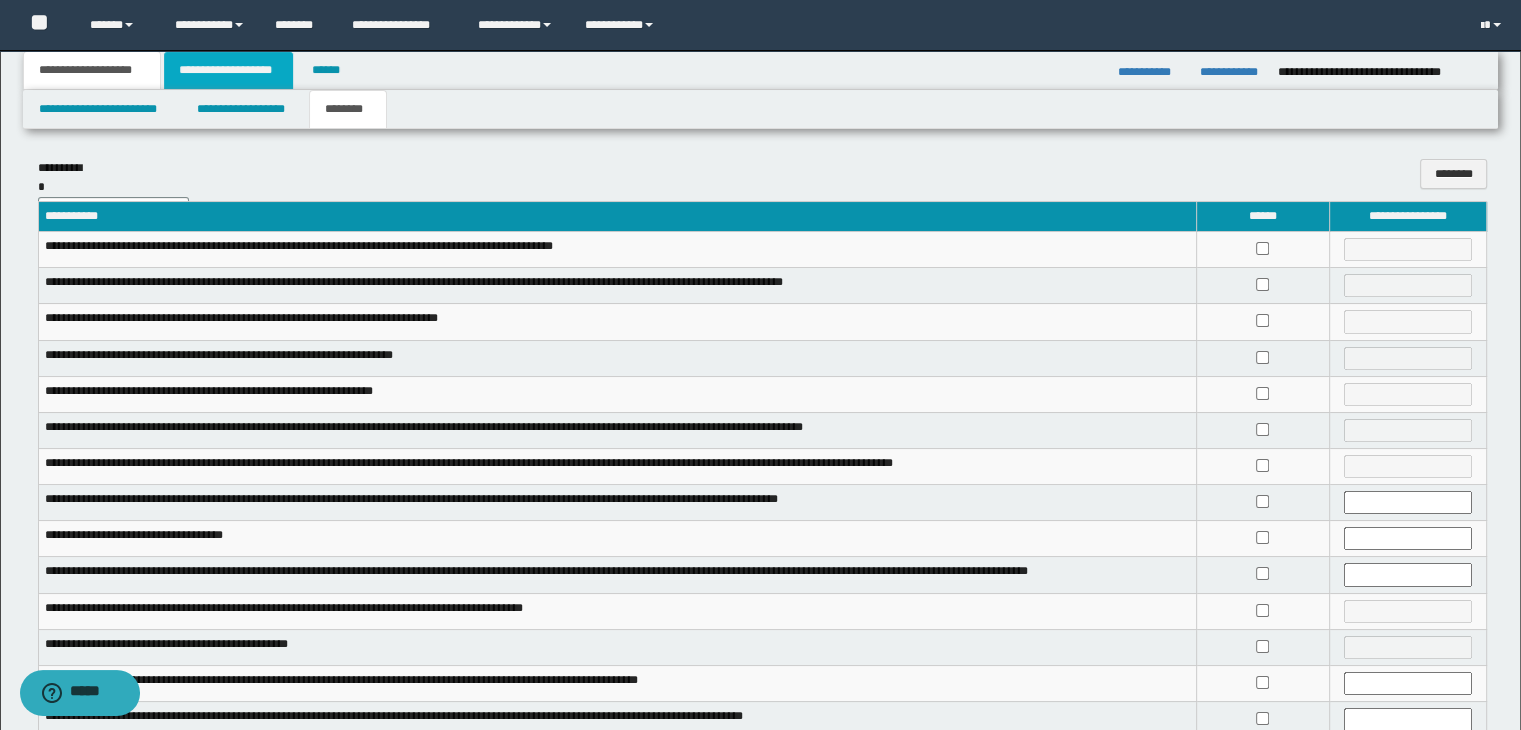 click on "**********" at bounding box center (228, 70) 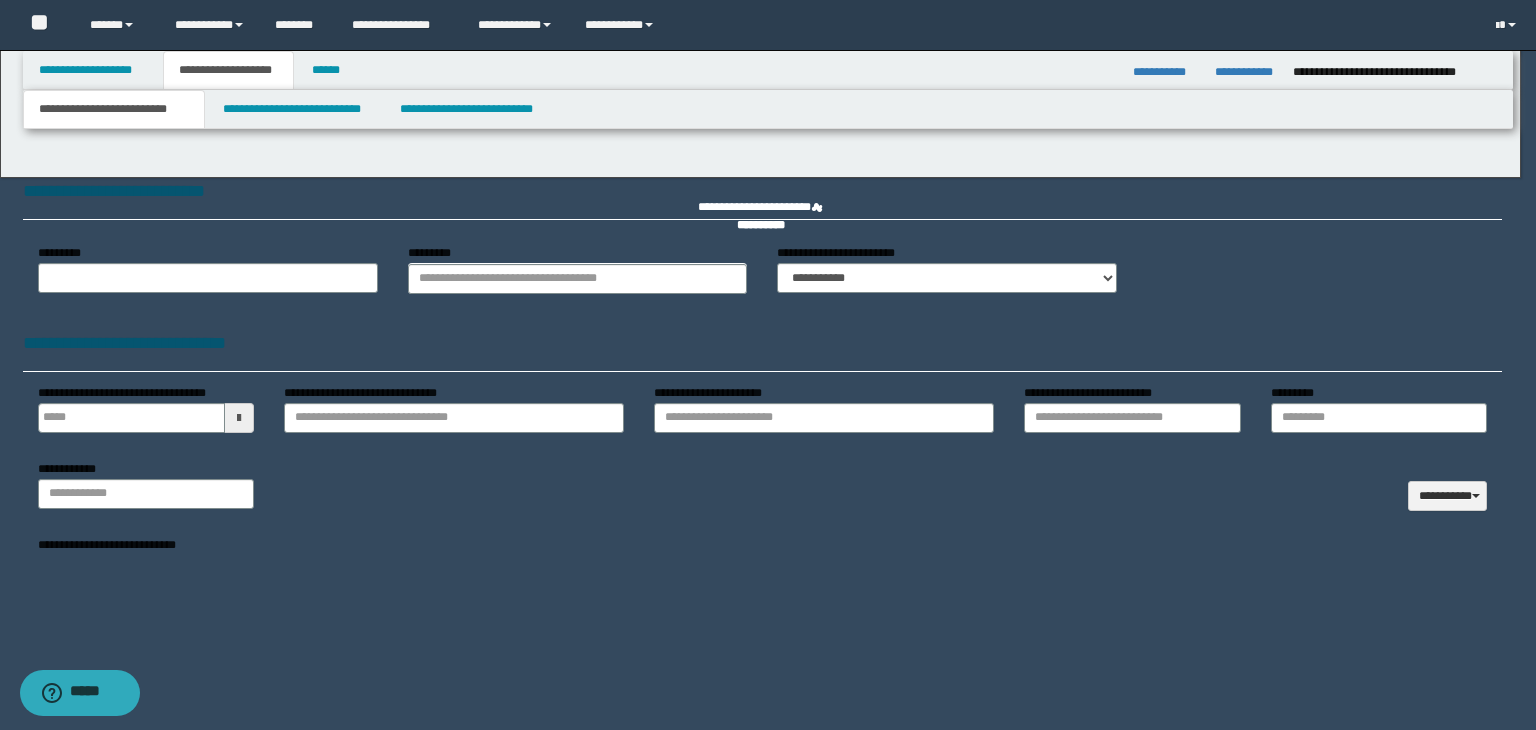 select on "*" 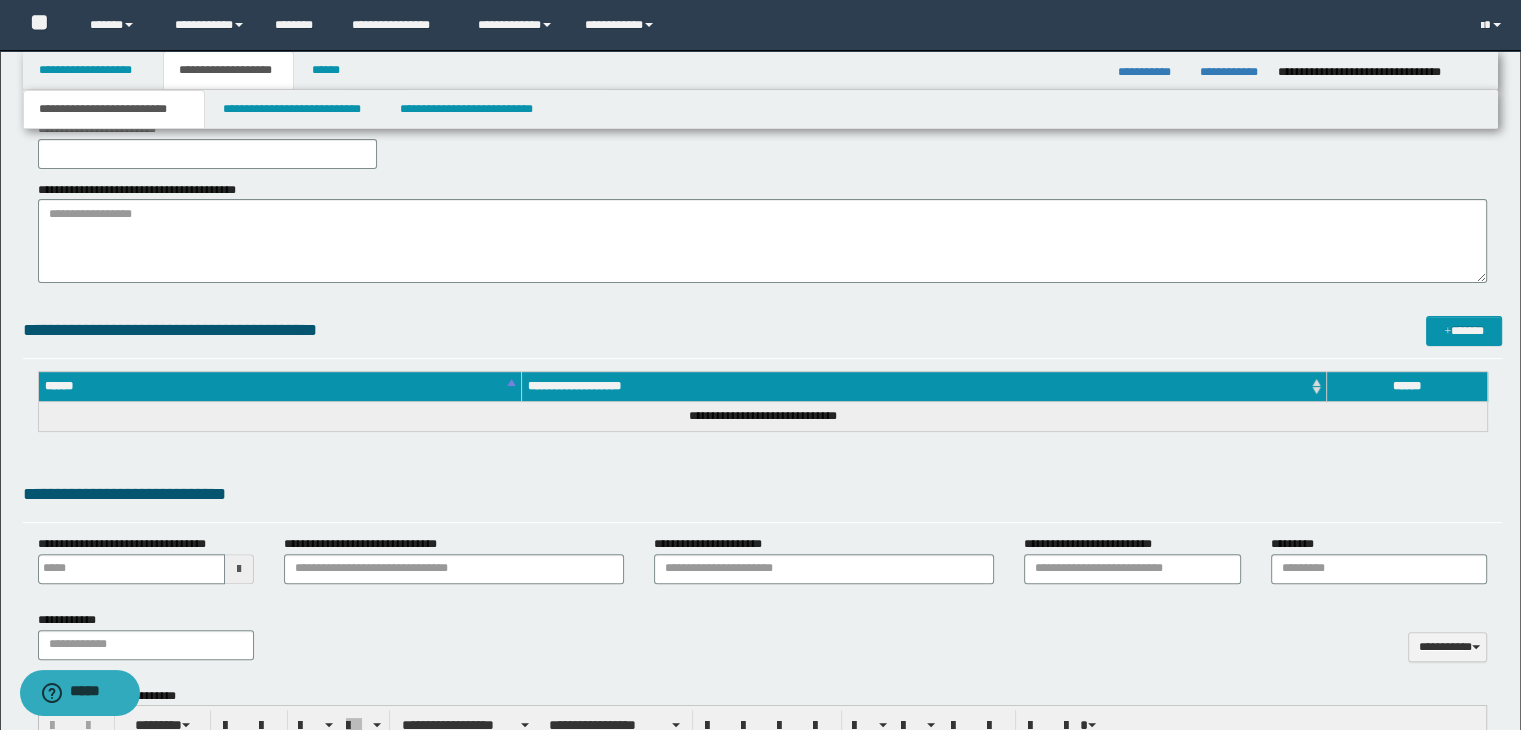 scroll, scrollTop: 200, scrollLeft: 0, axis: vertical 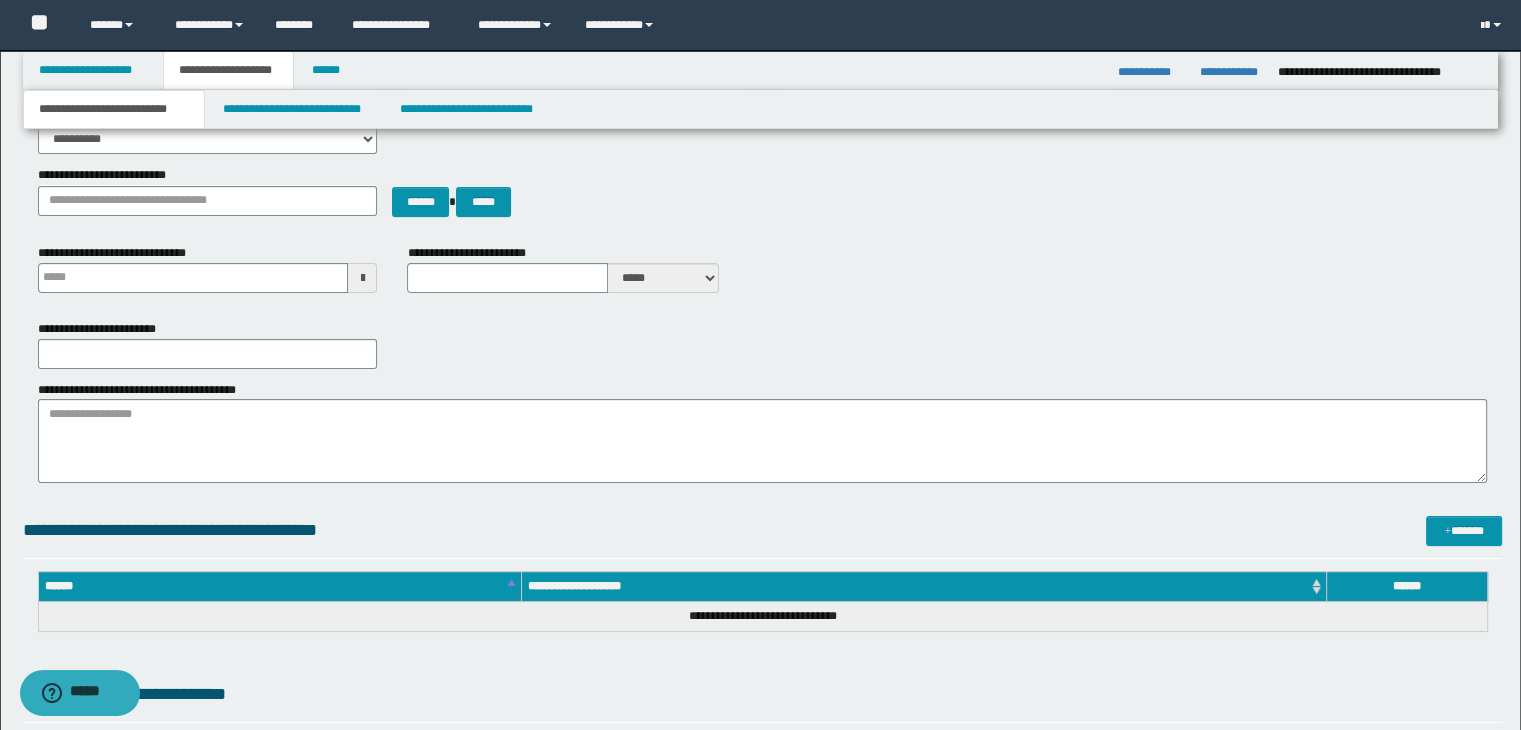 type 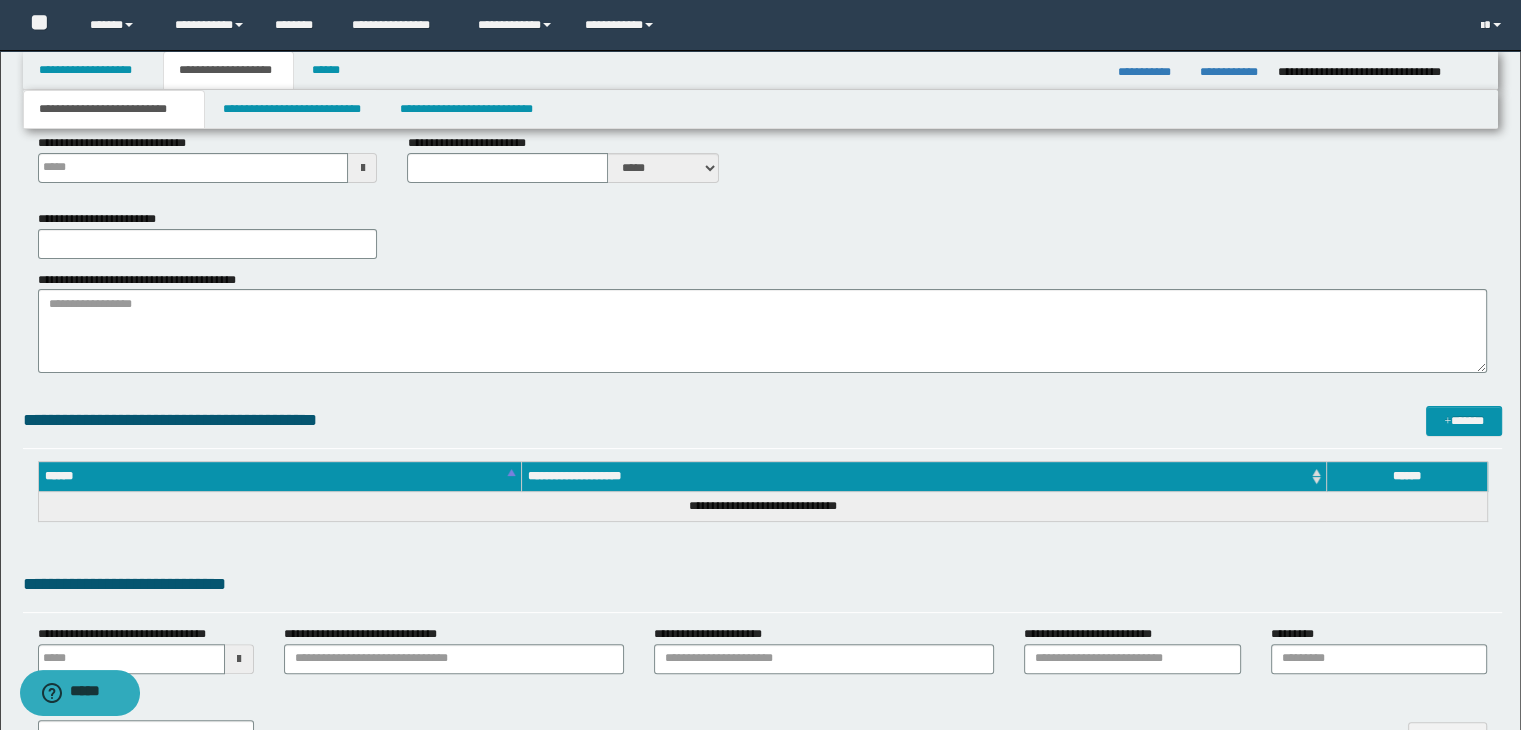 type 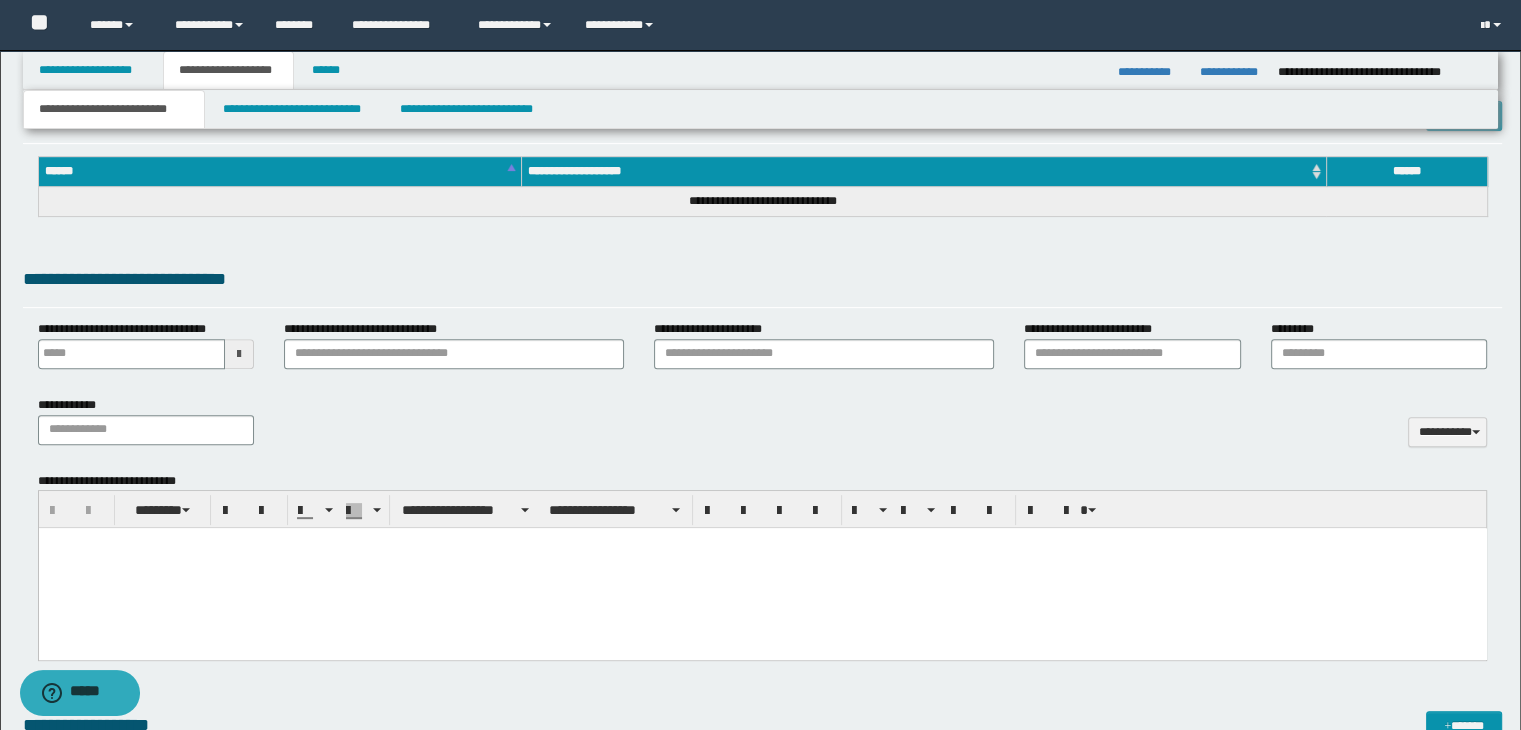 scroll, scrollTop: 700, scrollLeft: 0, axis: vertical 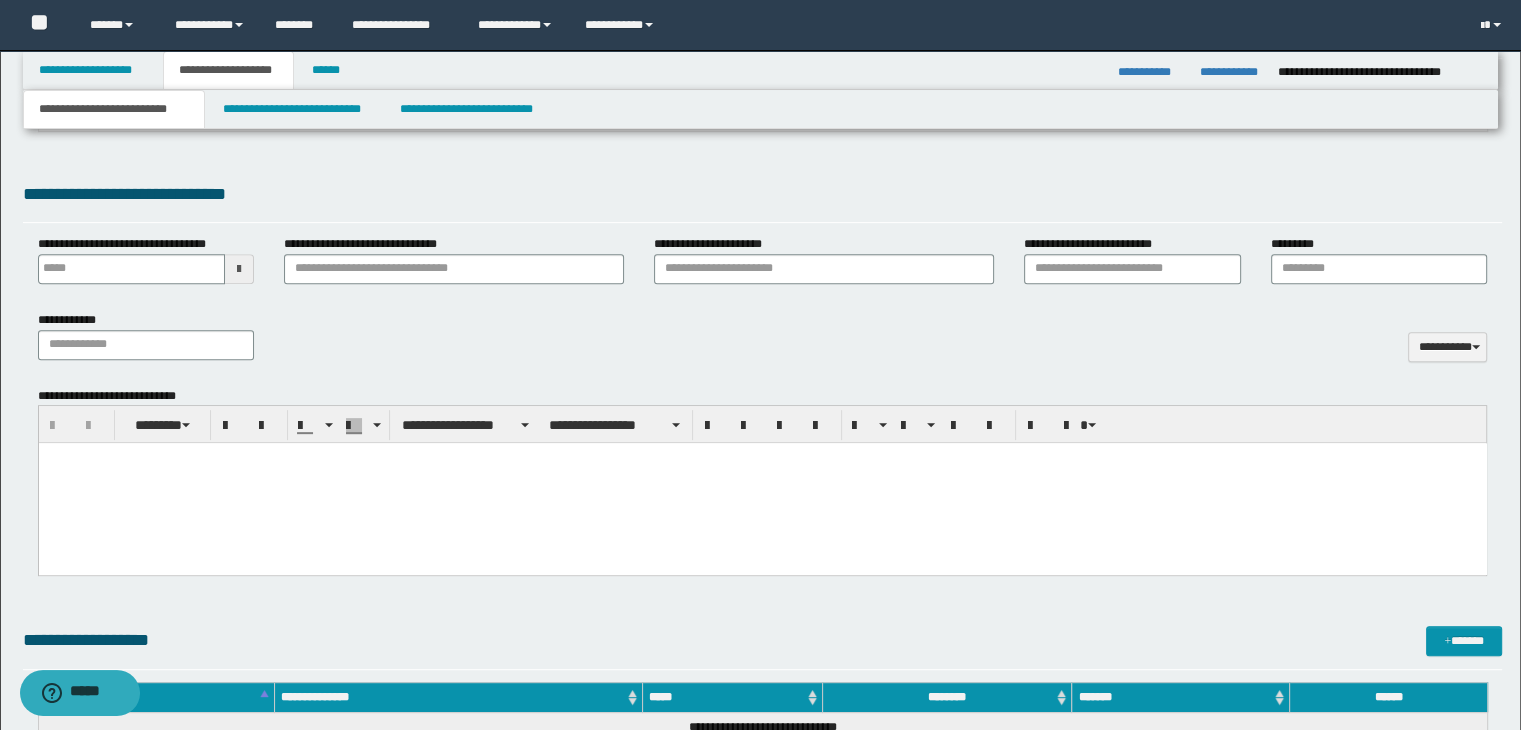 click at bounding box center (762, 483) 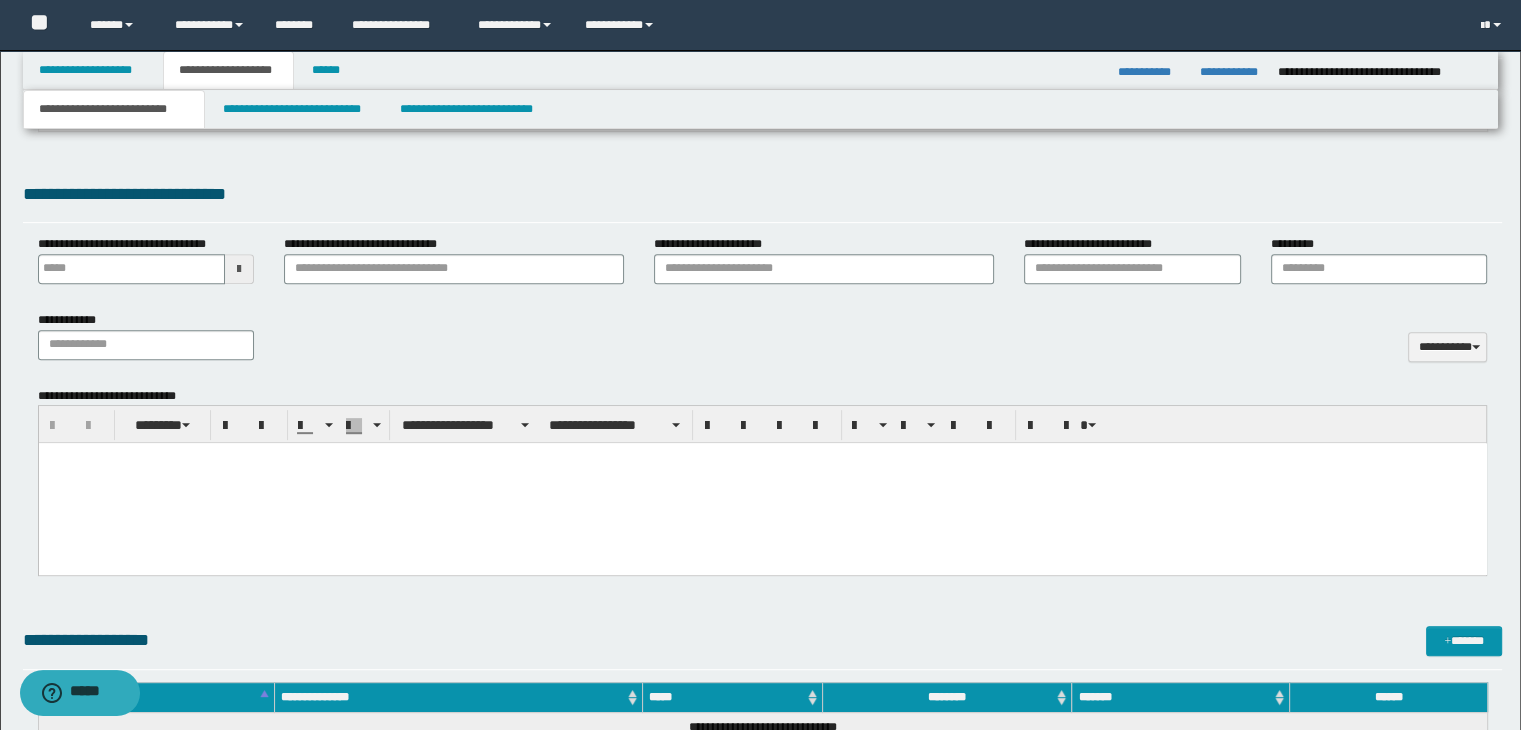 paste 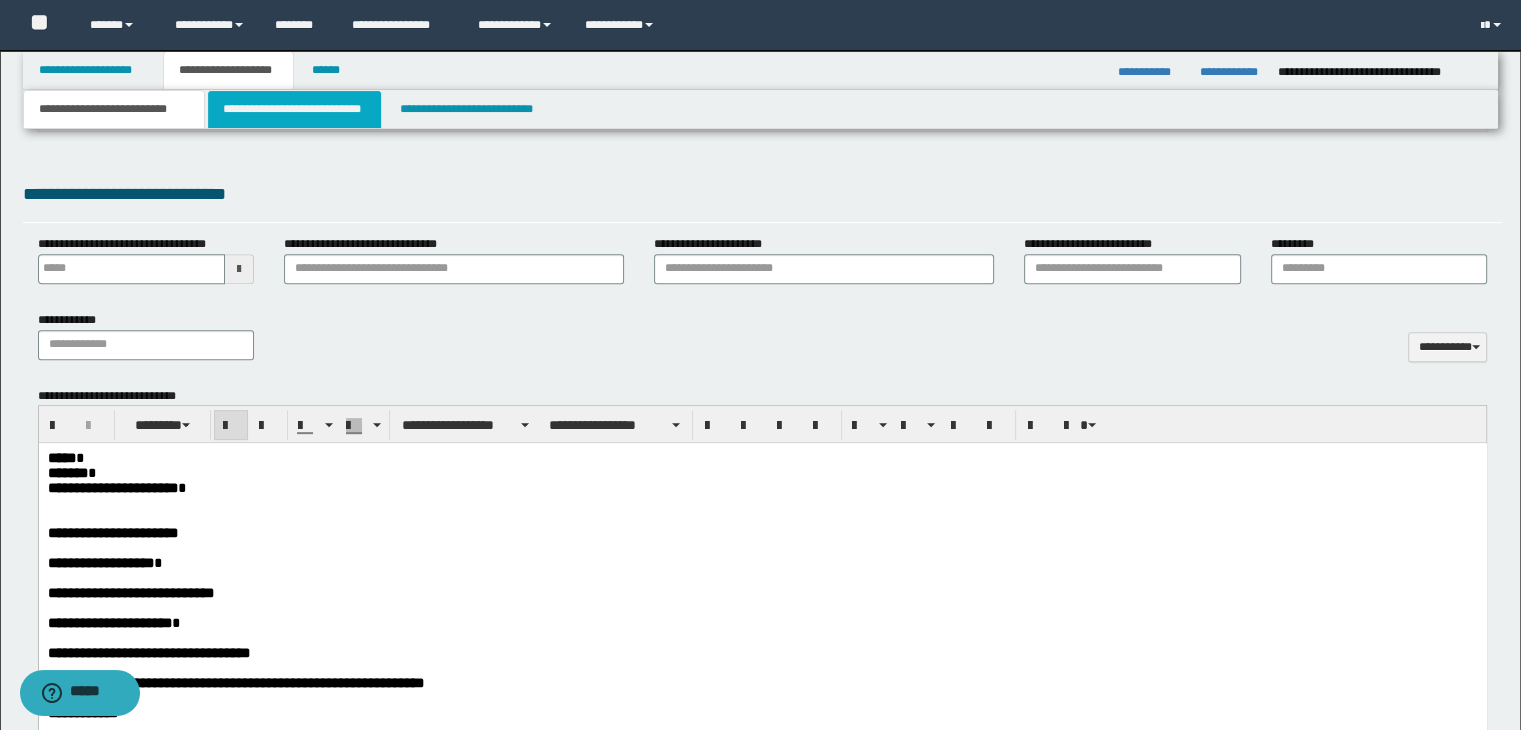 click on "**********" at bounding box center (294, 109) 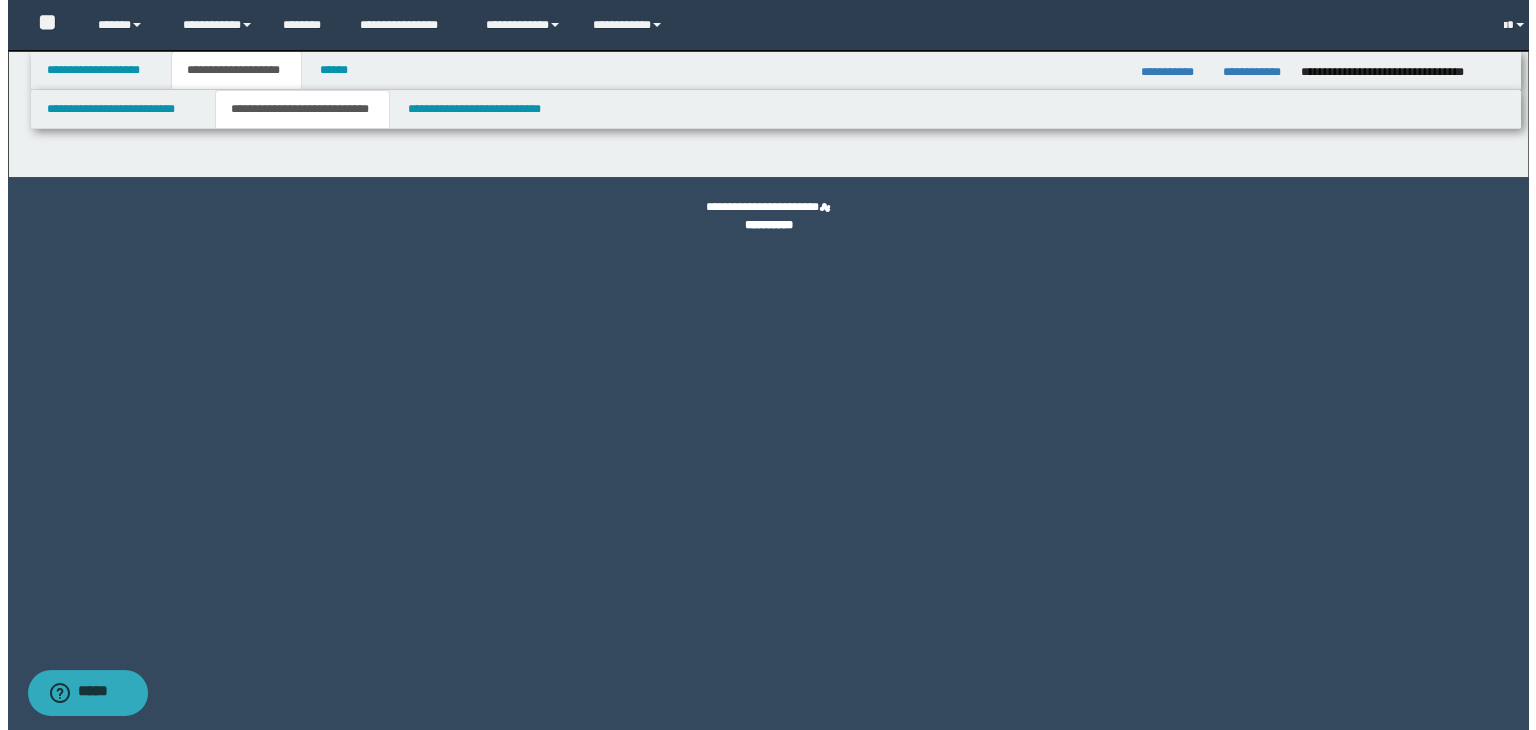 scroll, scrollTop: 0, scrollLeft: 0, axis: both 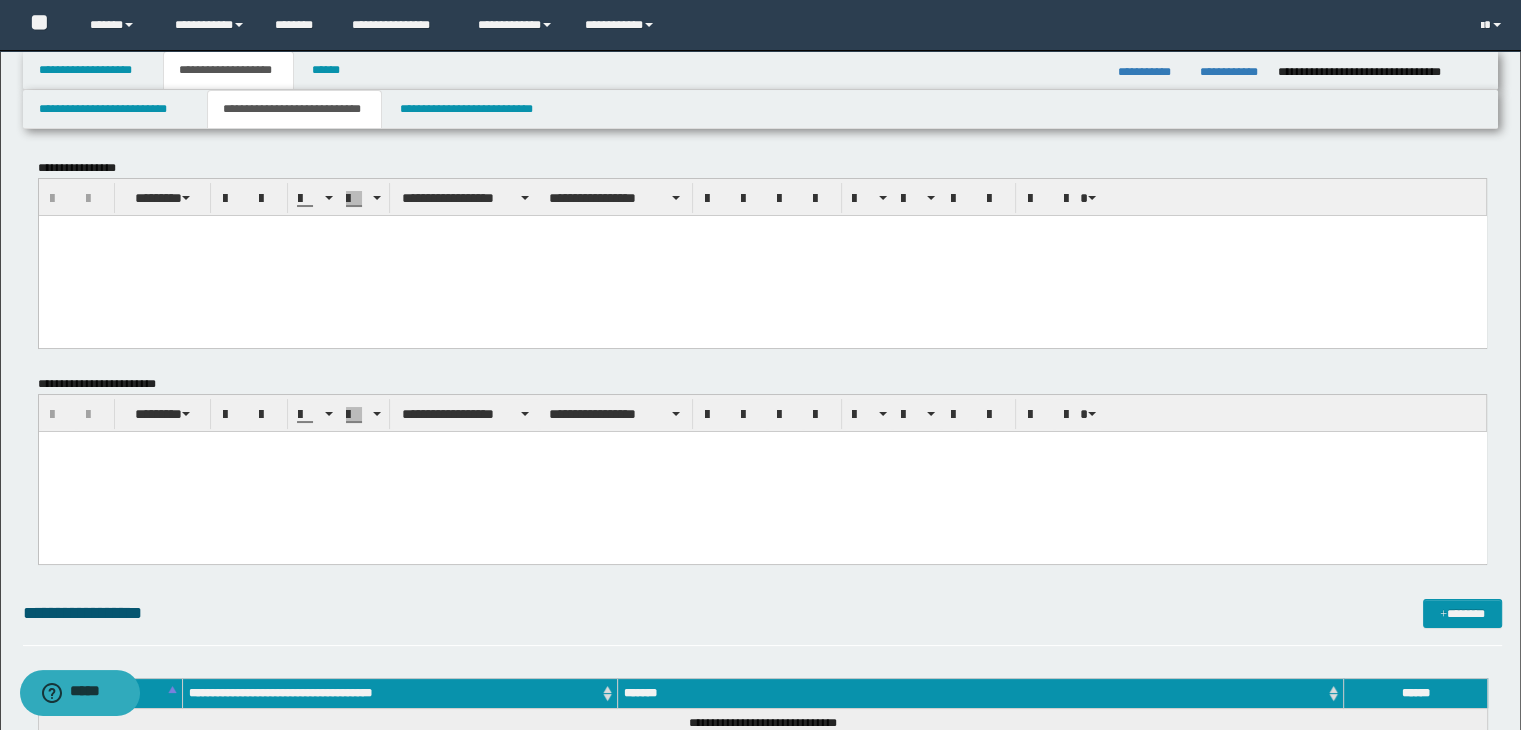 click at bounding box center (762, 255) 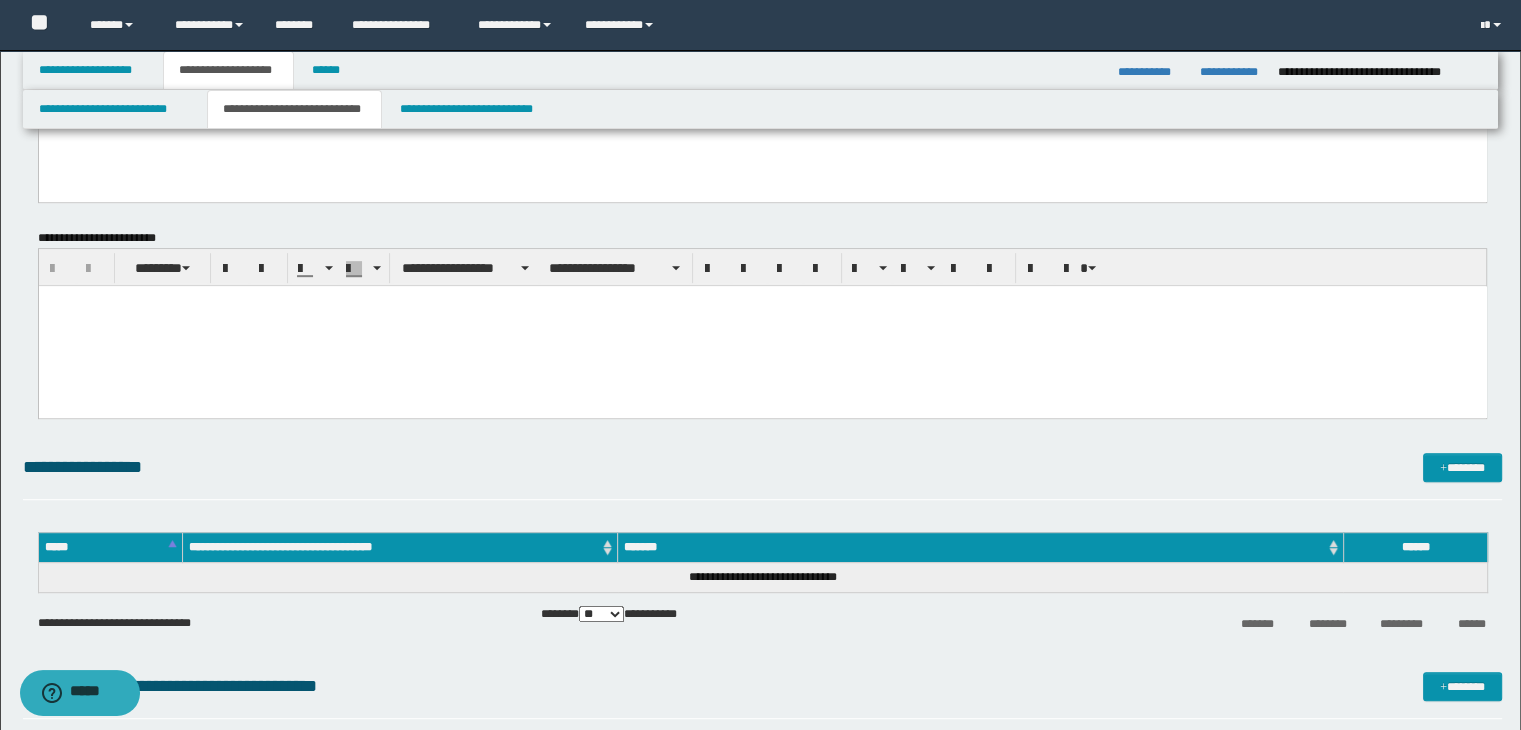 scroll, scrollTop: 1000, scrollLeft: 0, axis: vertical 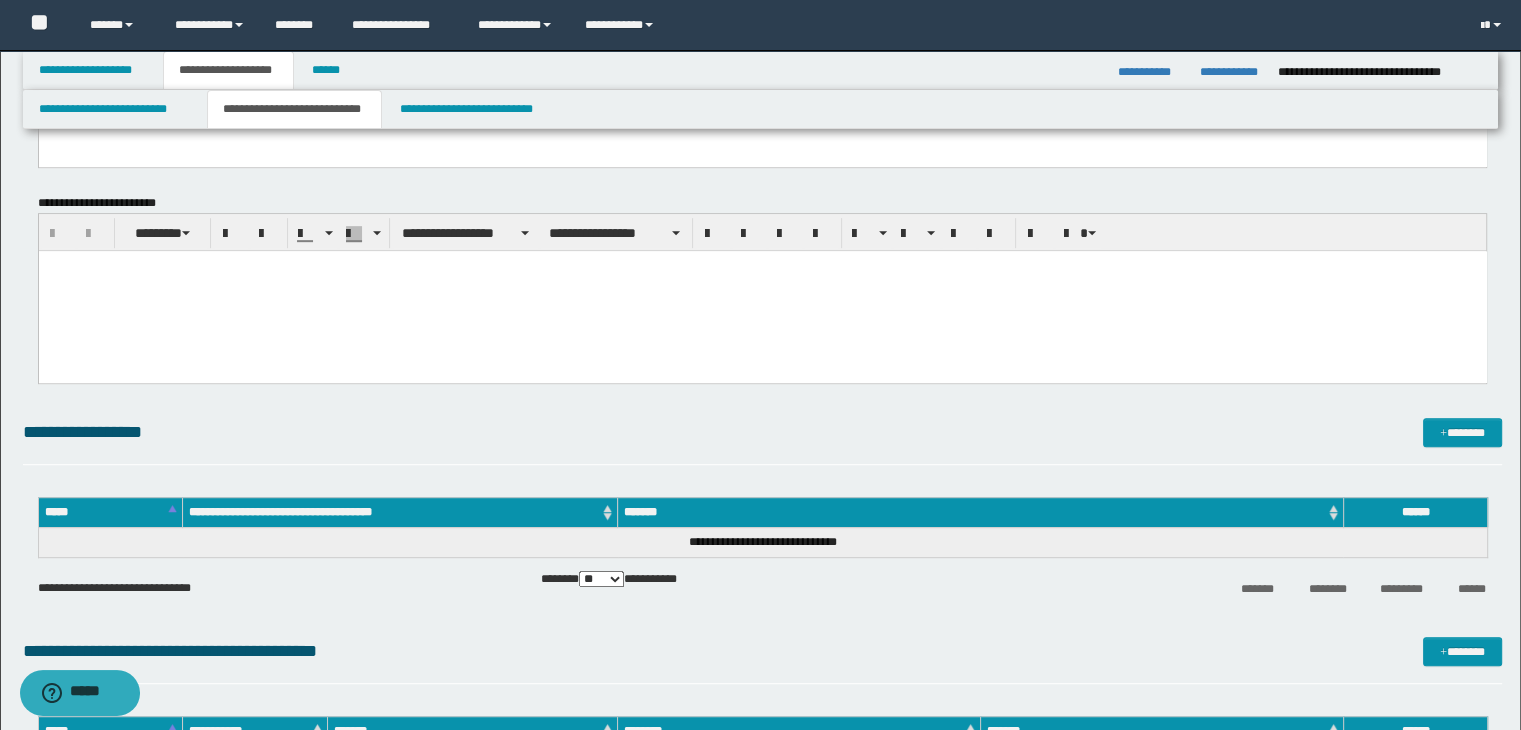 click at bounding box center [762, 290] 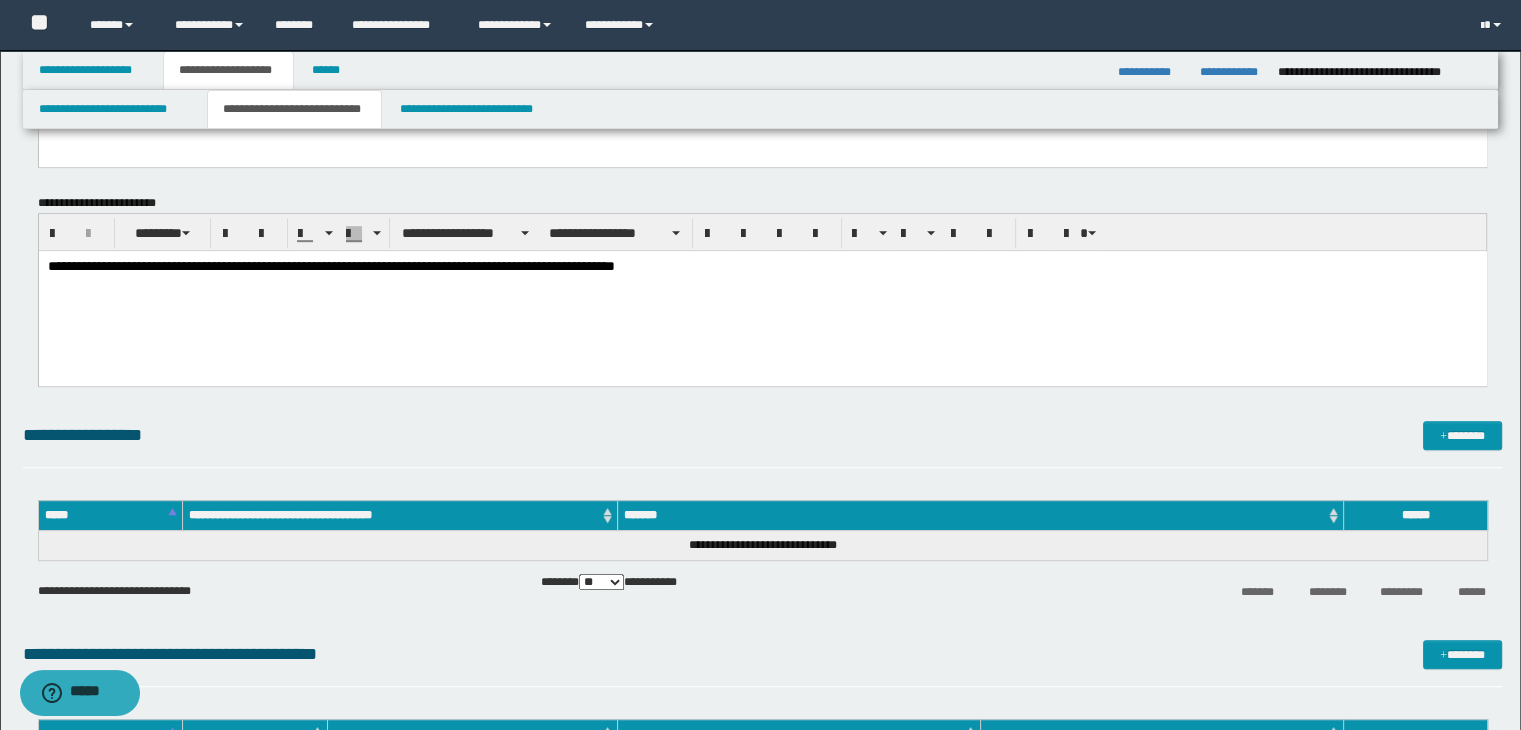 click on "**********" at bounding box center [330, 265] 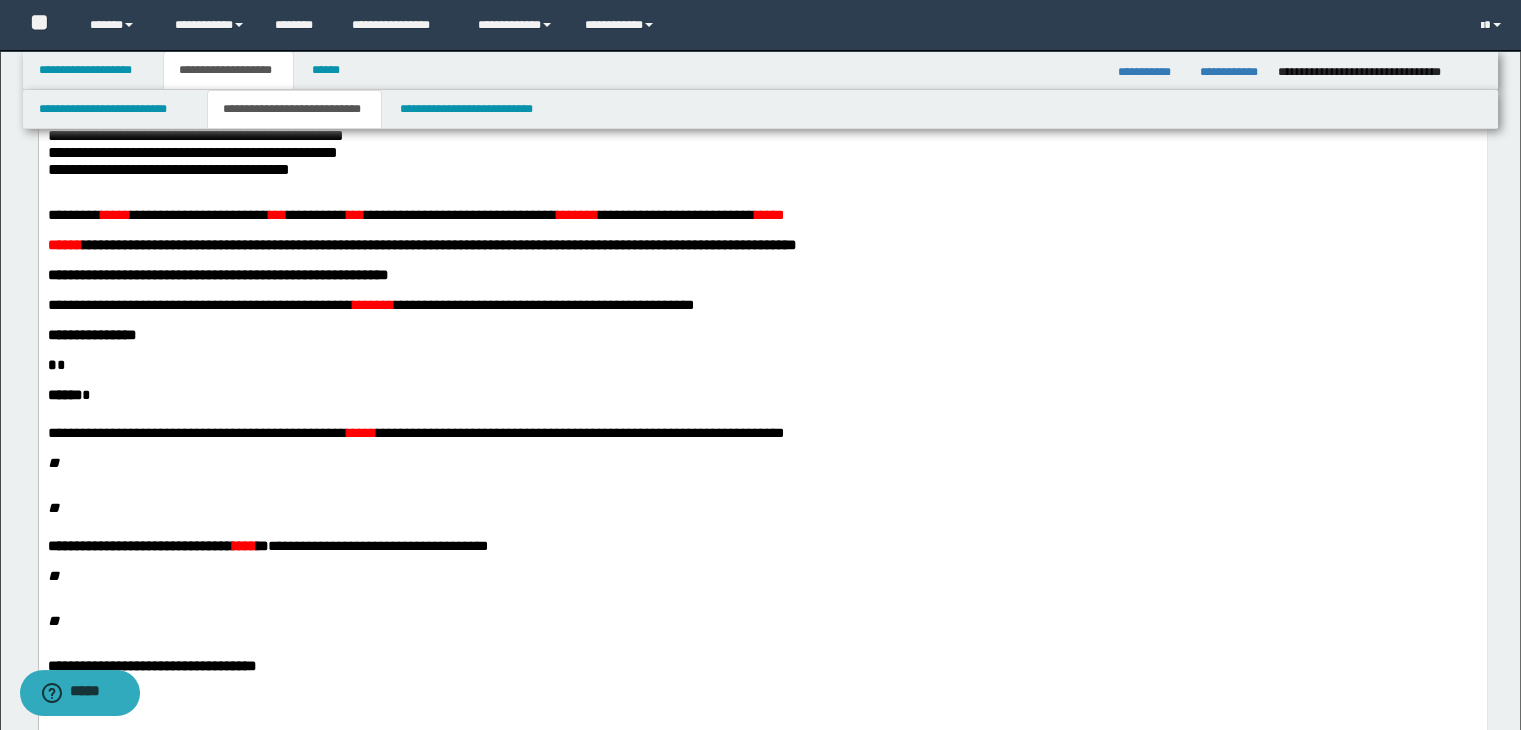 scroll, scrollTop: 0, scrollLeft: 0, axis: both 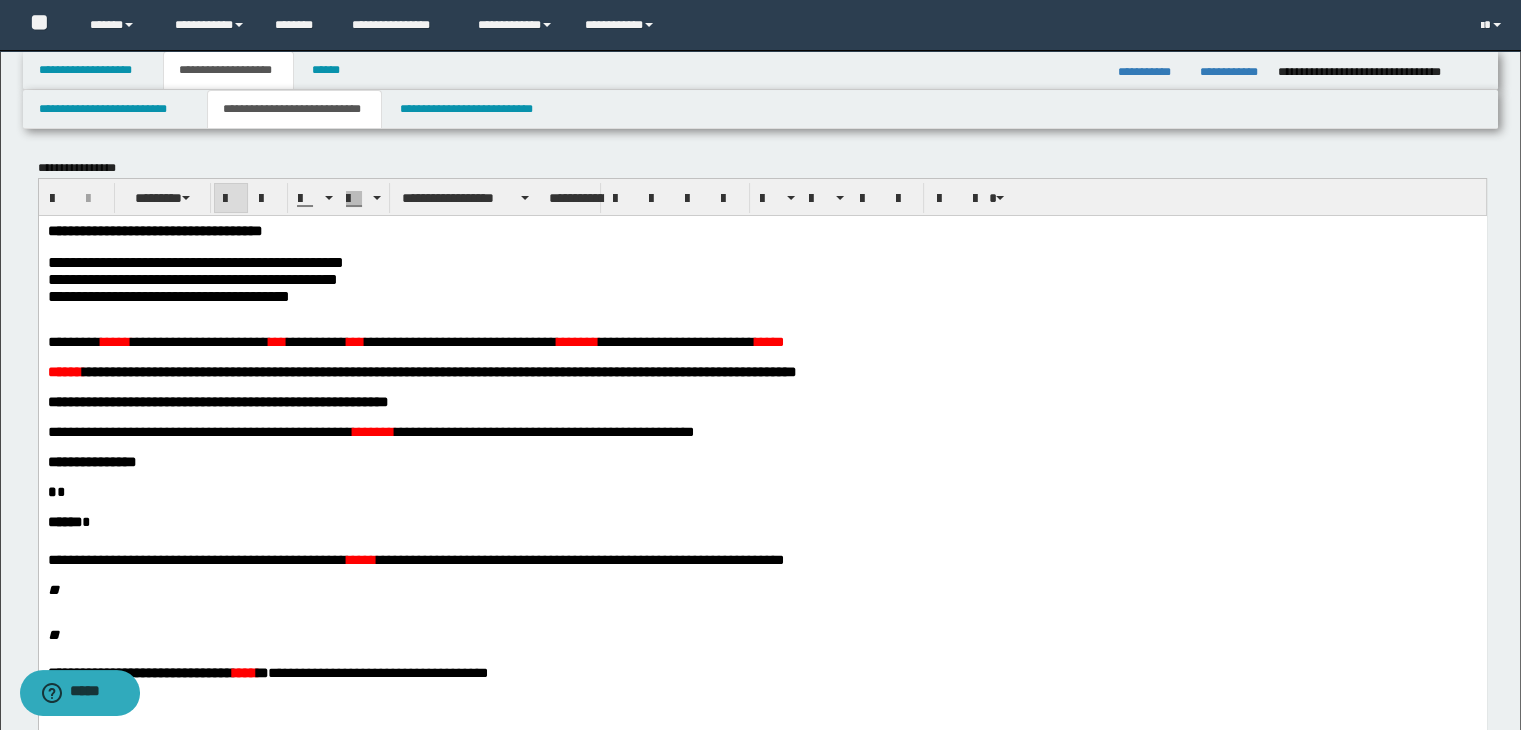 click on "**********" at bounding box center (154, 230) 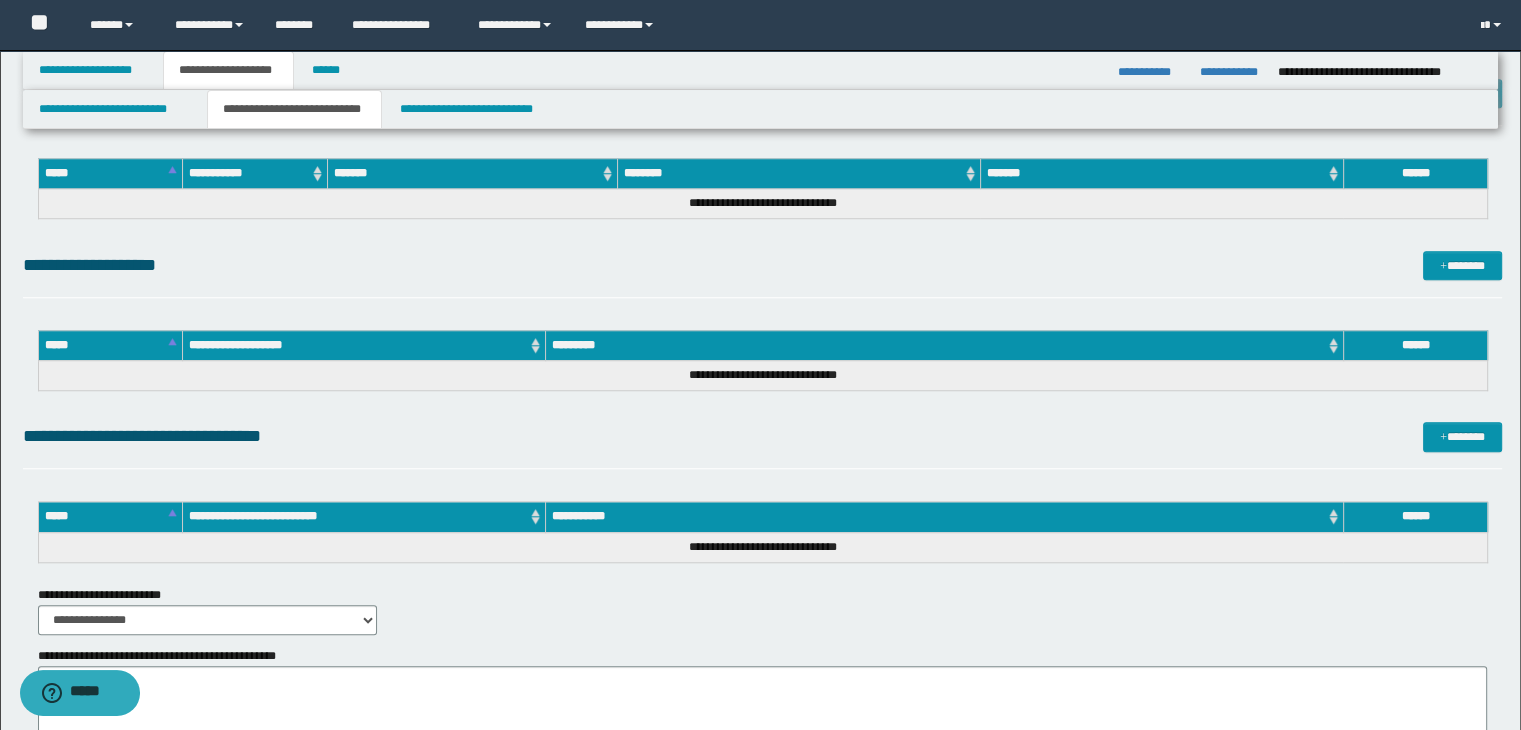 scroll, scrollTop: 1600, scrollLeft: 0, axis: vertical 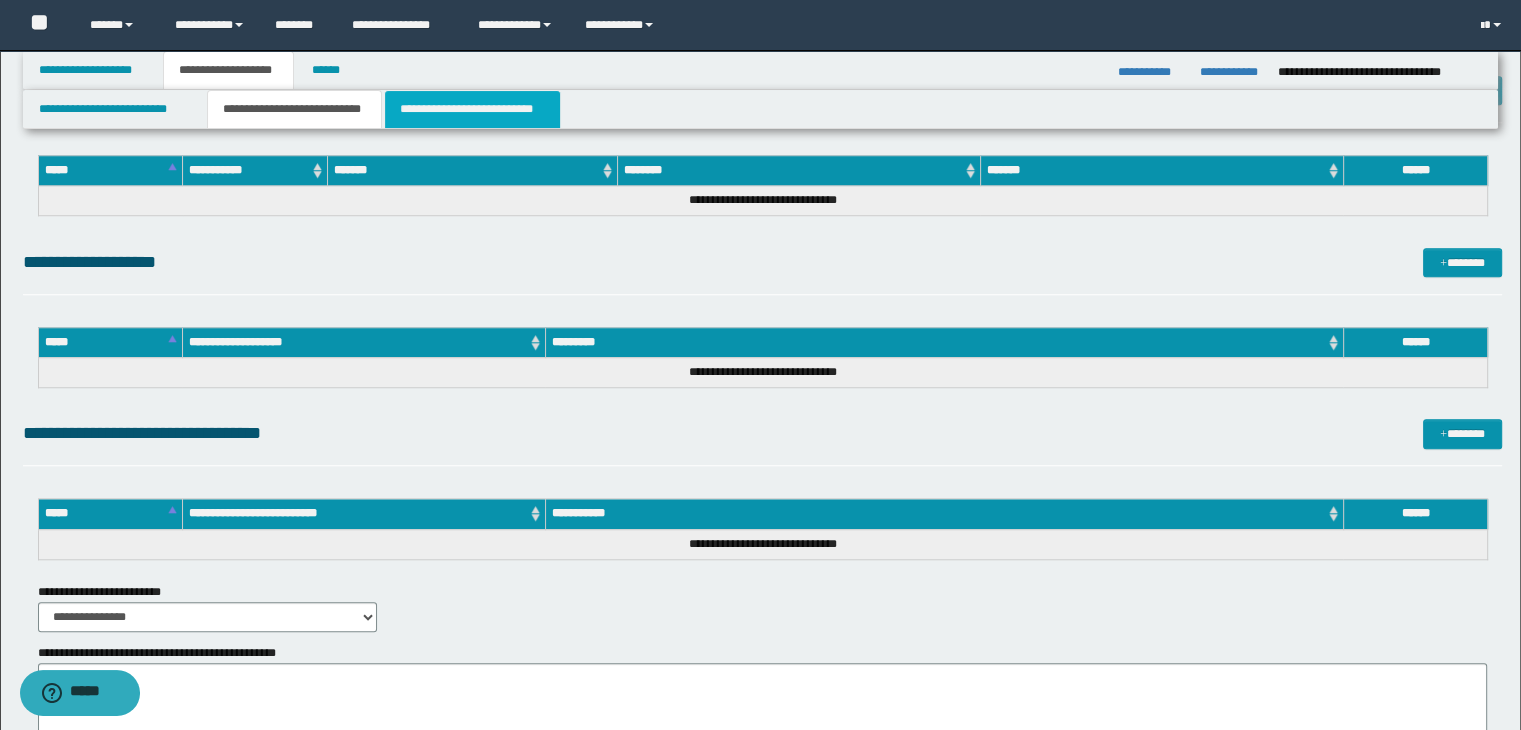 click on "**********" at bounding box center (472, 109) 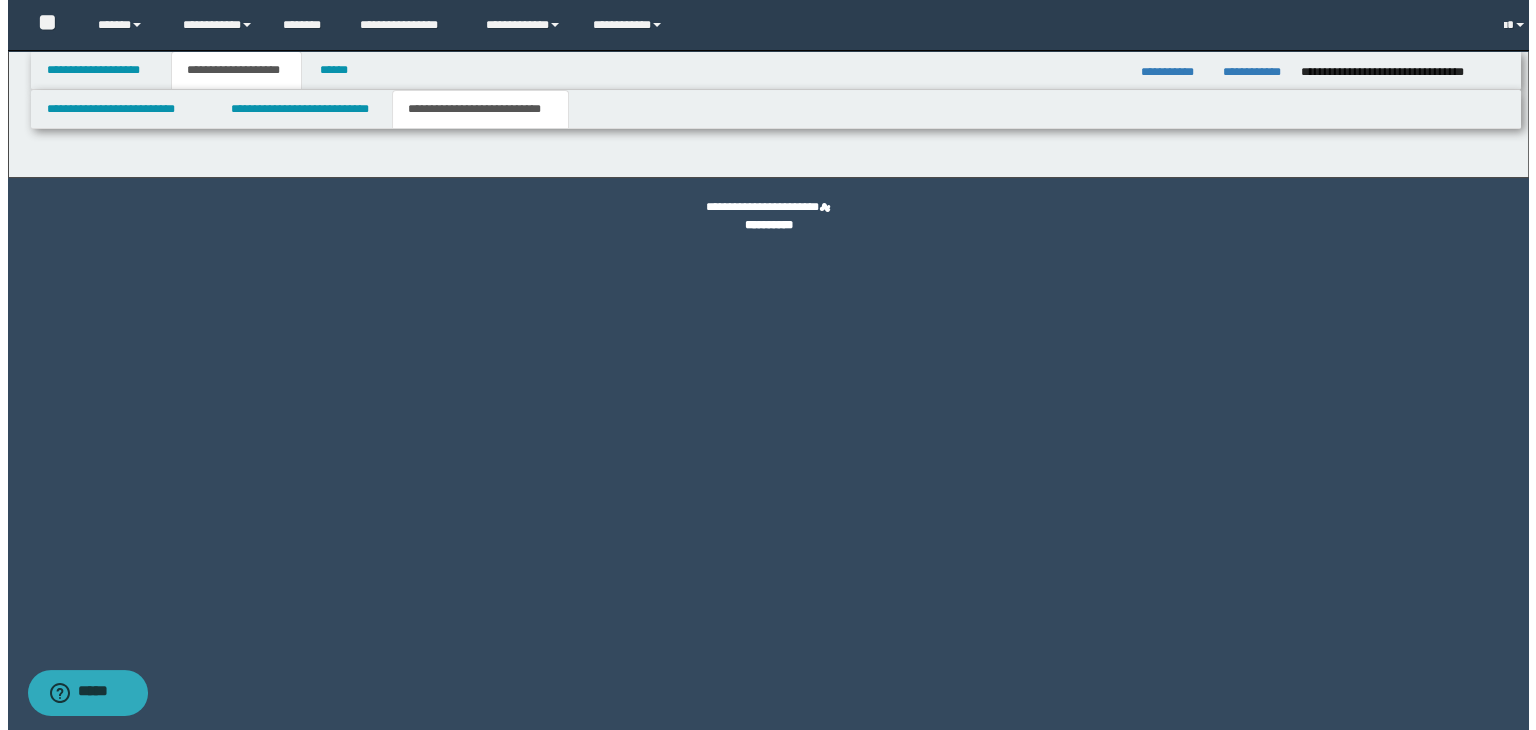 scroll, scrollTop: 0, scrollLeft: 0, axis: both 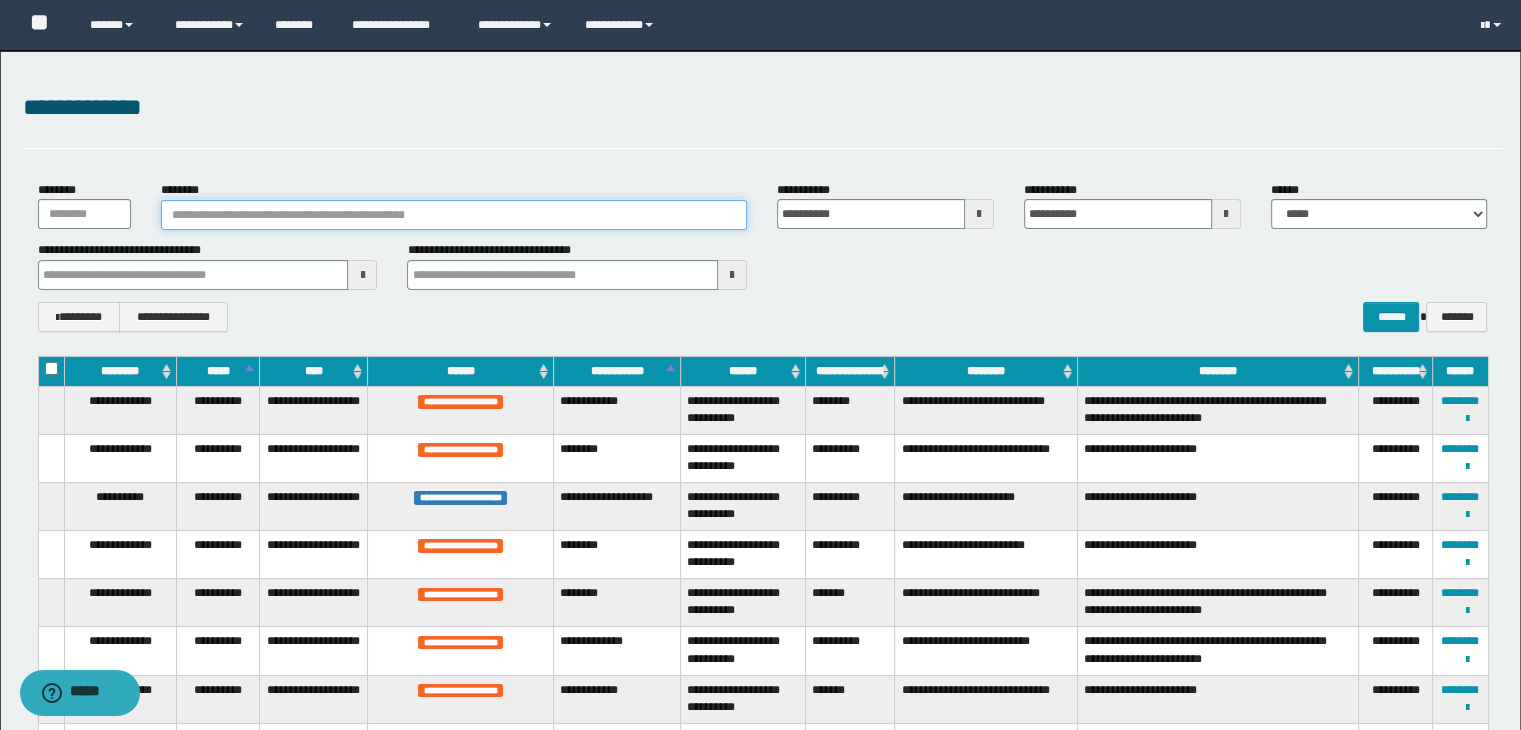 click on "********" at bounding box center [454, 215] 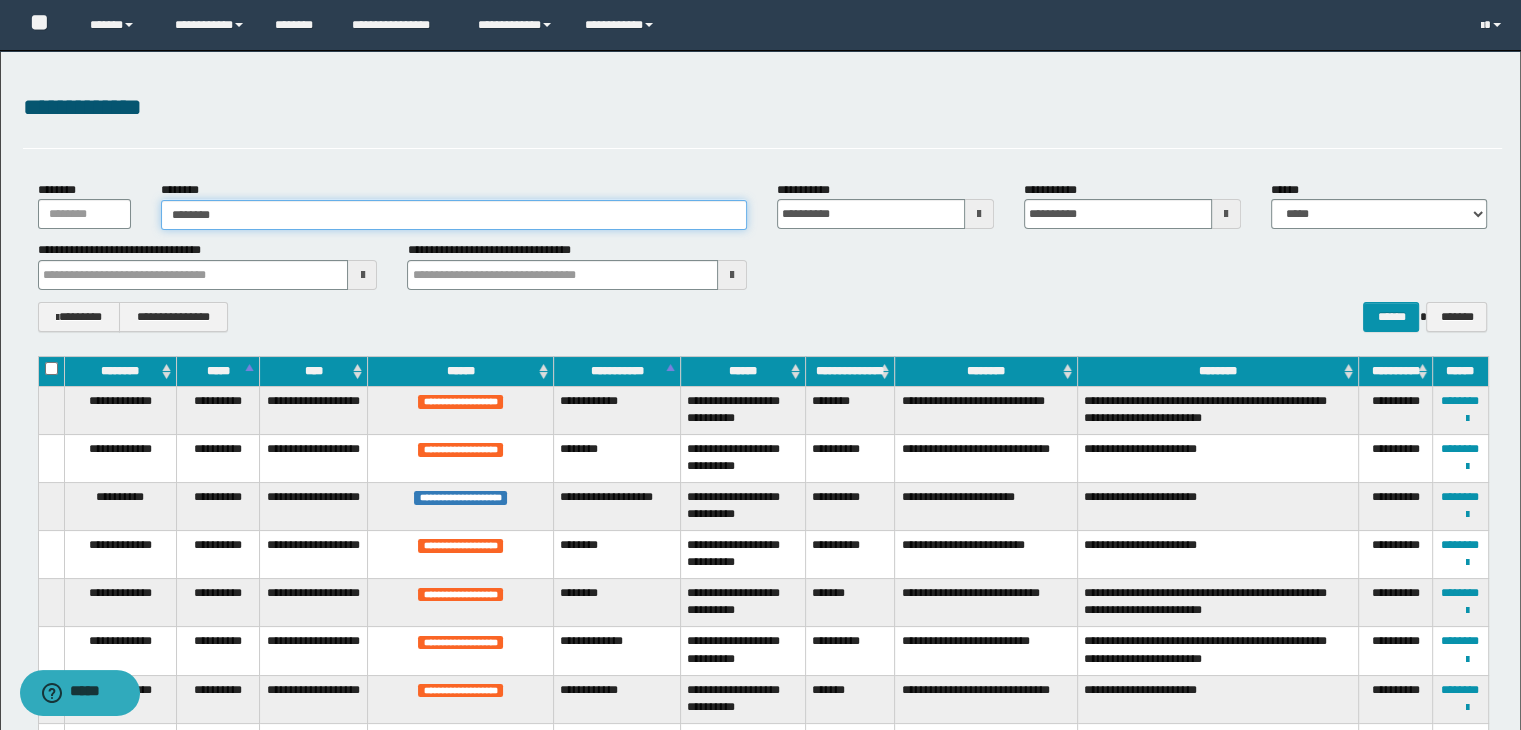 type on "********" 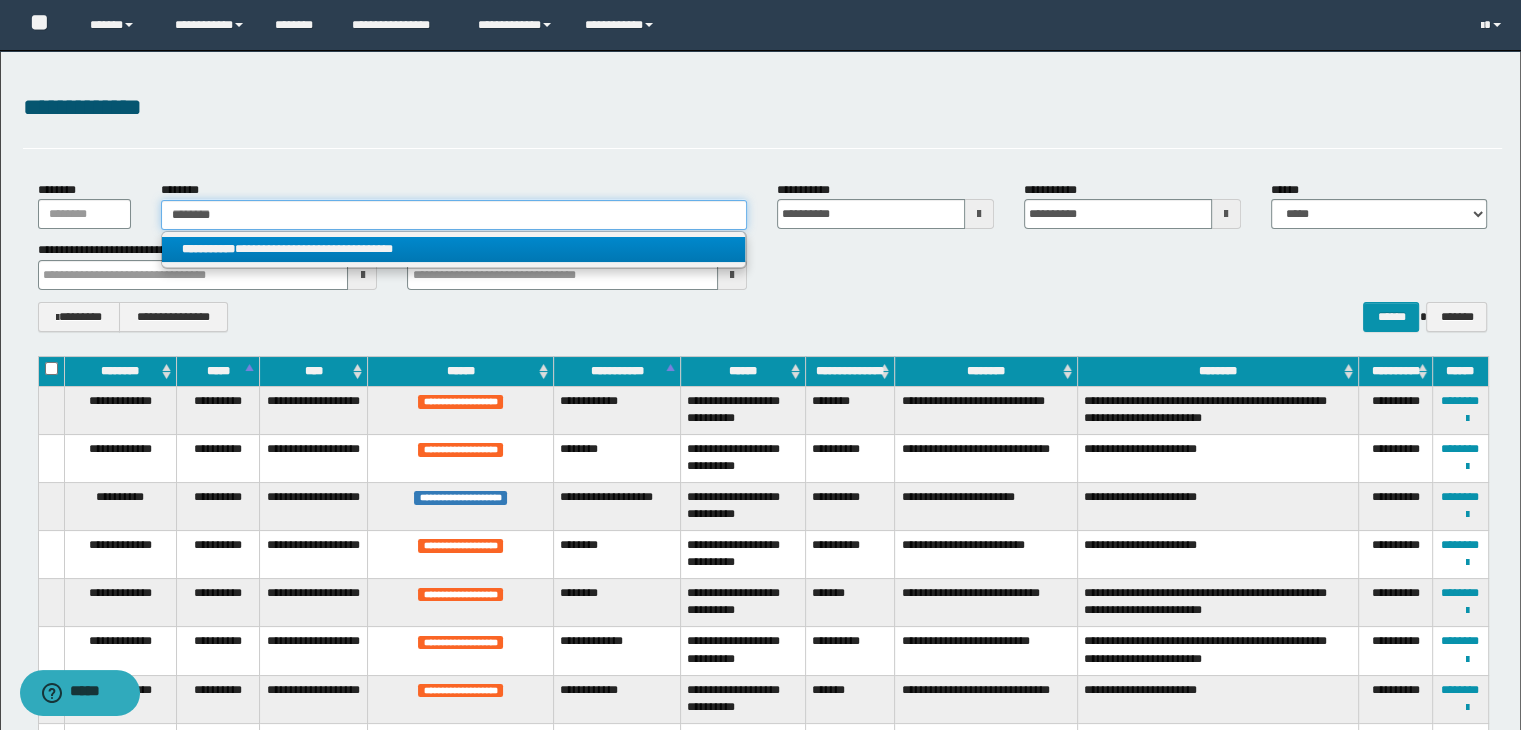 type on "********" 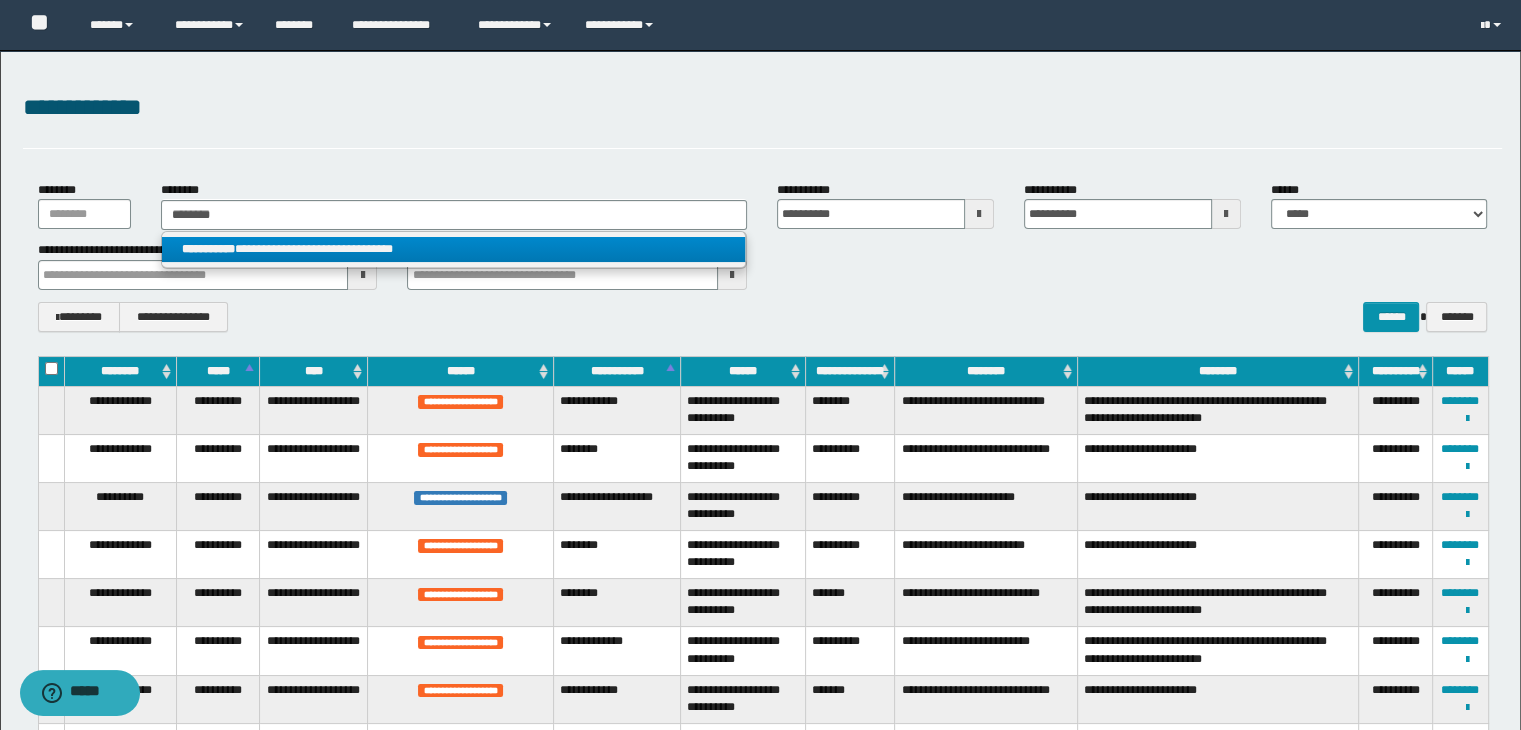 click on "**********" at bounding box center (454, 249) 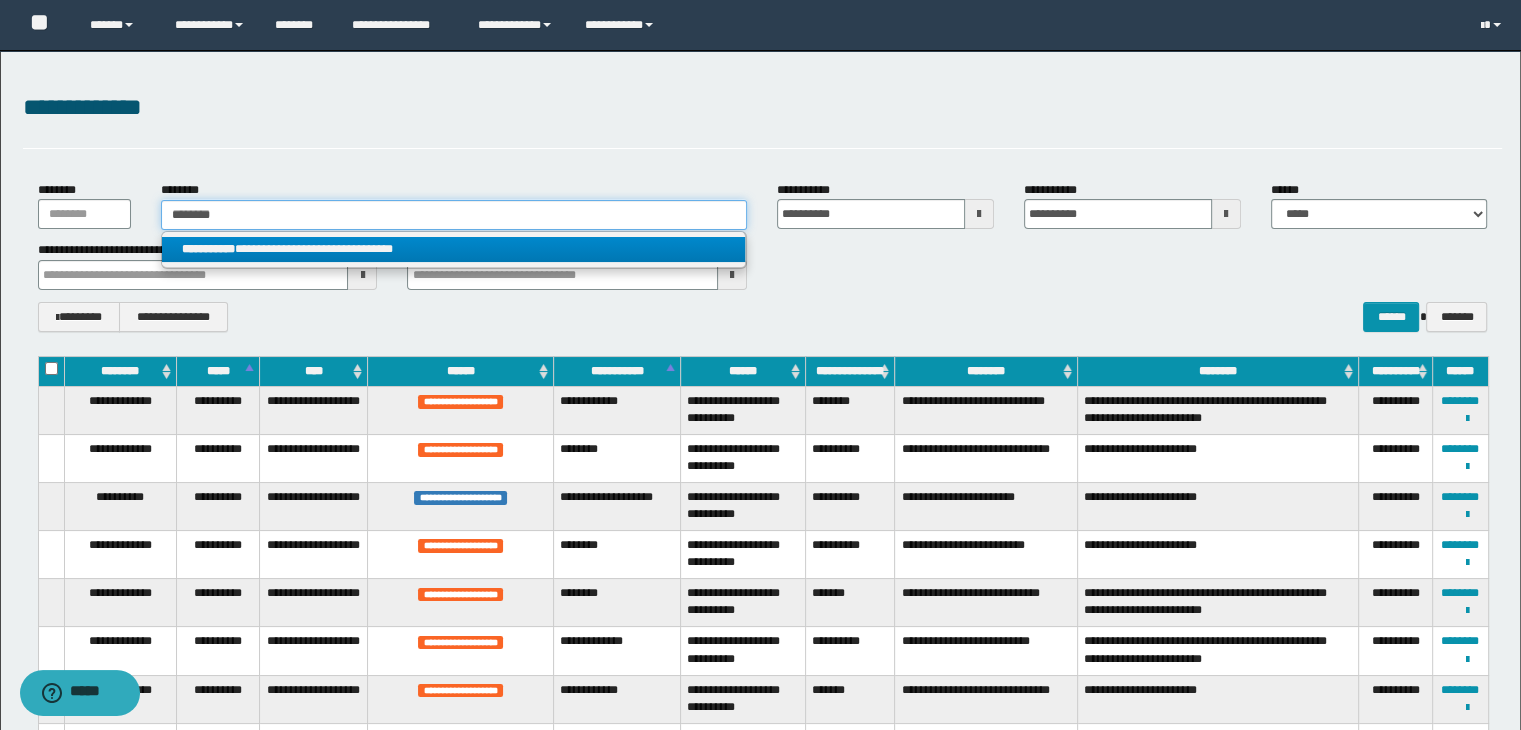 type 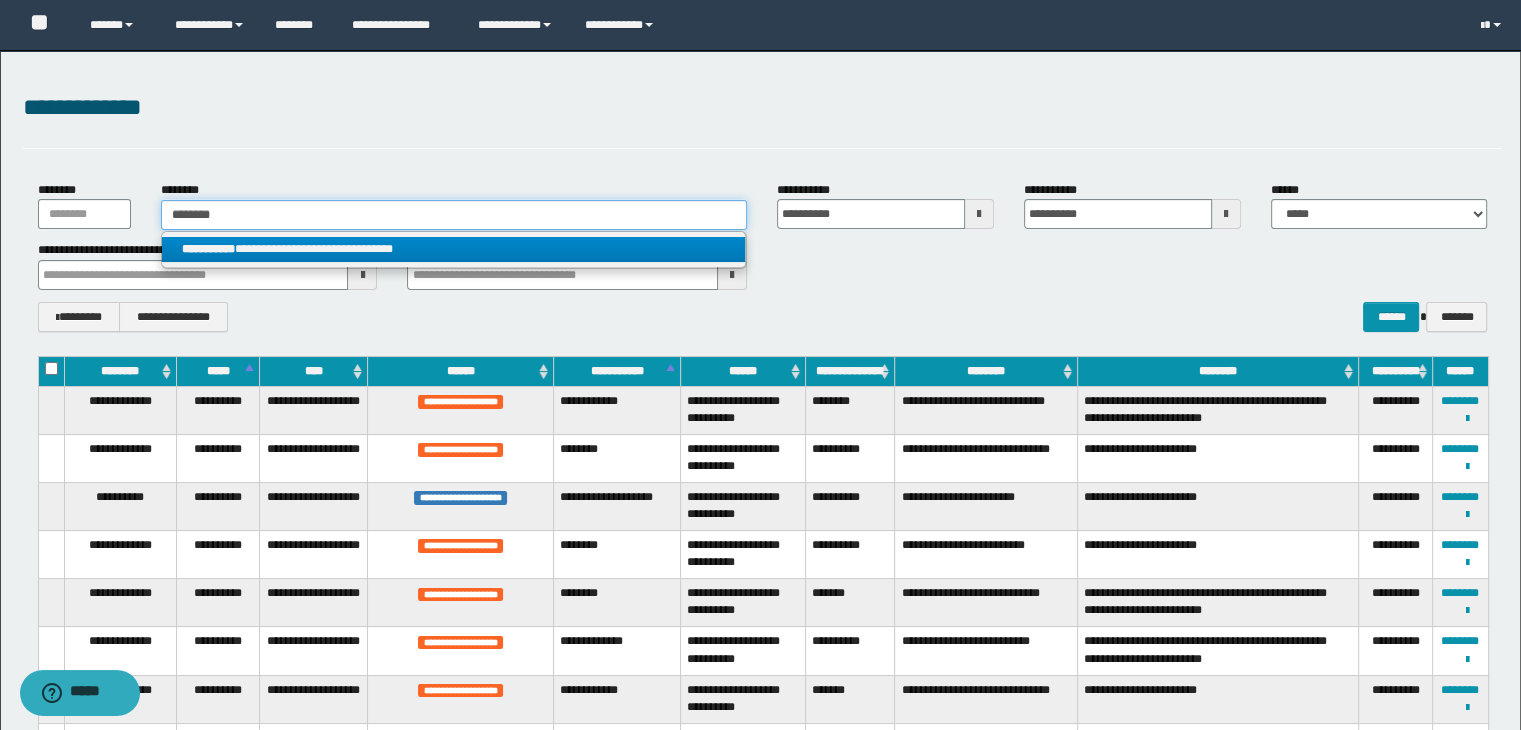 type on "**********" 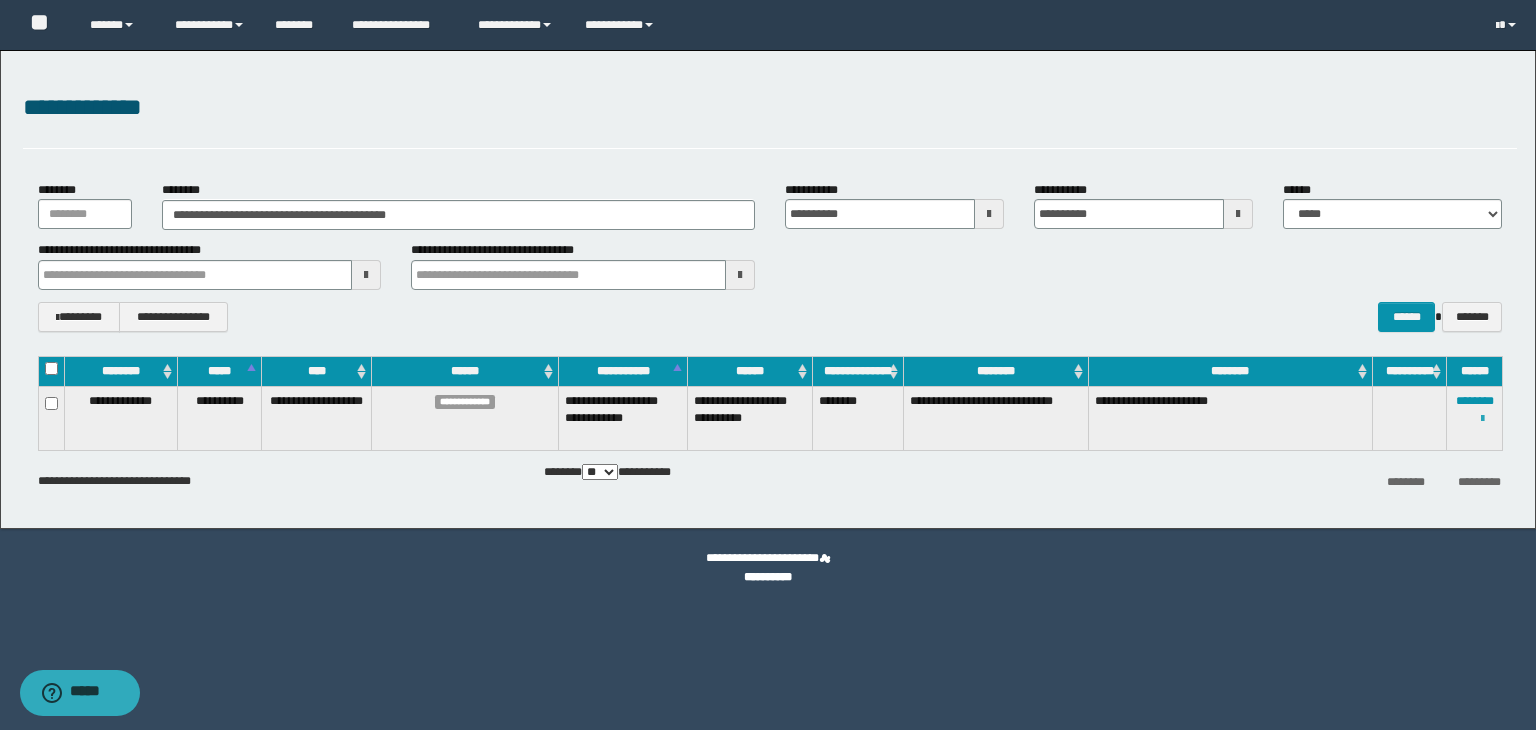 click at bounding box center (1482, 419) 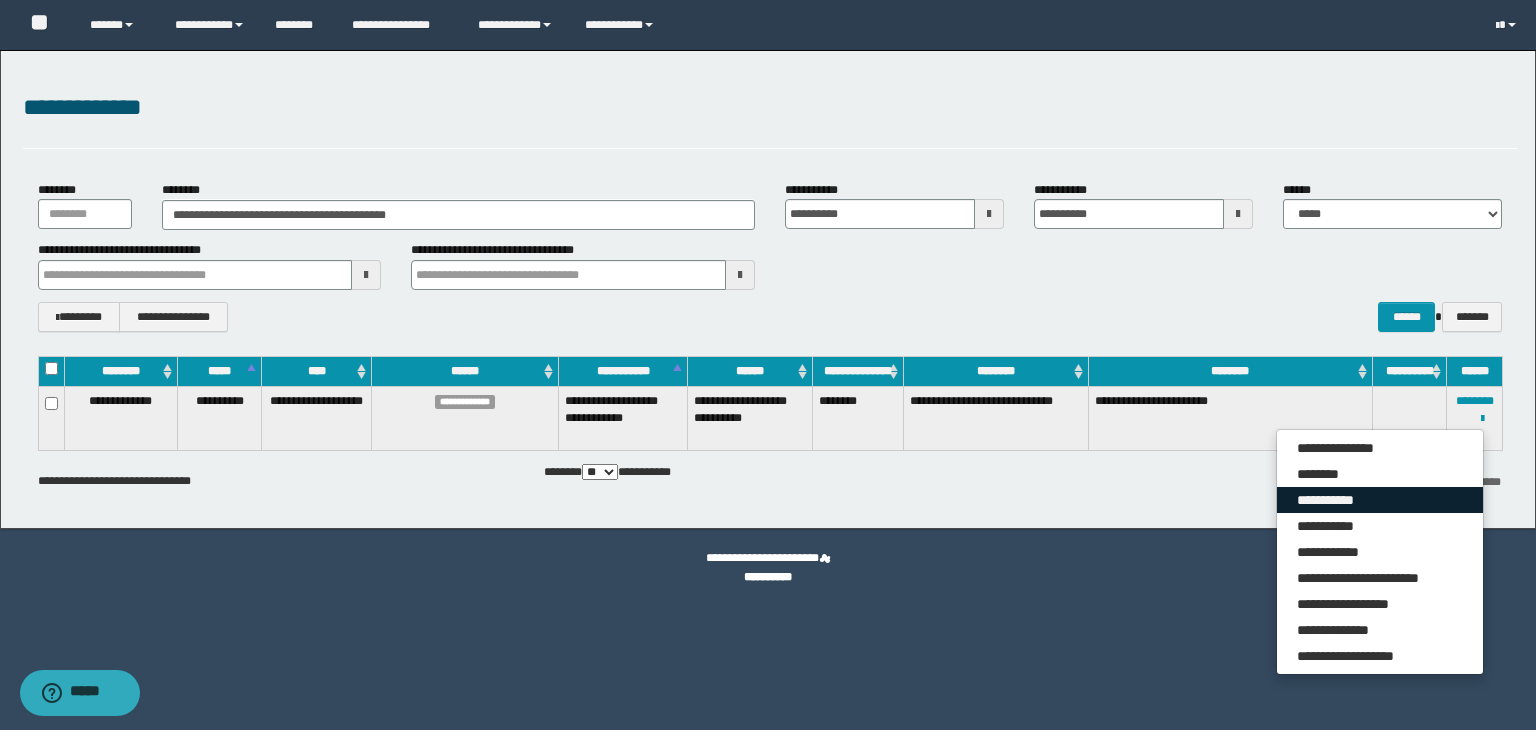 click on "**********" at bounding box center [1380, 500] 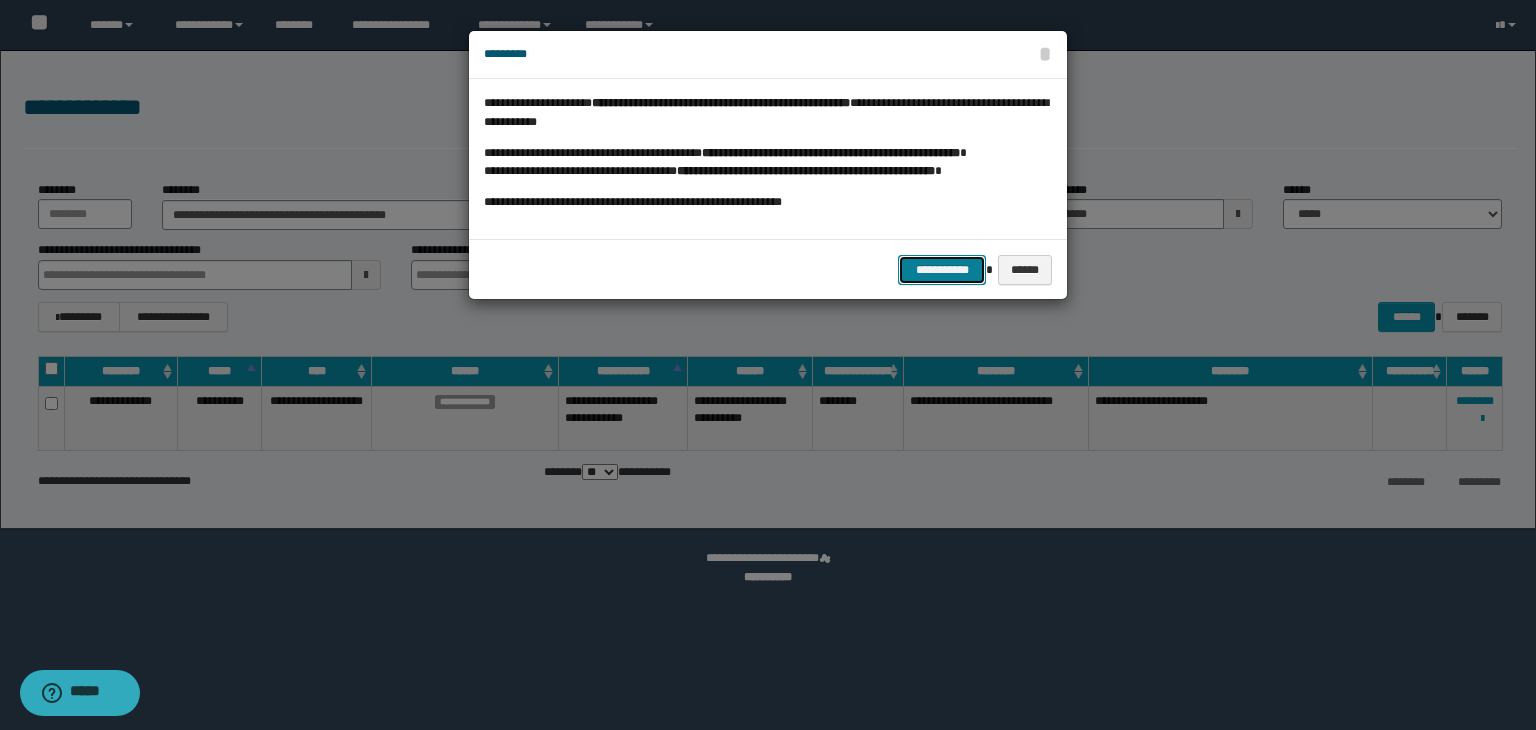click on "**********" at bounding box center (942, 270) 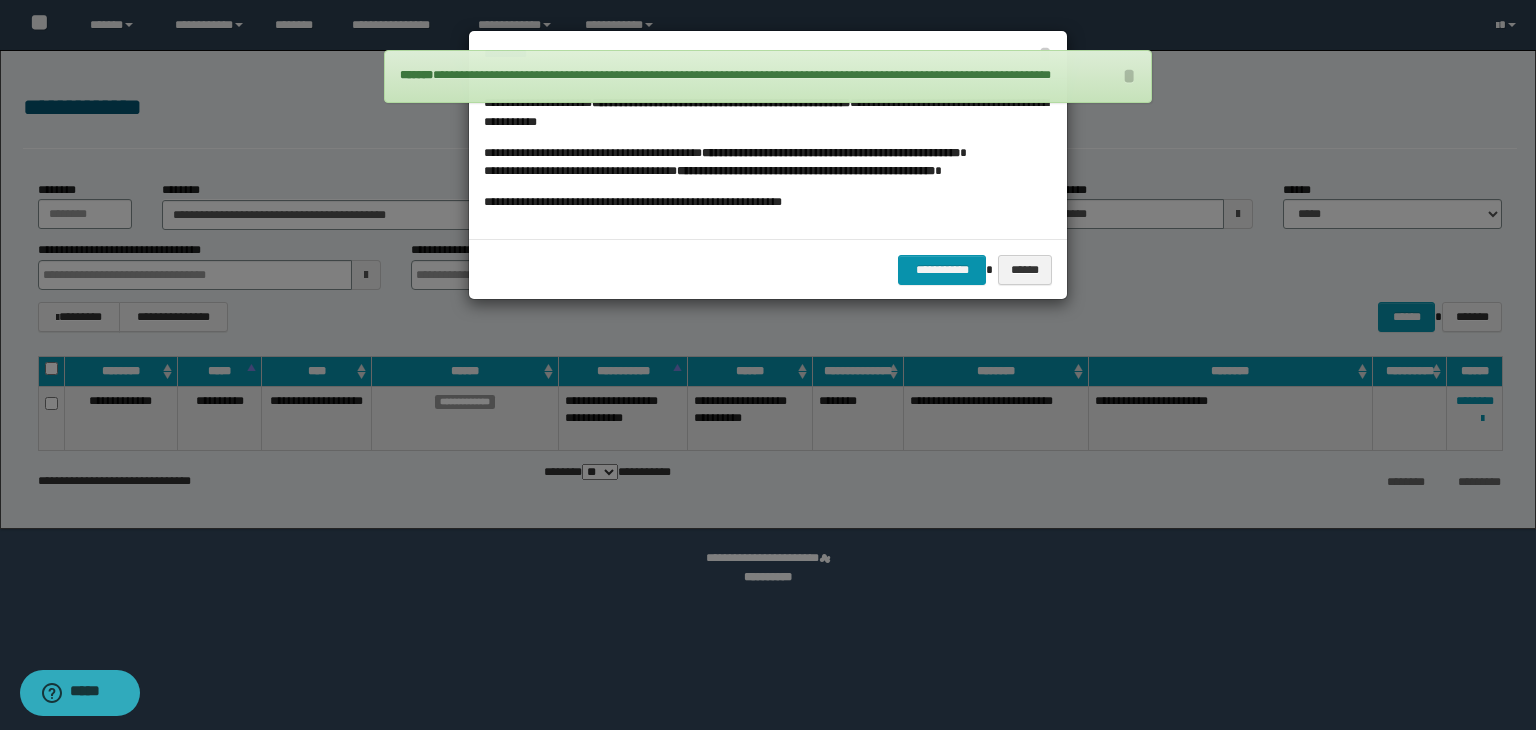 click at bounding box center [768, 365] 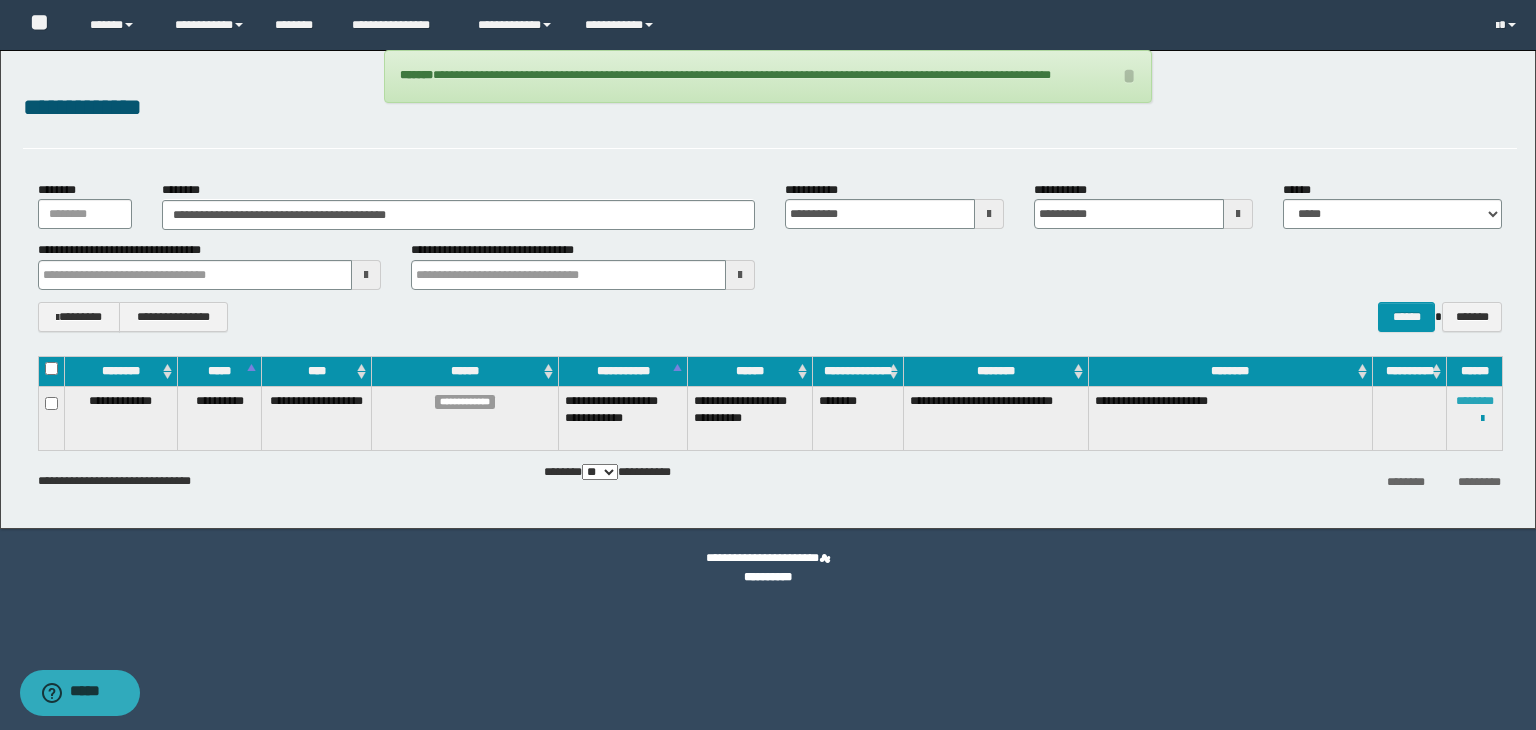 click on "********" at bounding box center [1475, 401] 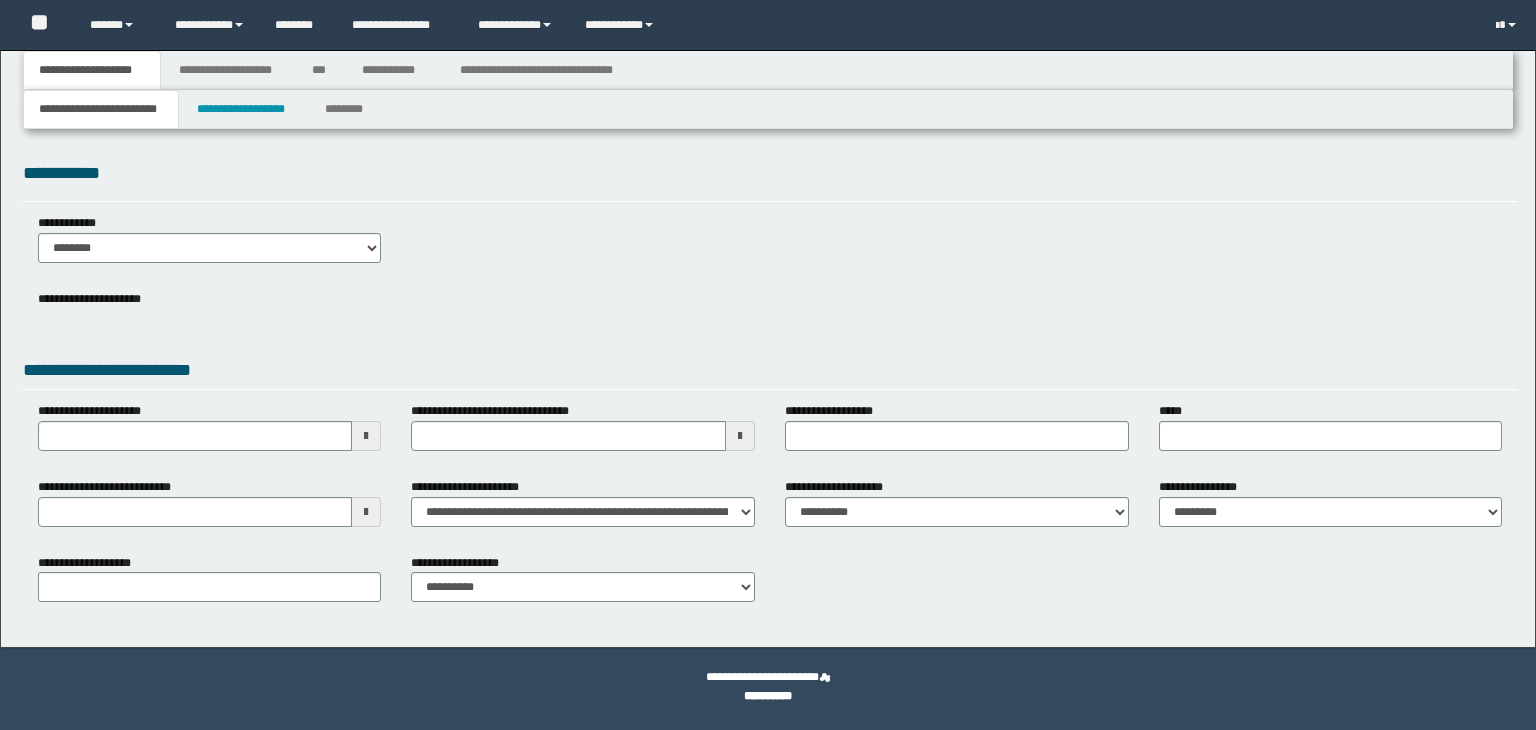 scroll, scrollTop: 0, scrollLeft: 0, axis: both 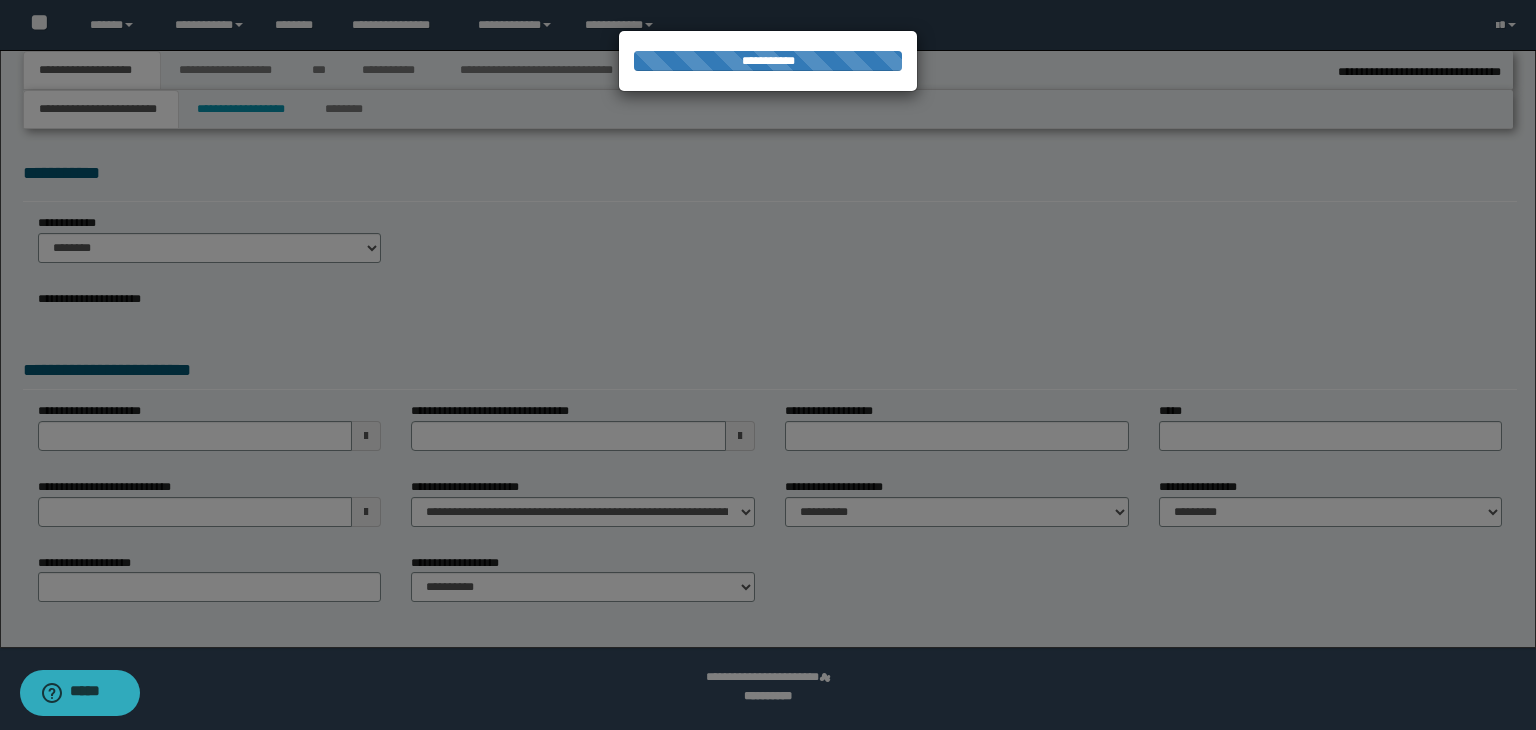 select on "*" 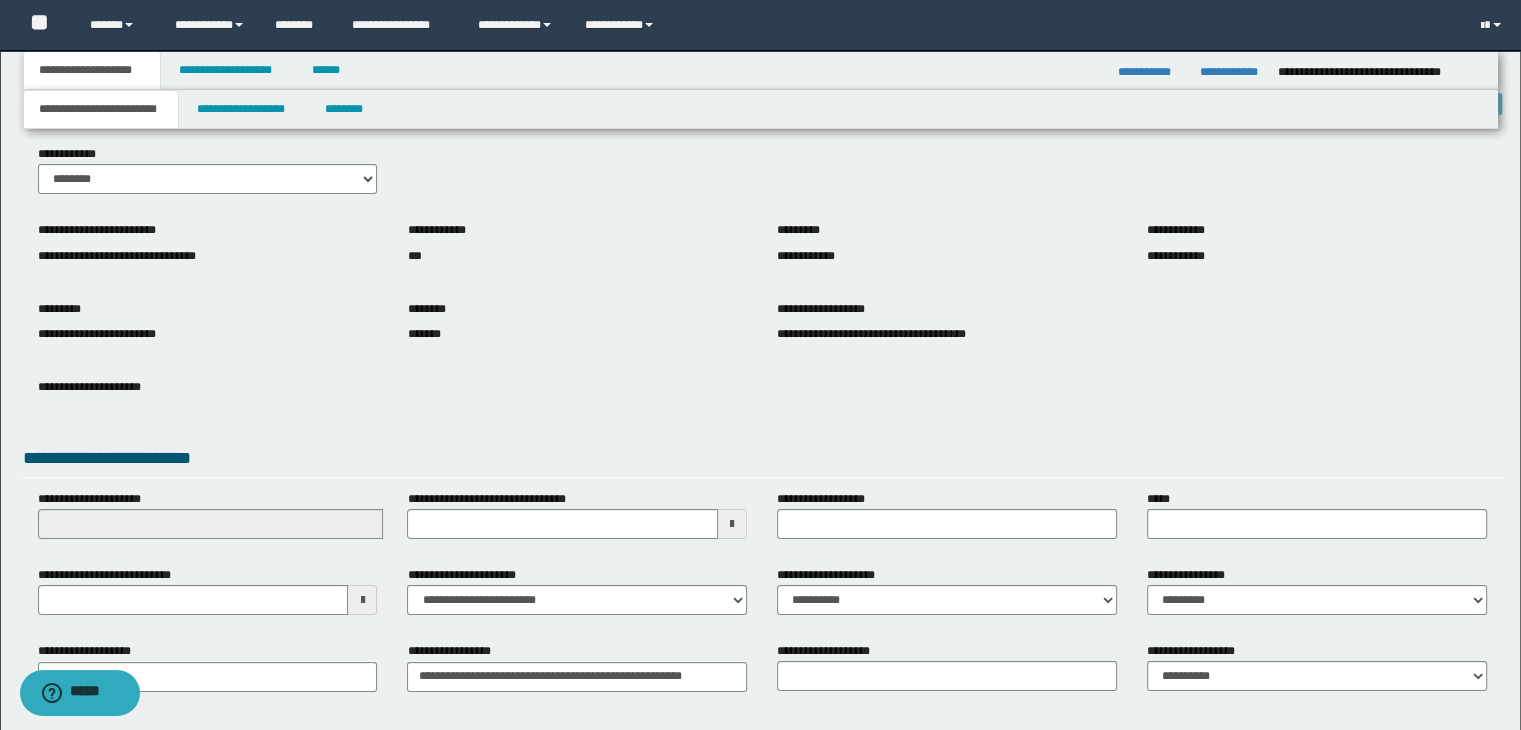scroll, scrollTop: 153, scrollLeft: 0, axis: vertical 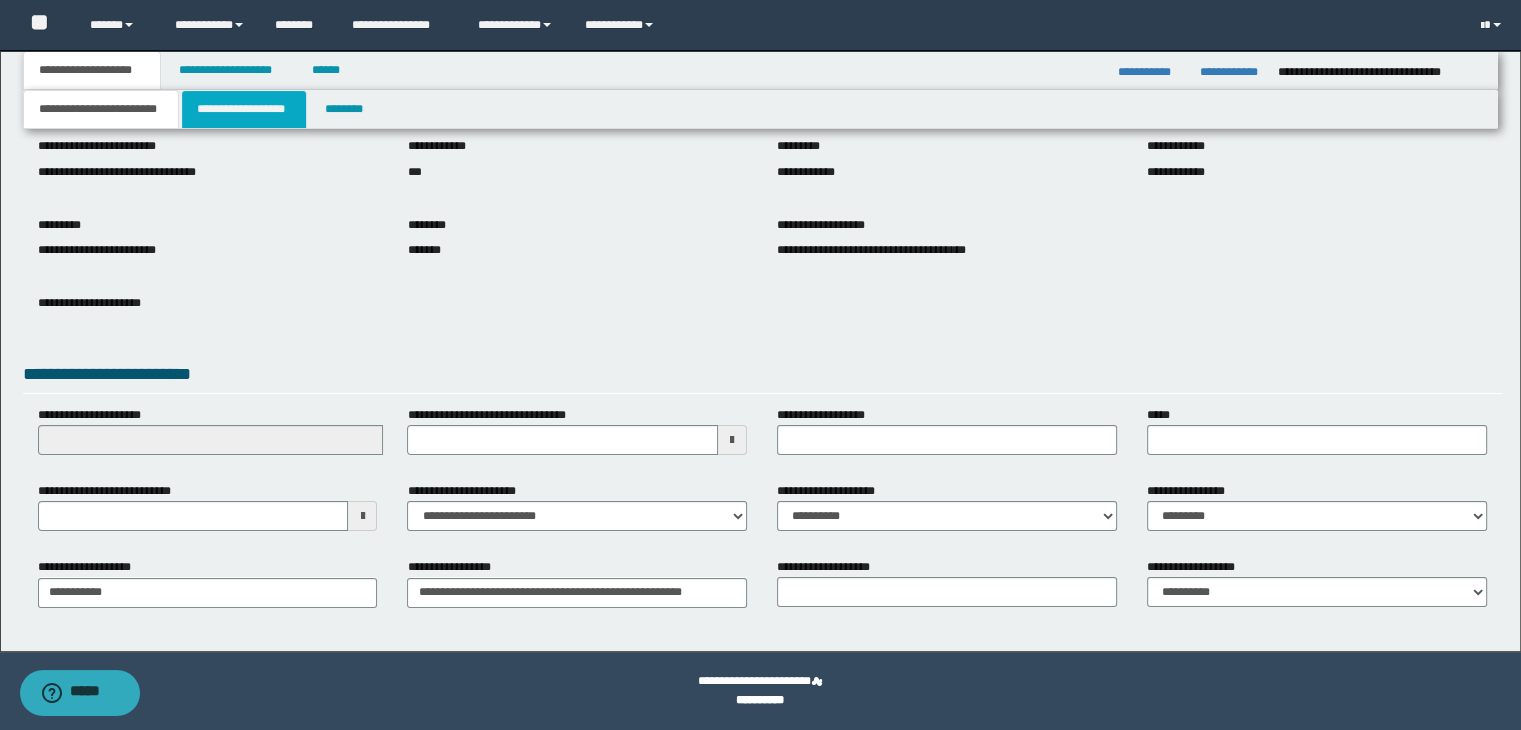 click on "**********" at bounding box center [244, 109] 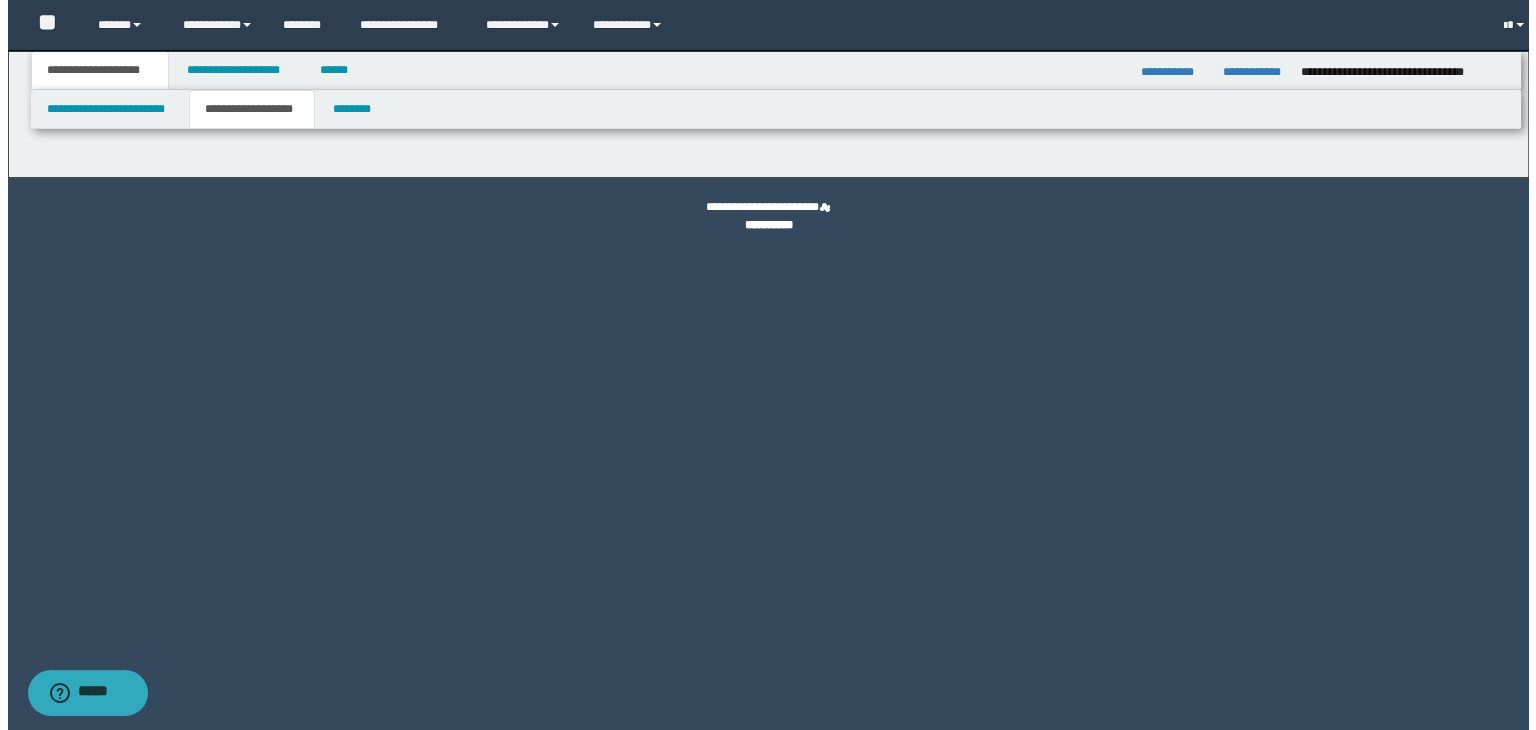 scroll, scrollTop: 0, scrollLeft: 0, axis: both 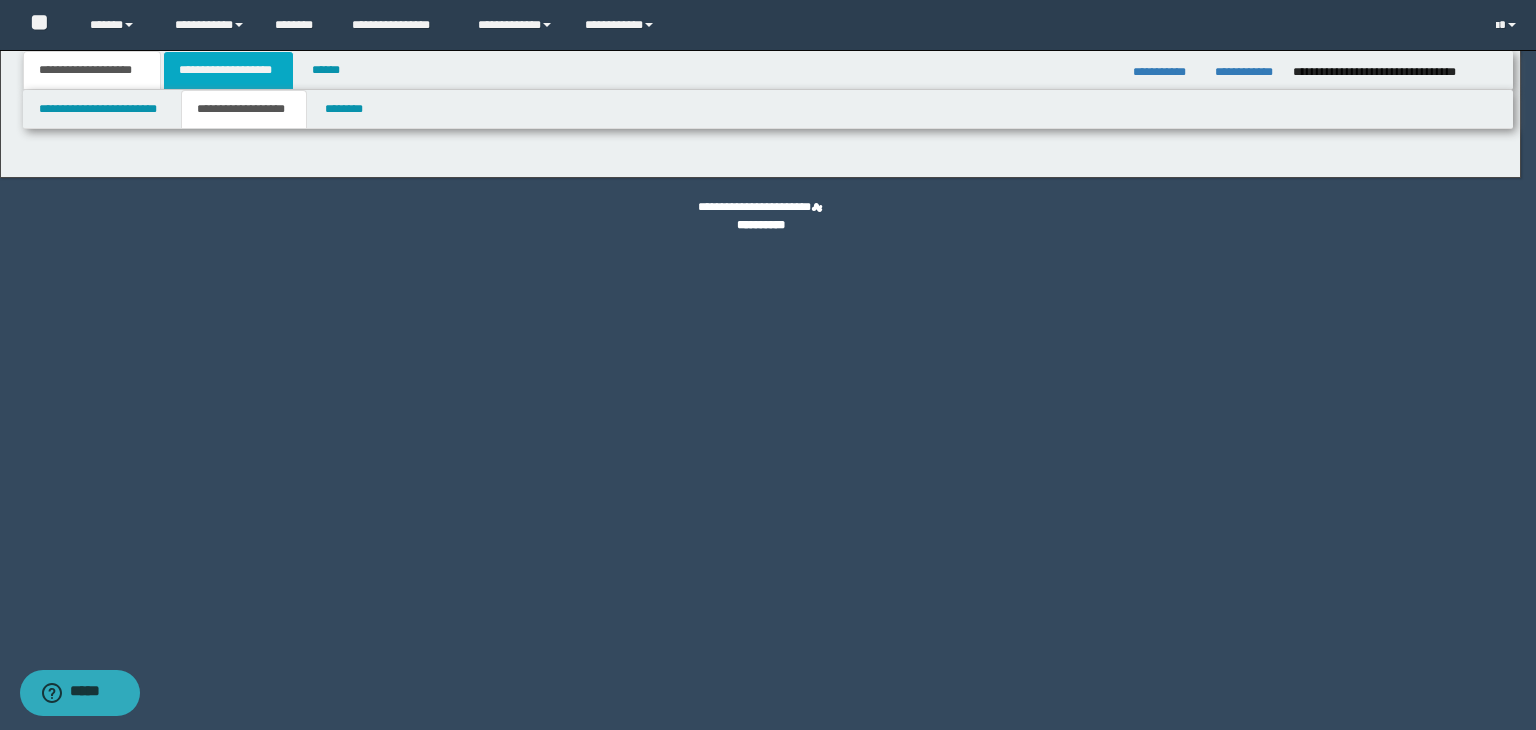 type on "********" 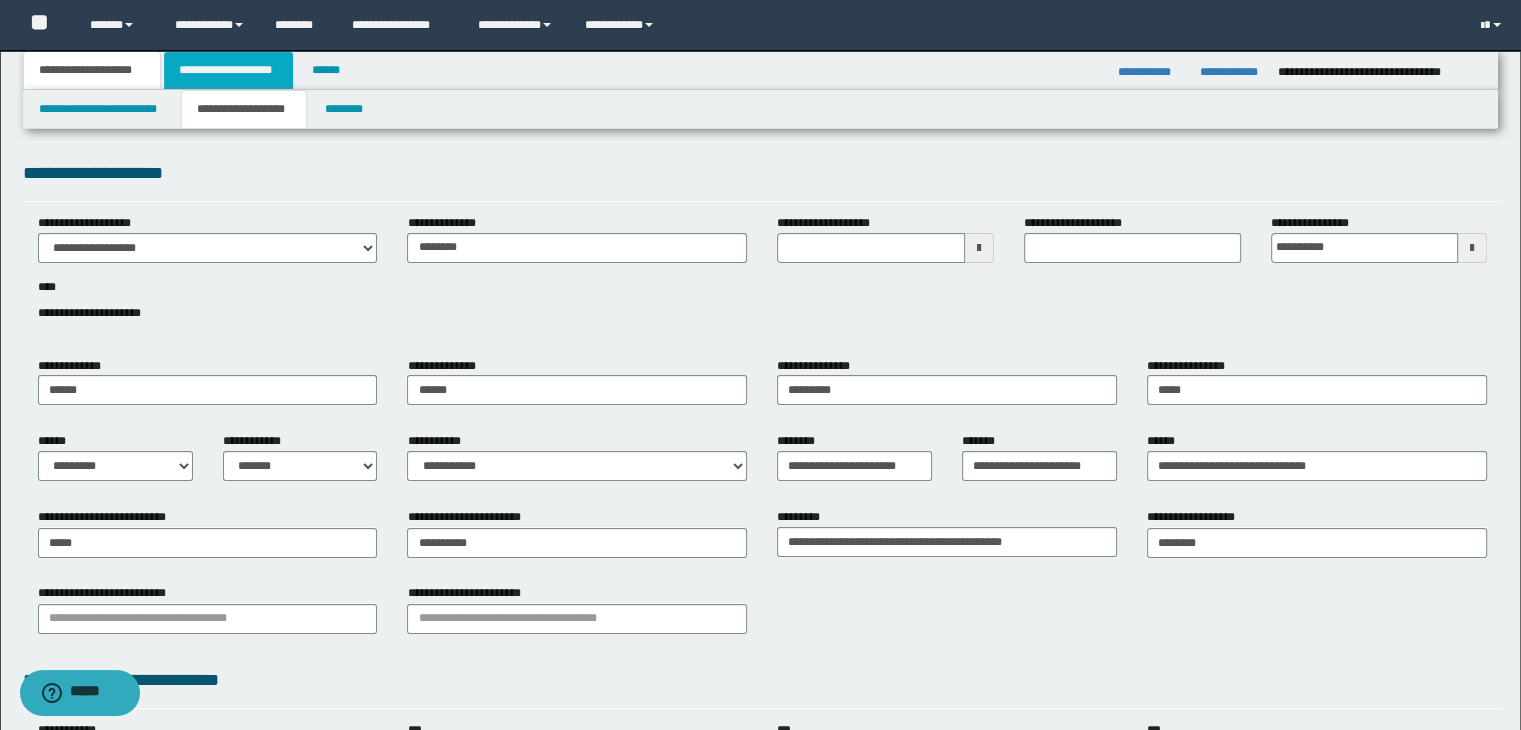 click on "**********" at bounding box center [228, 70] 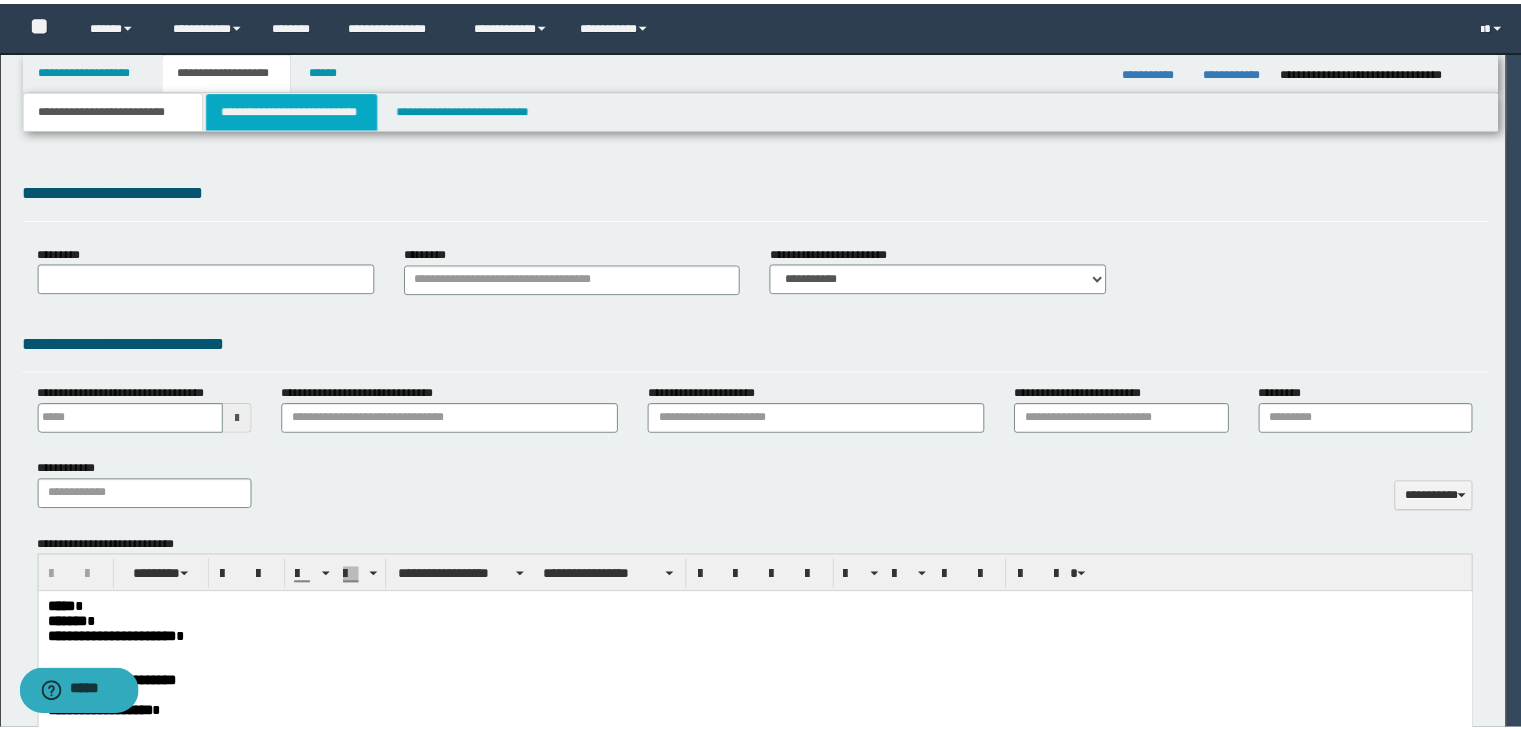 scroll, scrollTop: 0, scrollLeft: 0, axis: both 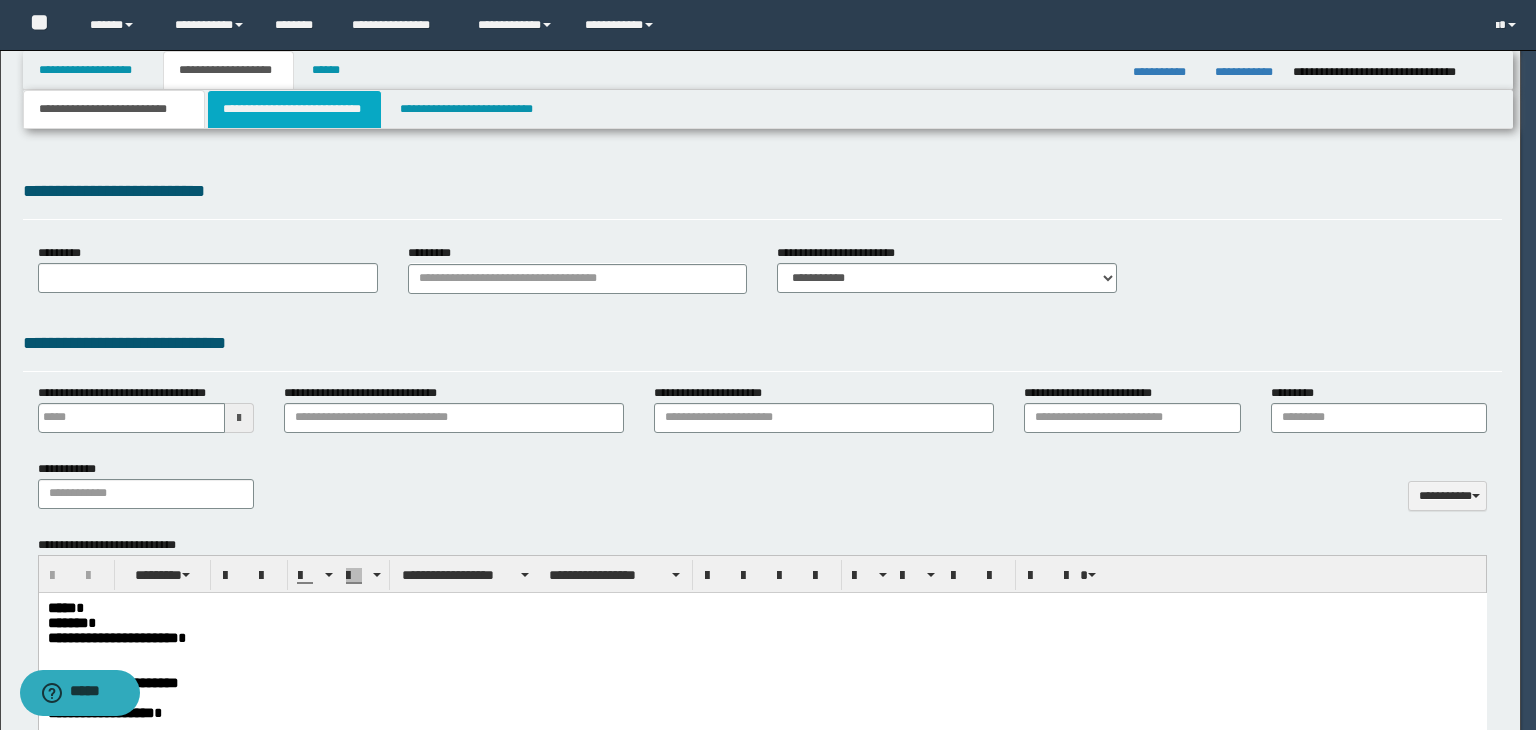 select on "*" 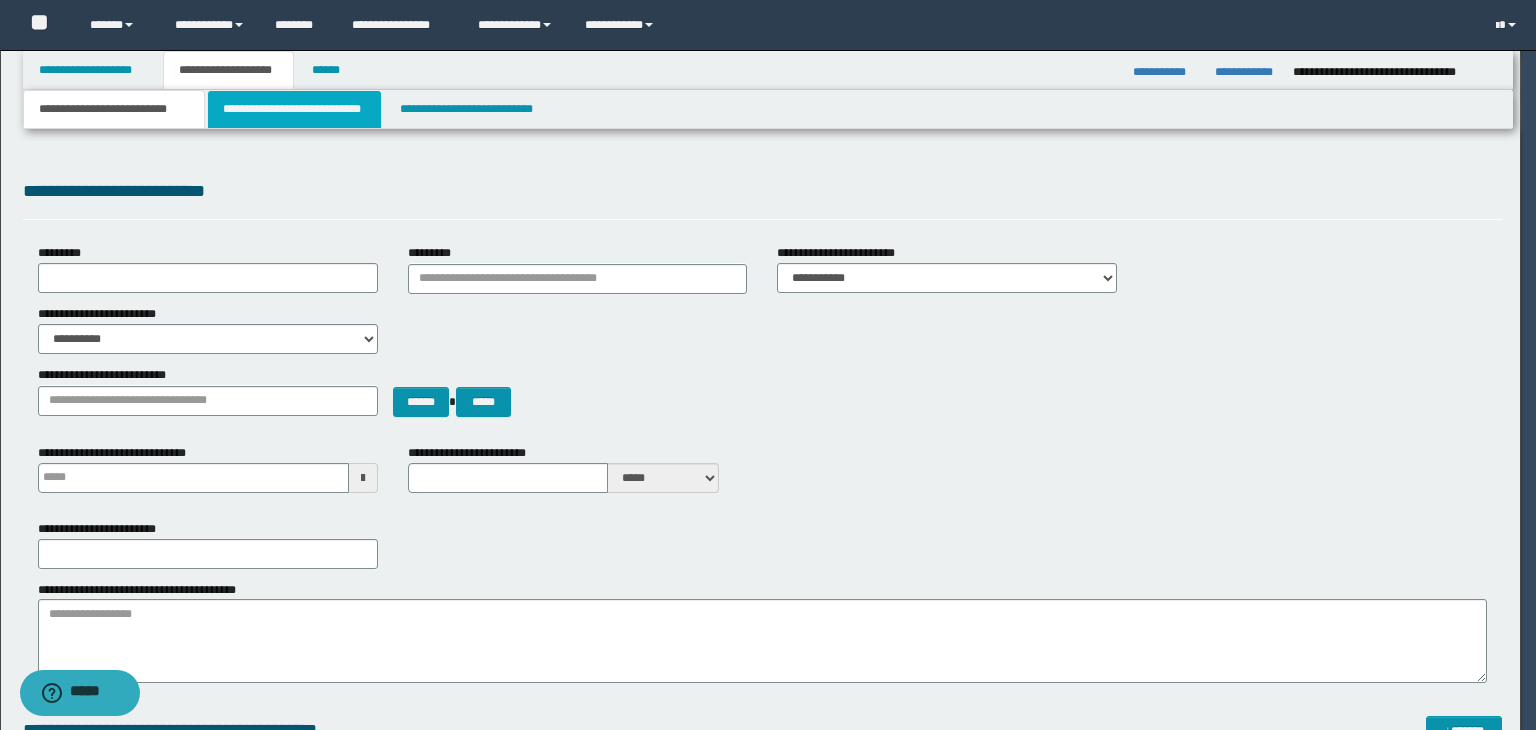 type 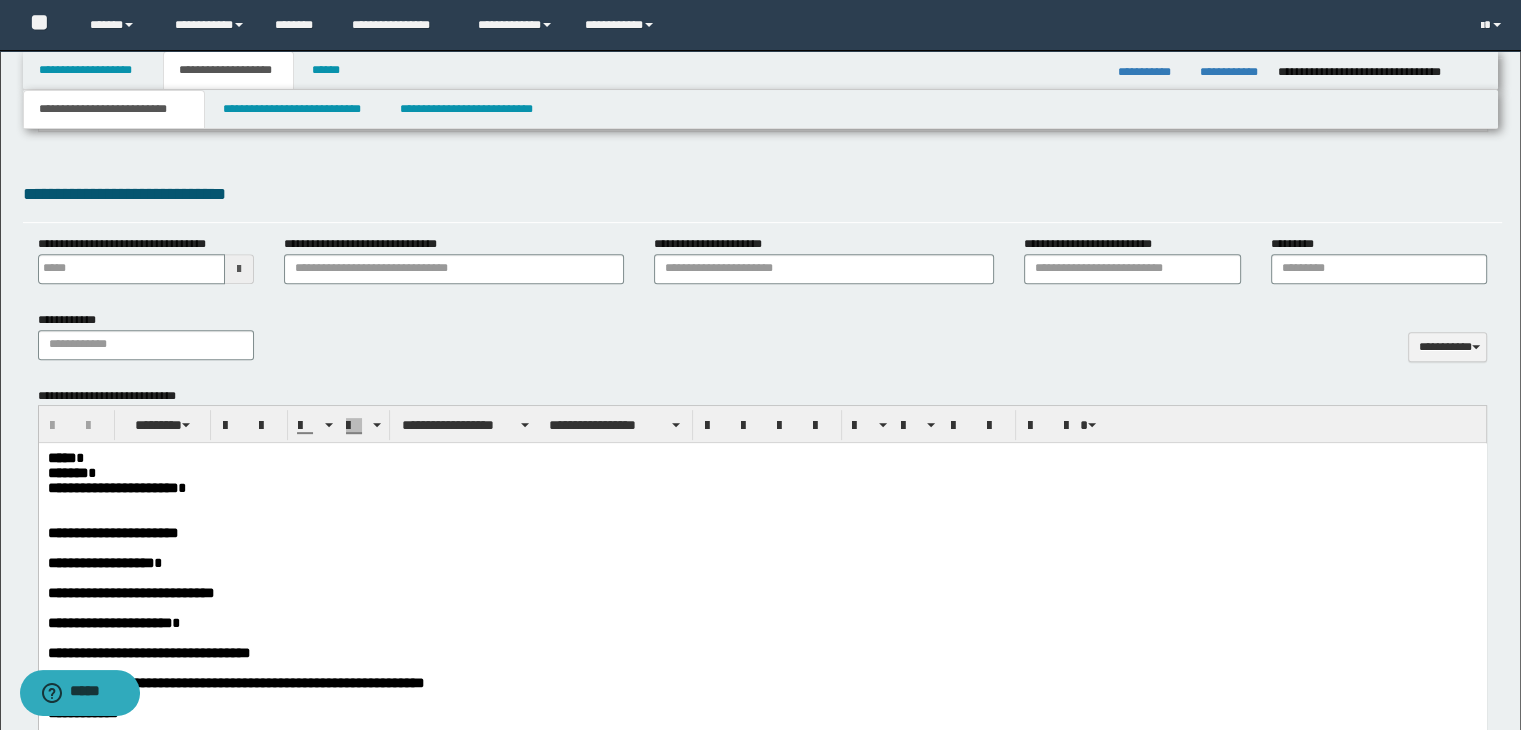 scroll, scrollTop: 1000, scrollLeft: 0, axis: vertical 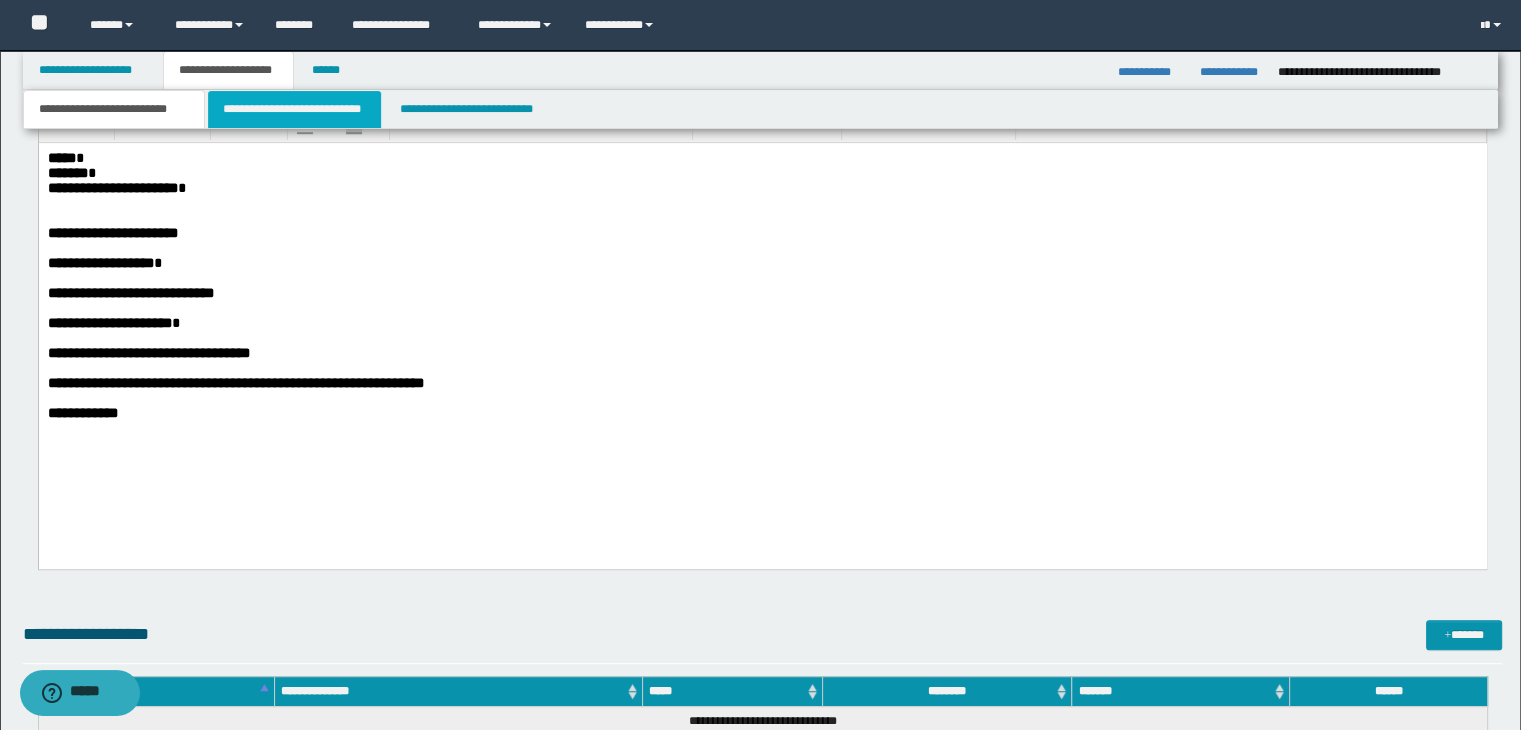 click on "**********" at bounding box center [294, 109] 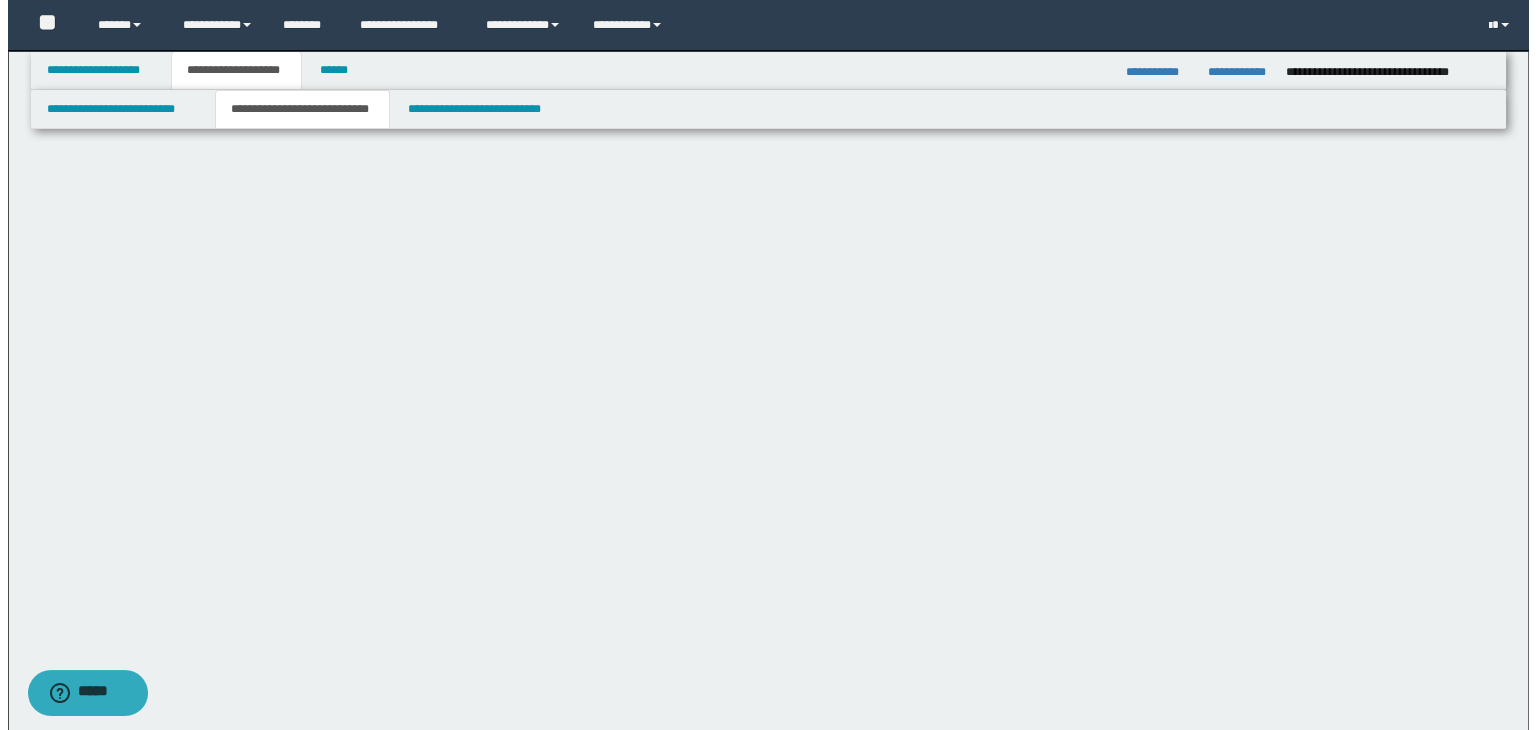 scroll, scrollTop: 0, scrollLeft: 0, axis: both 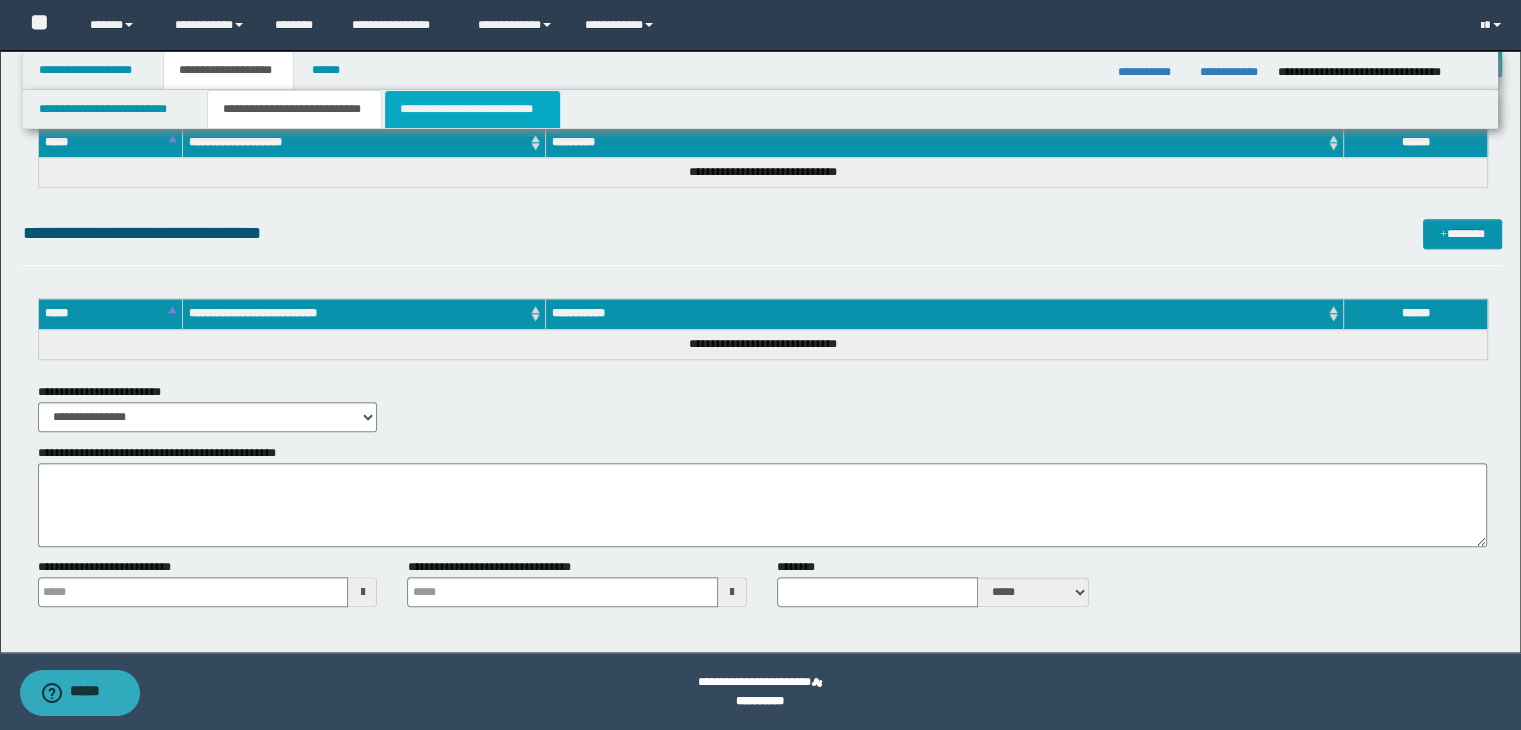 click on "**********" at bounding box center [472, 109] 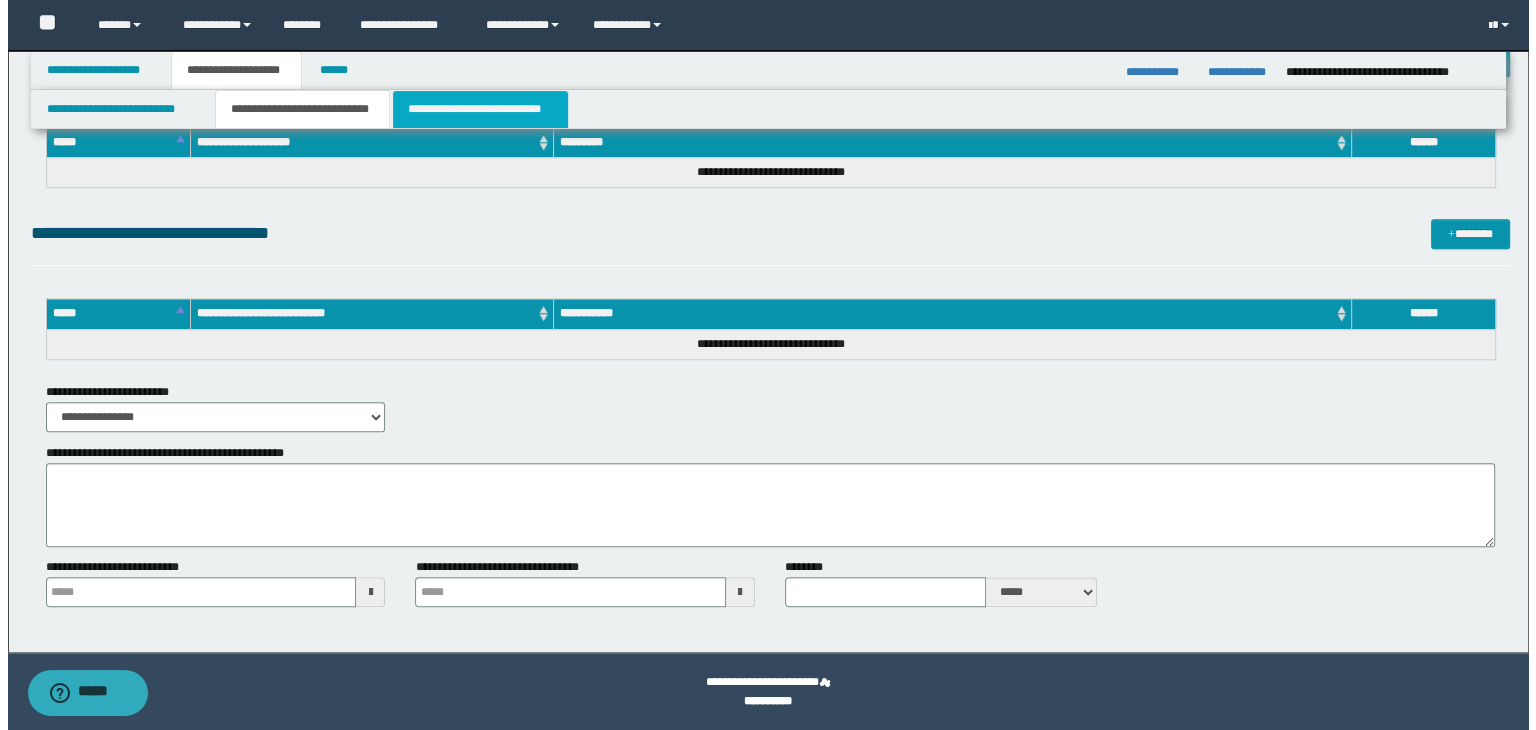 scroll, scrollTop: 0, scrollLeft: 0, axis: both 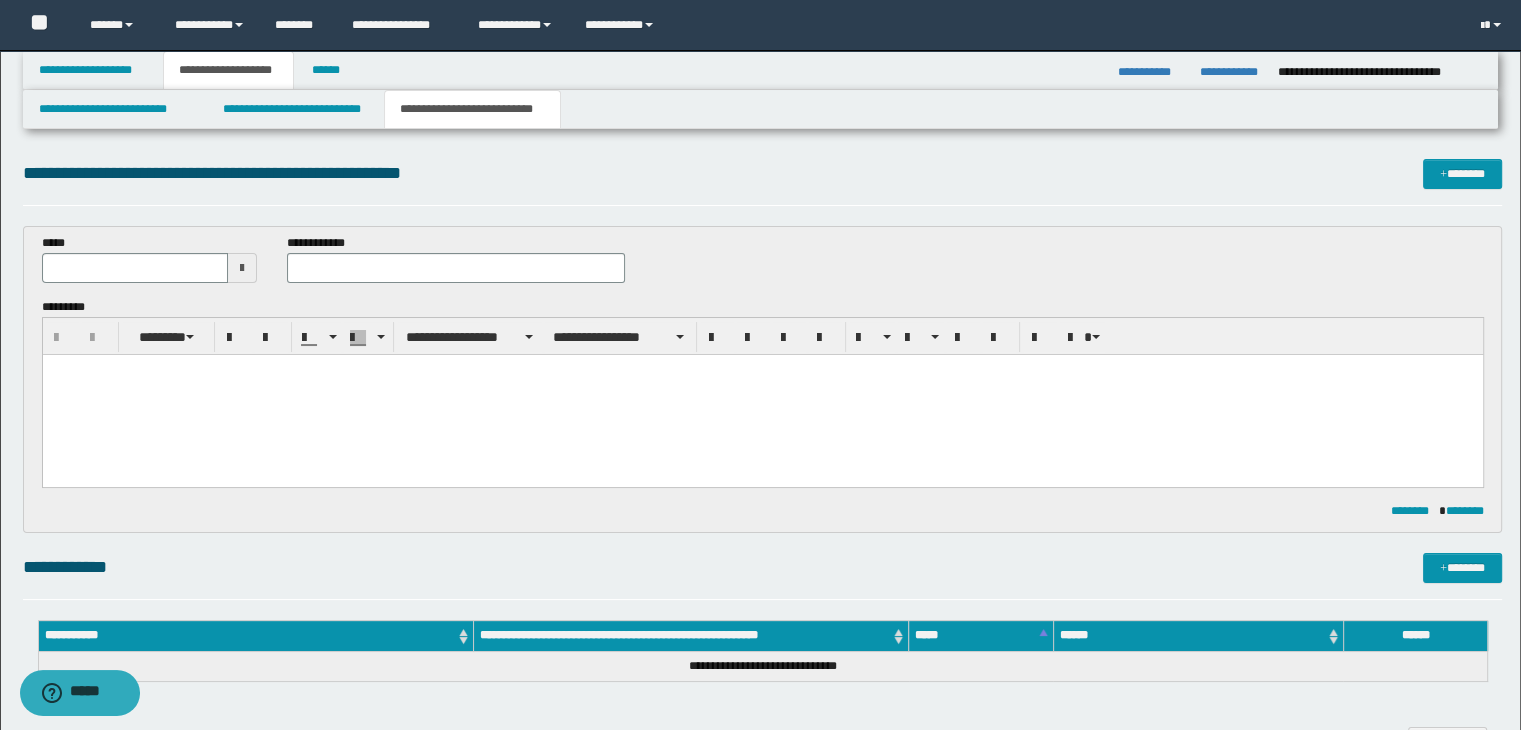 click at bounding box center [762, 394] 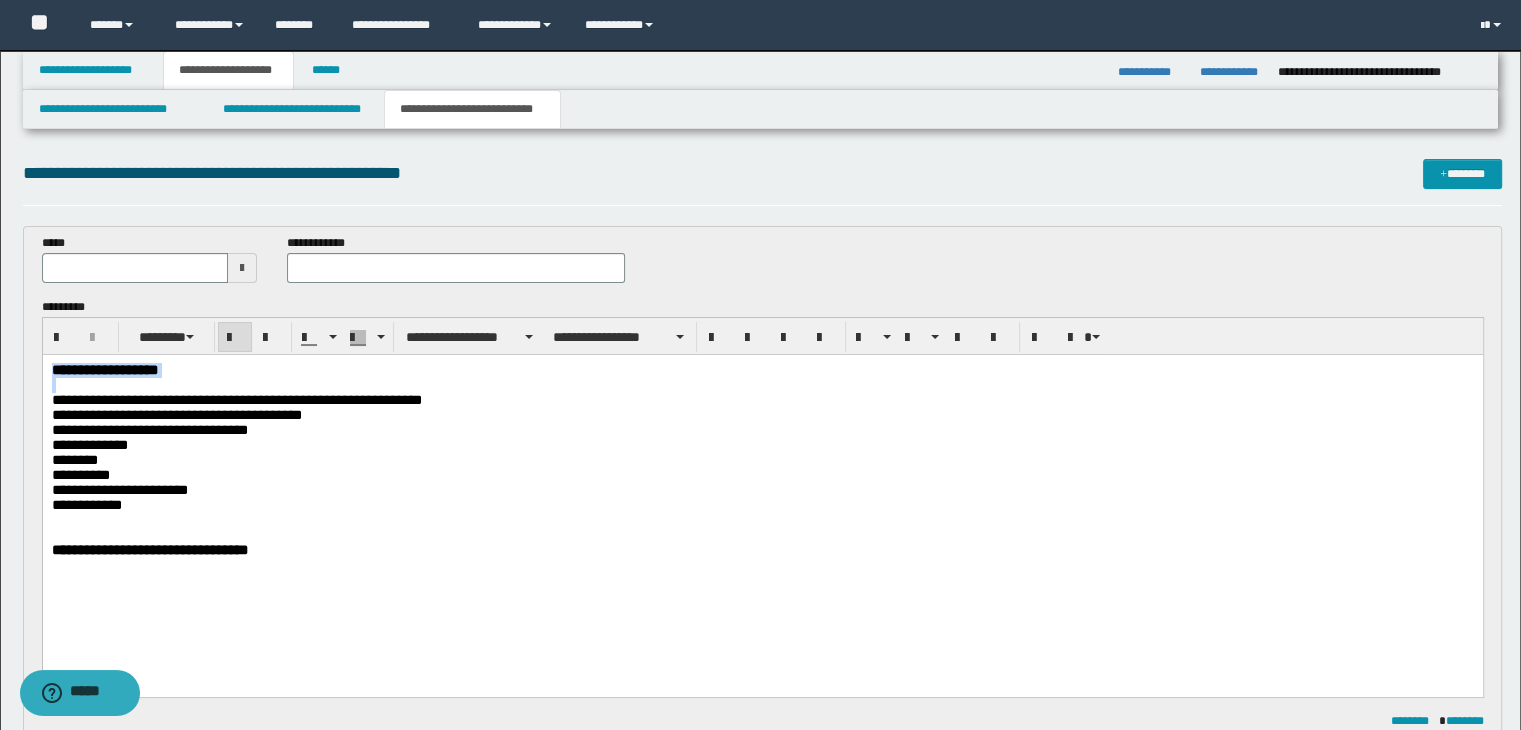 drag, startPoint x: 180, startPoint y: 382, endPoint x: 41, endPoint y: 364, distance: 140.16063 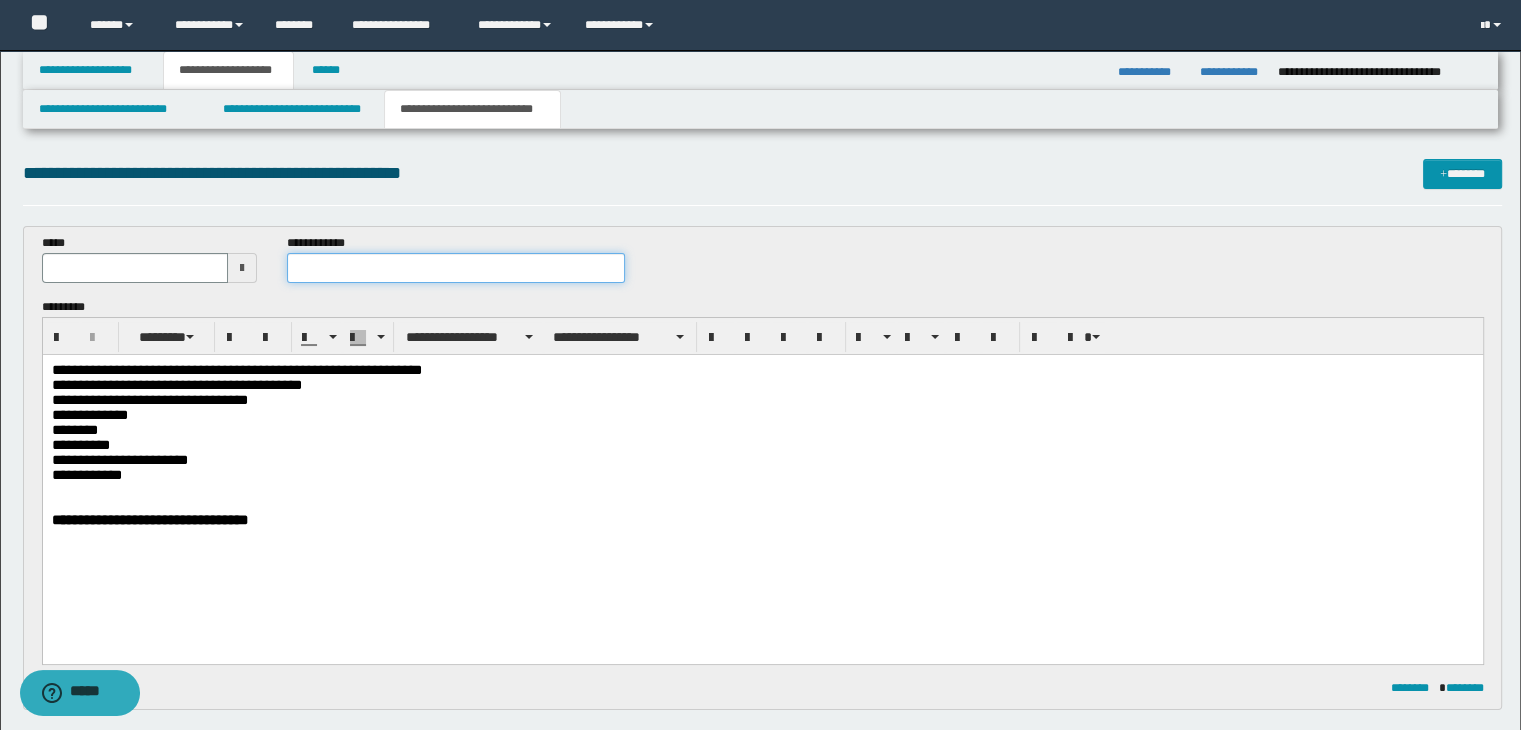 click at bounding box center (456, 268) 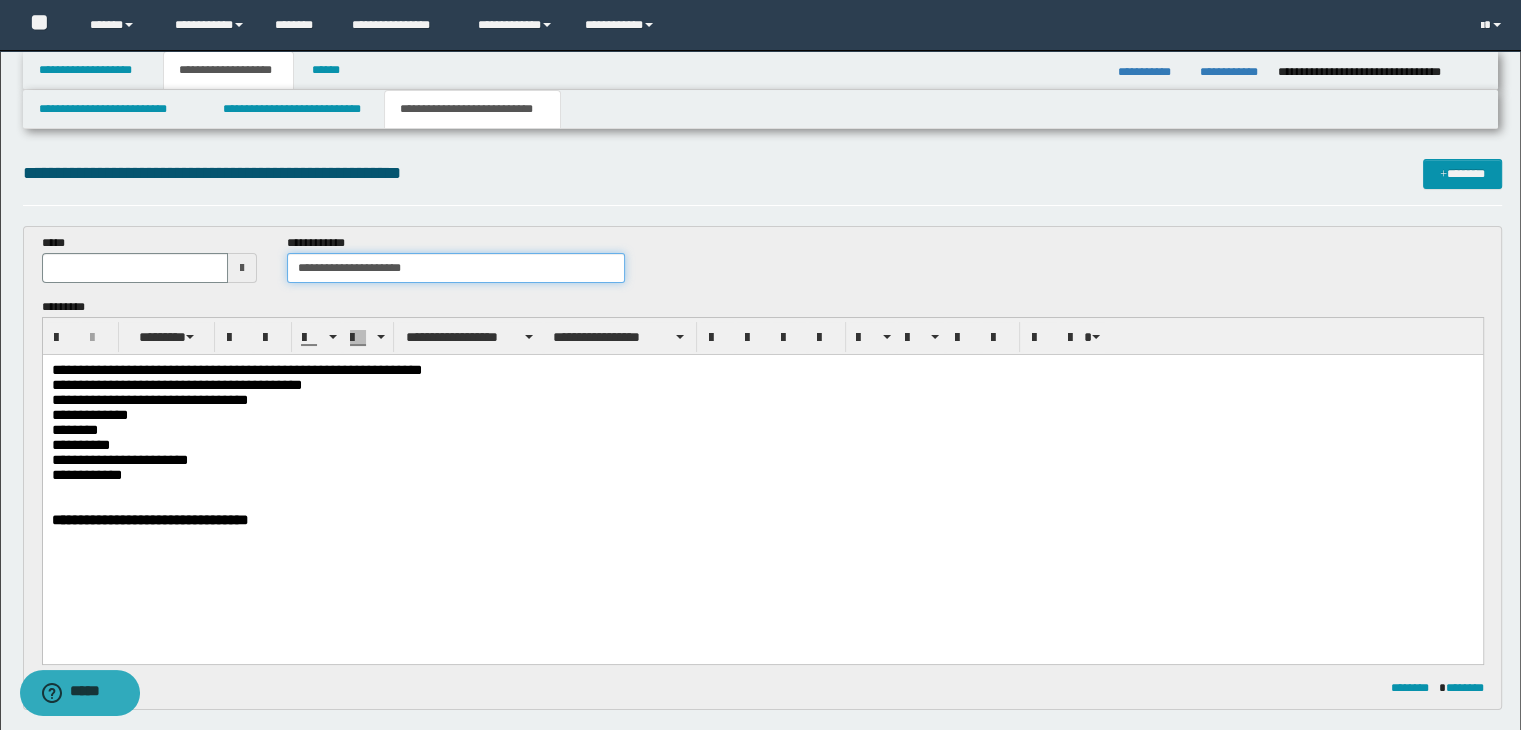 type on "**********" 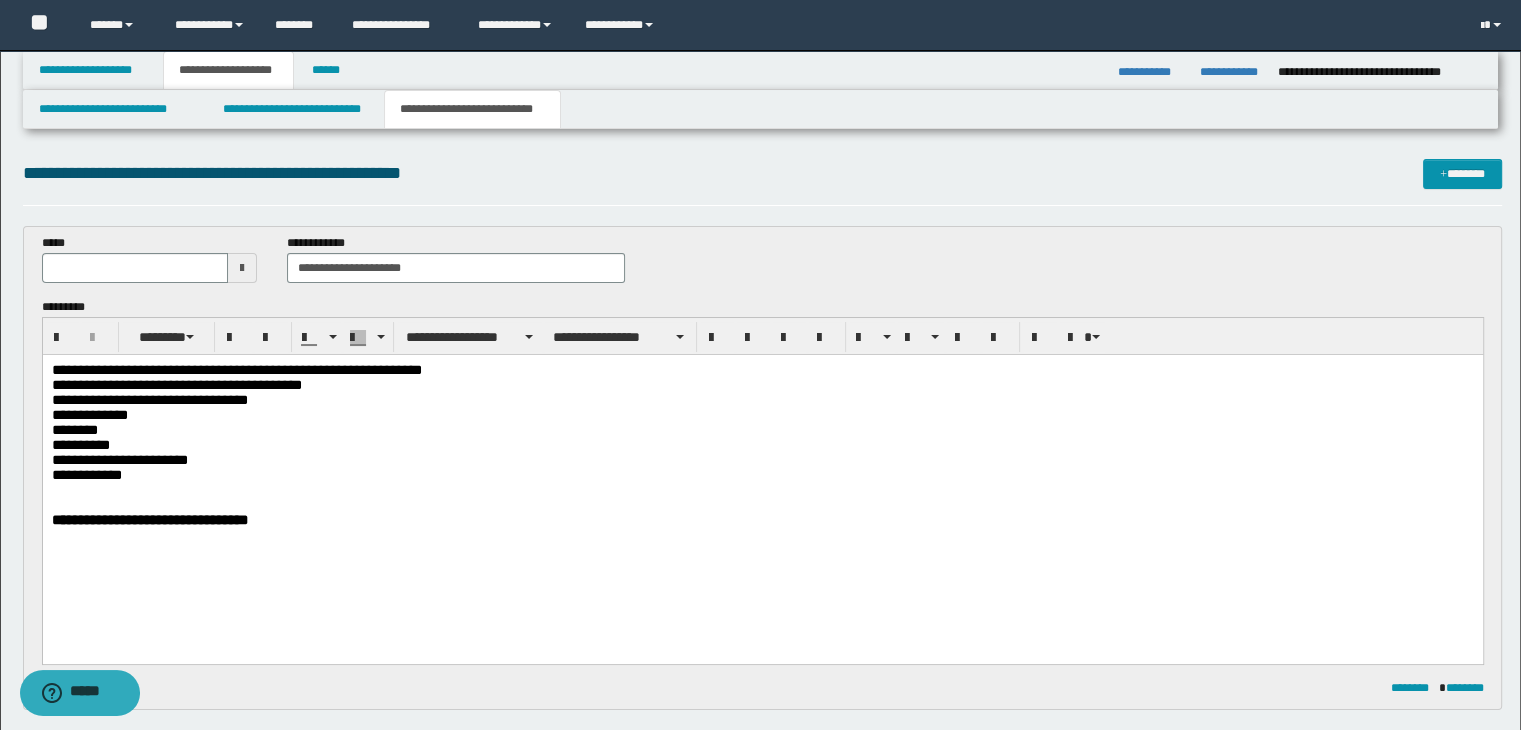click on "**********" at bounding box center (762, 473) 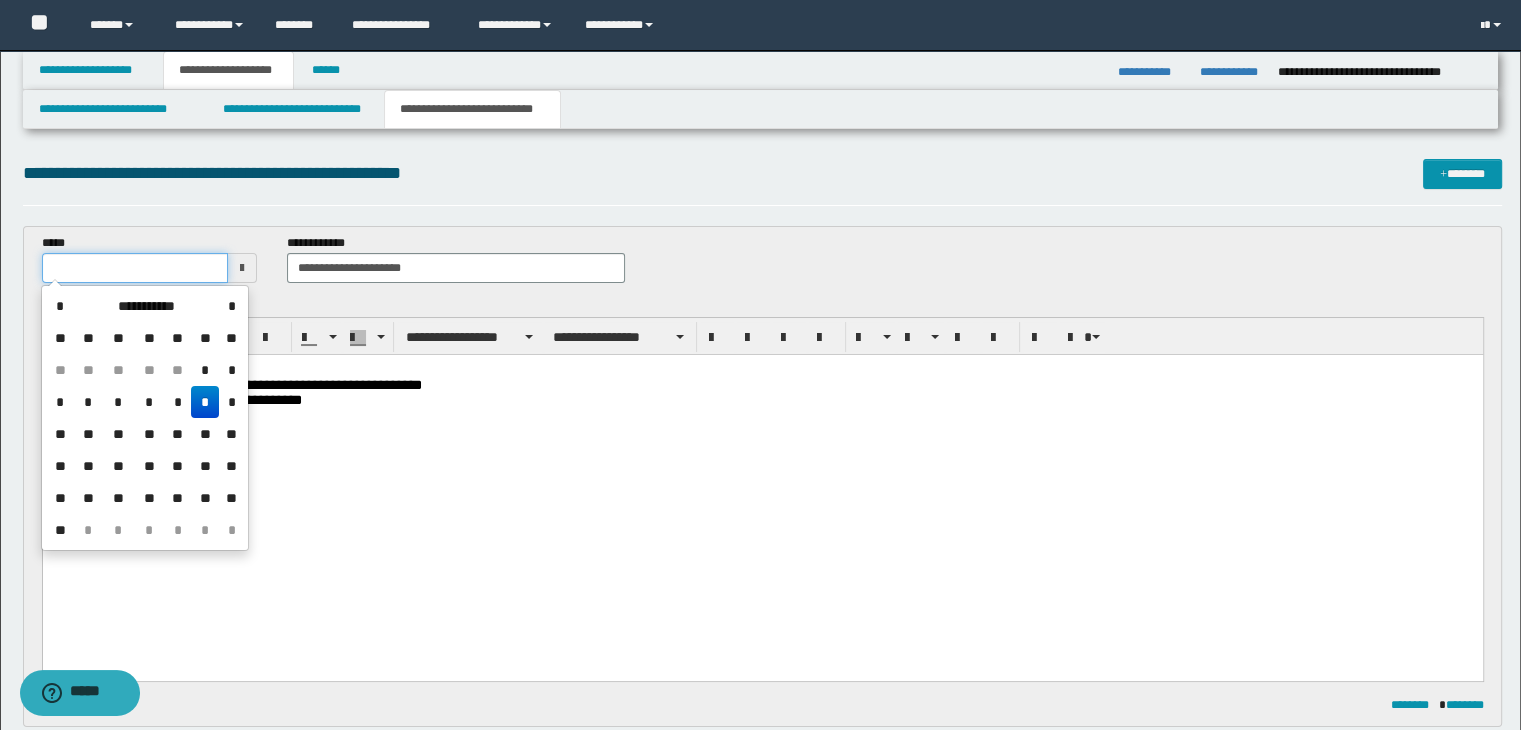 click at bounding box center [135, 268] 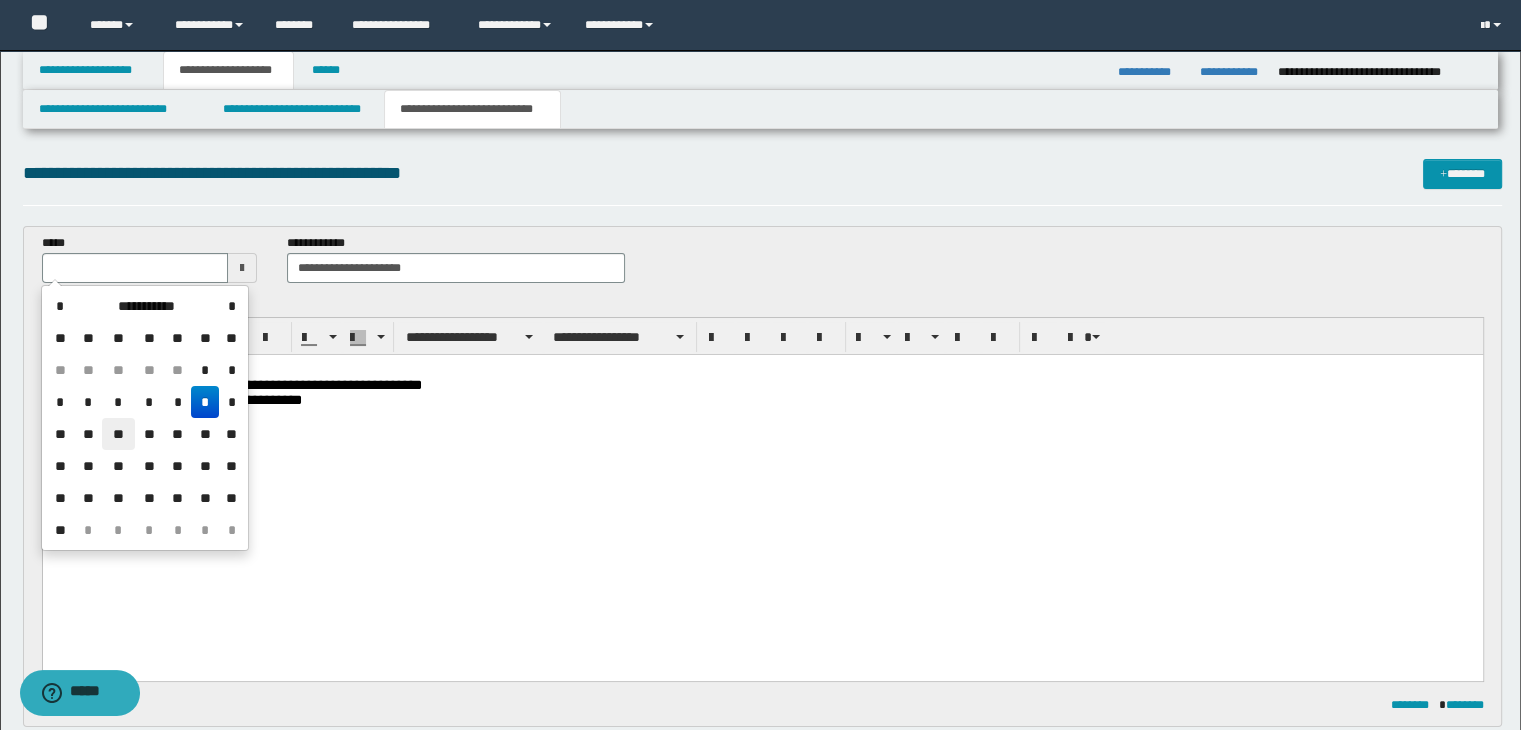 drag, startPoint x: 124, startPoint y: 432, endPoint x: 93, endPoint y: 88, distance: 345.39398 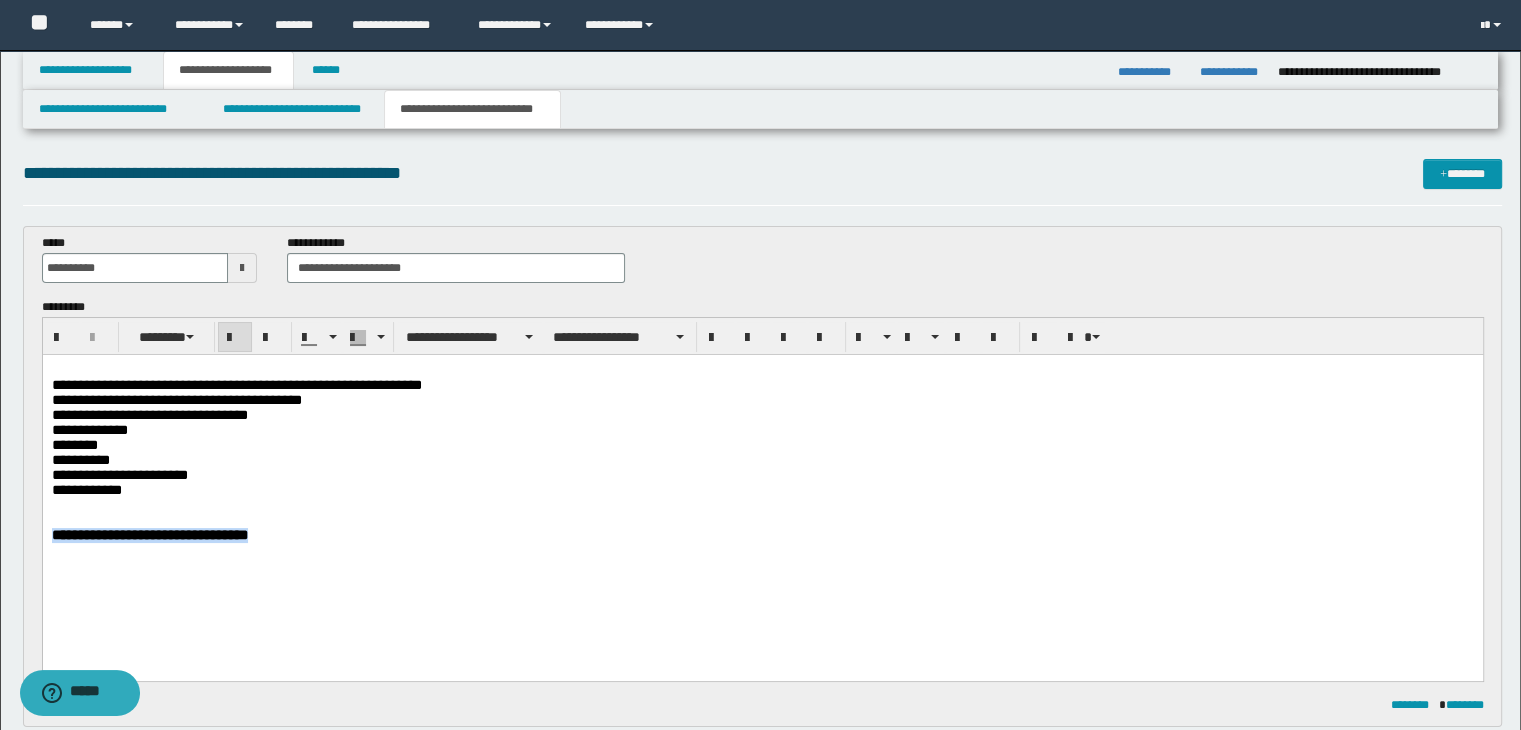 drag, startPoint x: 275, startPoint y: 554, endPoint x: 53, endPoint y: 549, distance: 222.0563 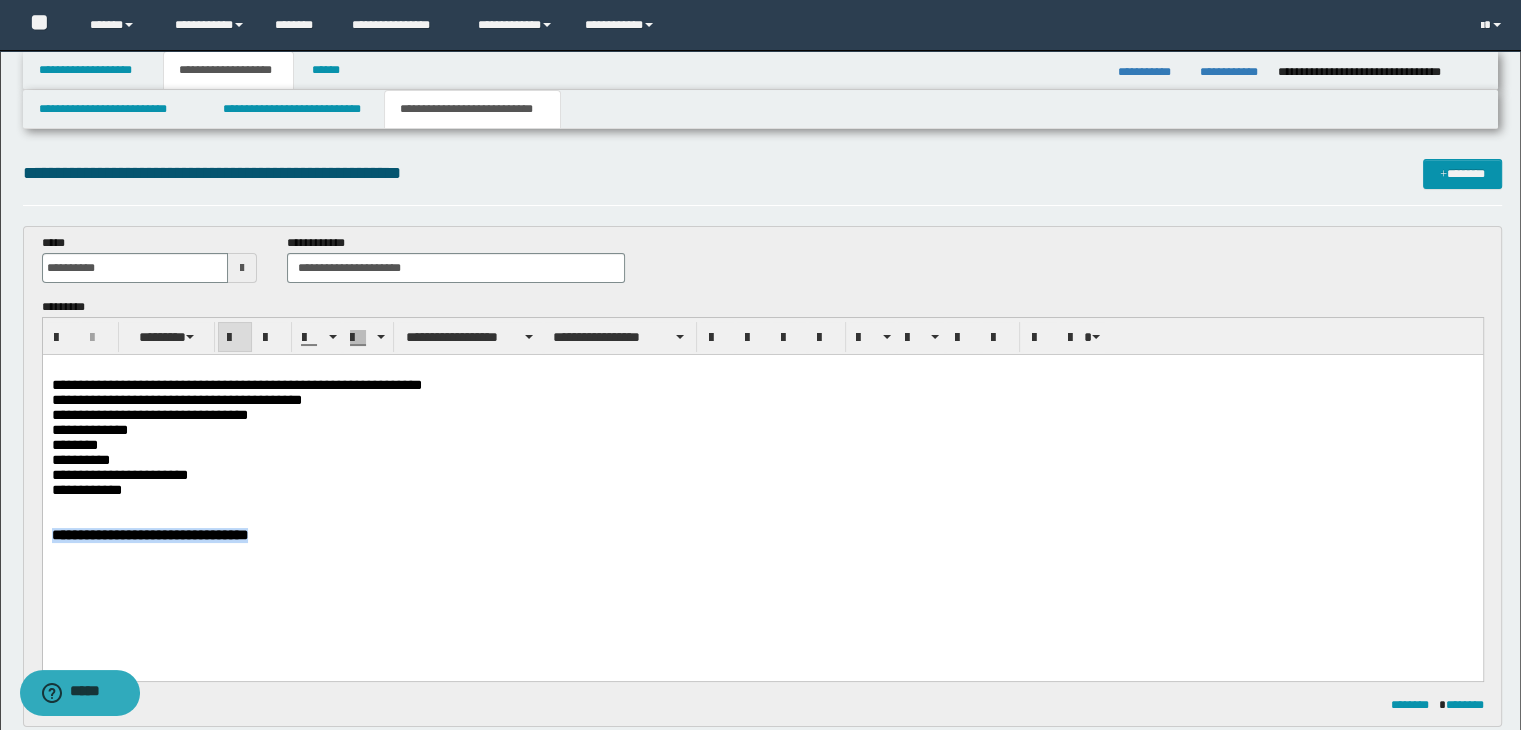 click on "**********" at bounding box center [762, 534] 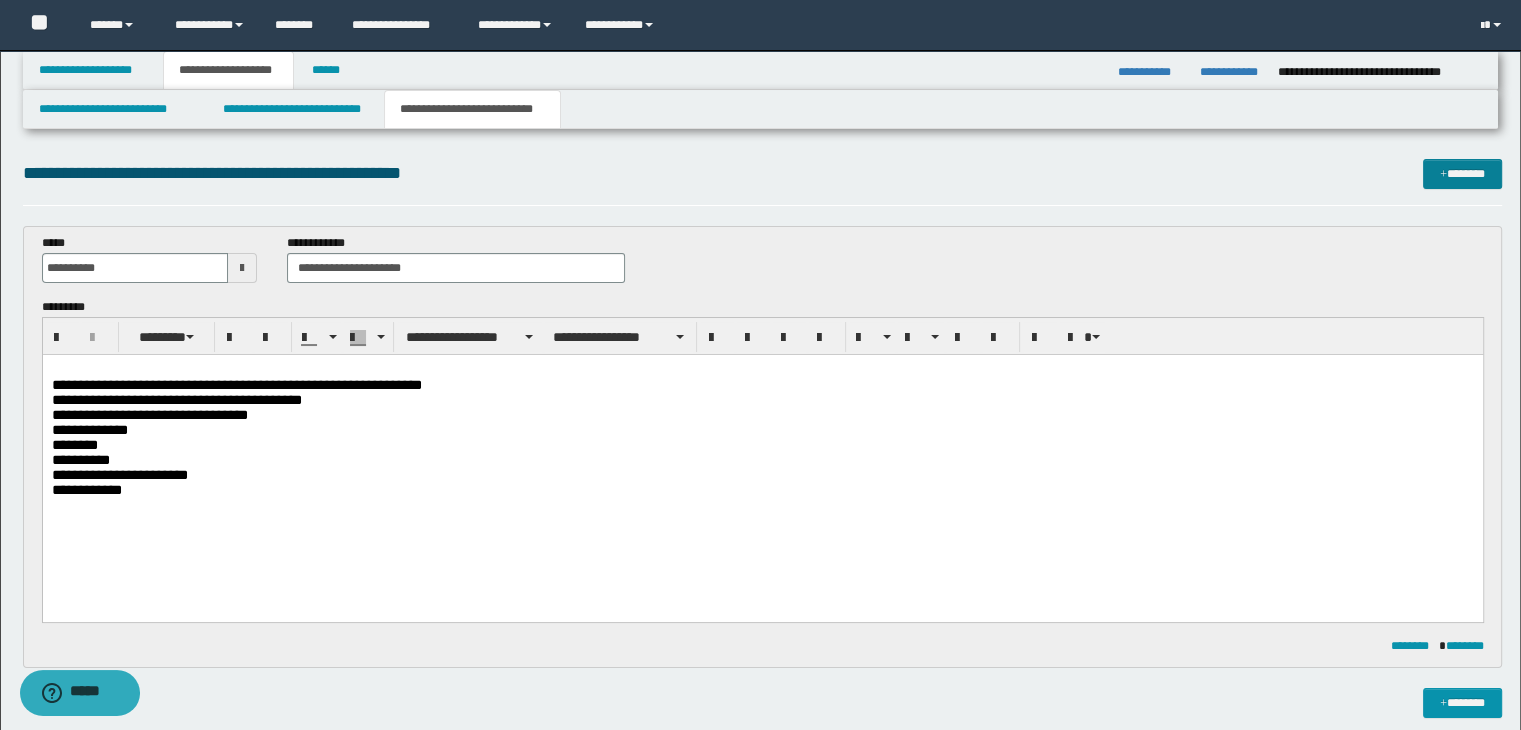 click on "*******" at bounding box center [1462, 174] 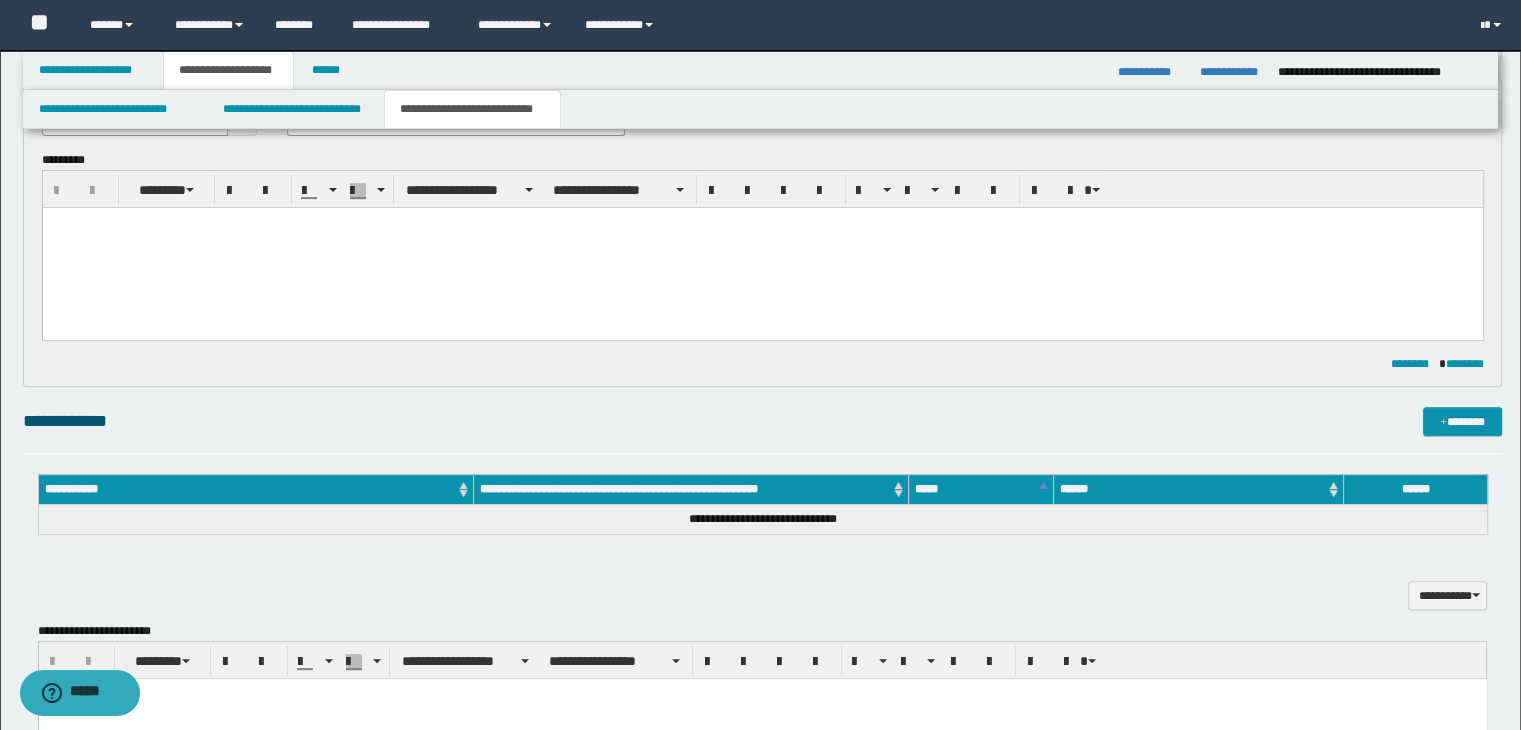 scroll, scrollTop: 415, scrollLeft: 0, axis: vertical 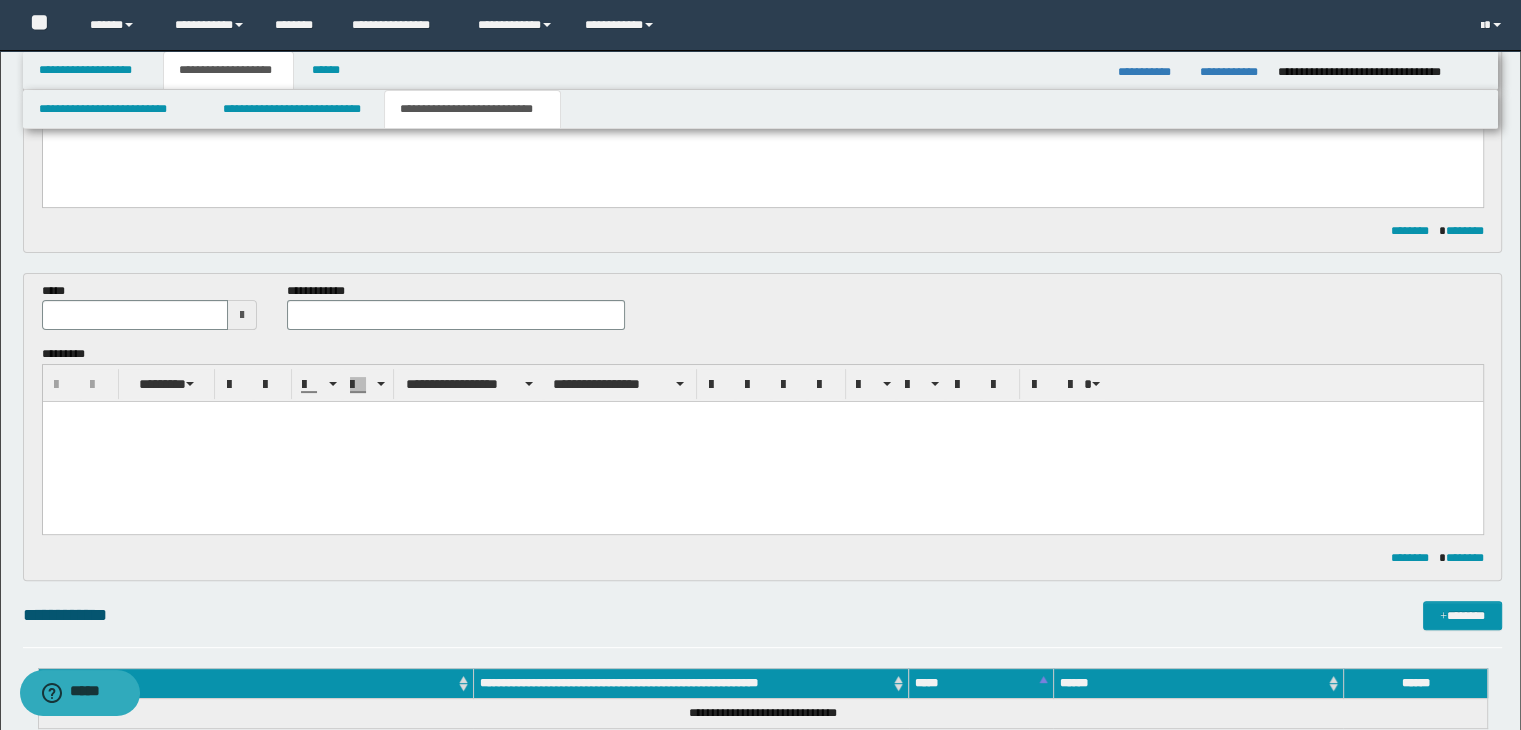 type 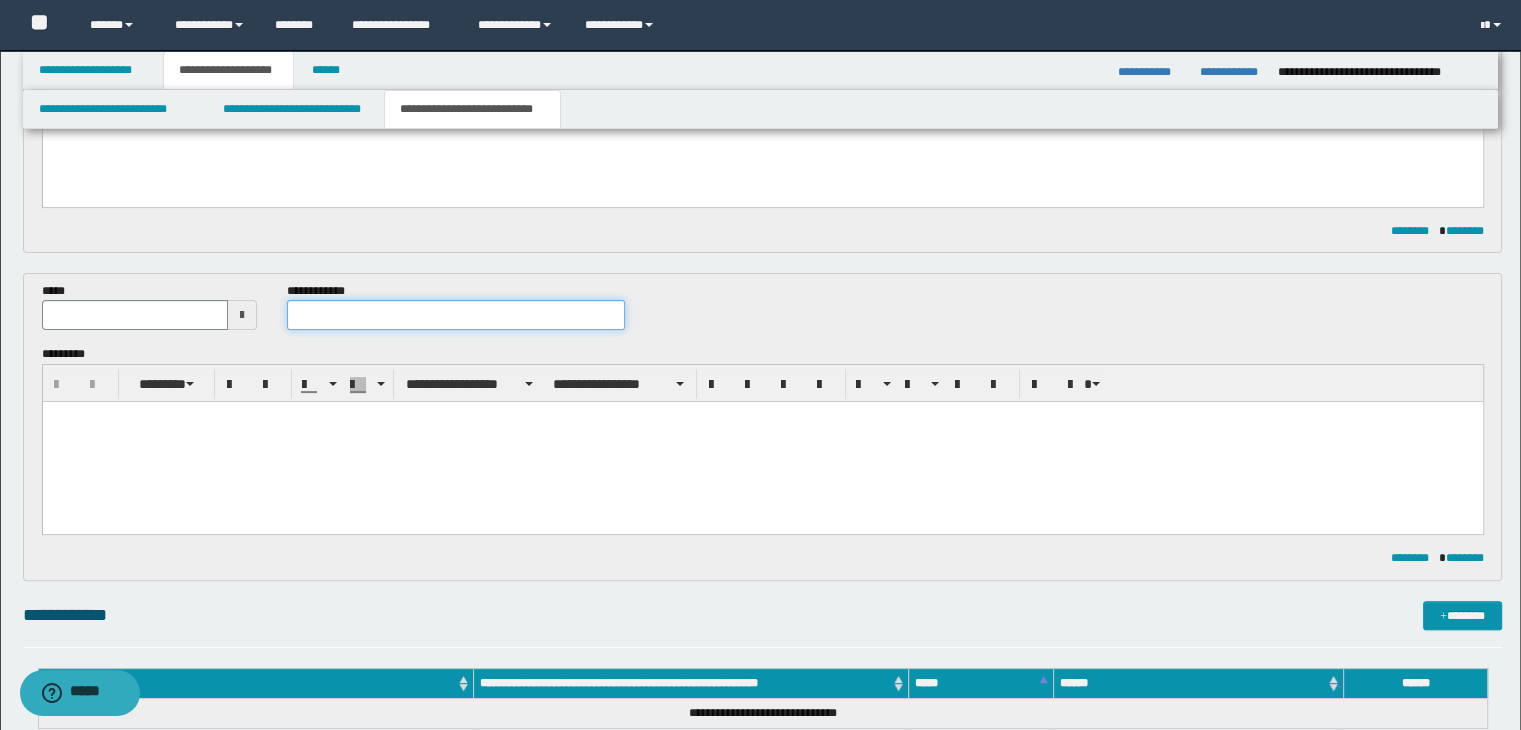 click at bounding box center (456, 315) 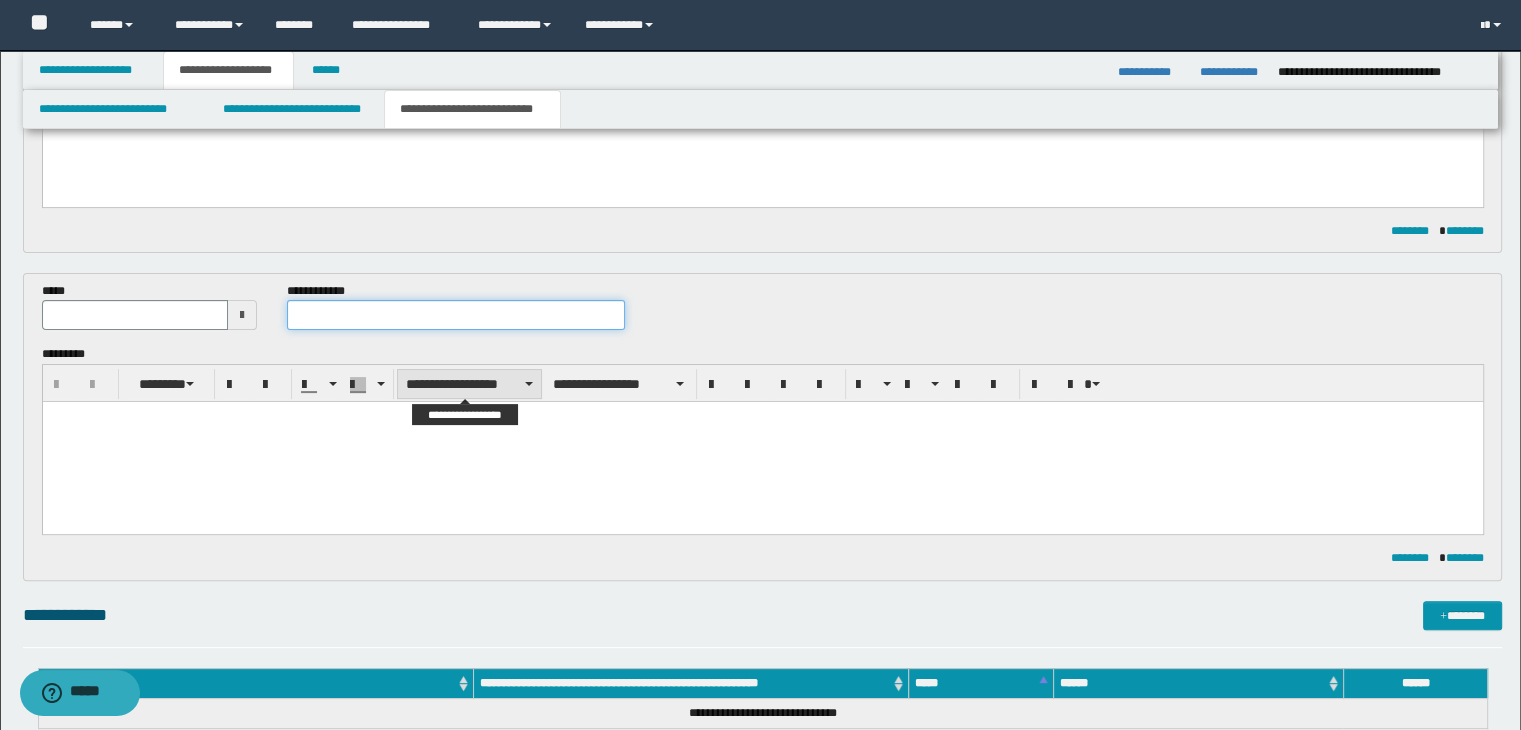 paste on "**********" 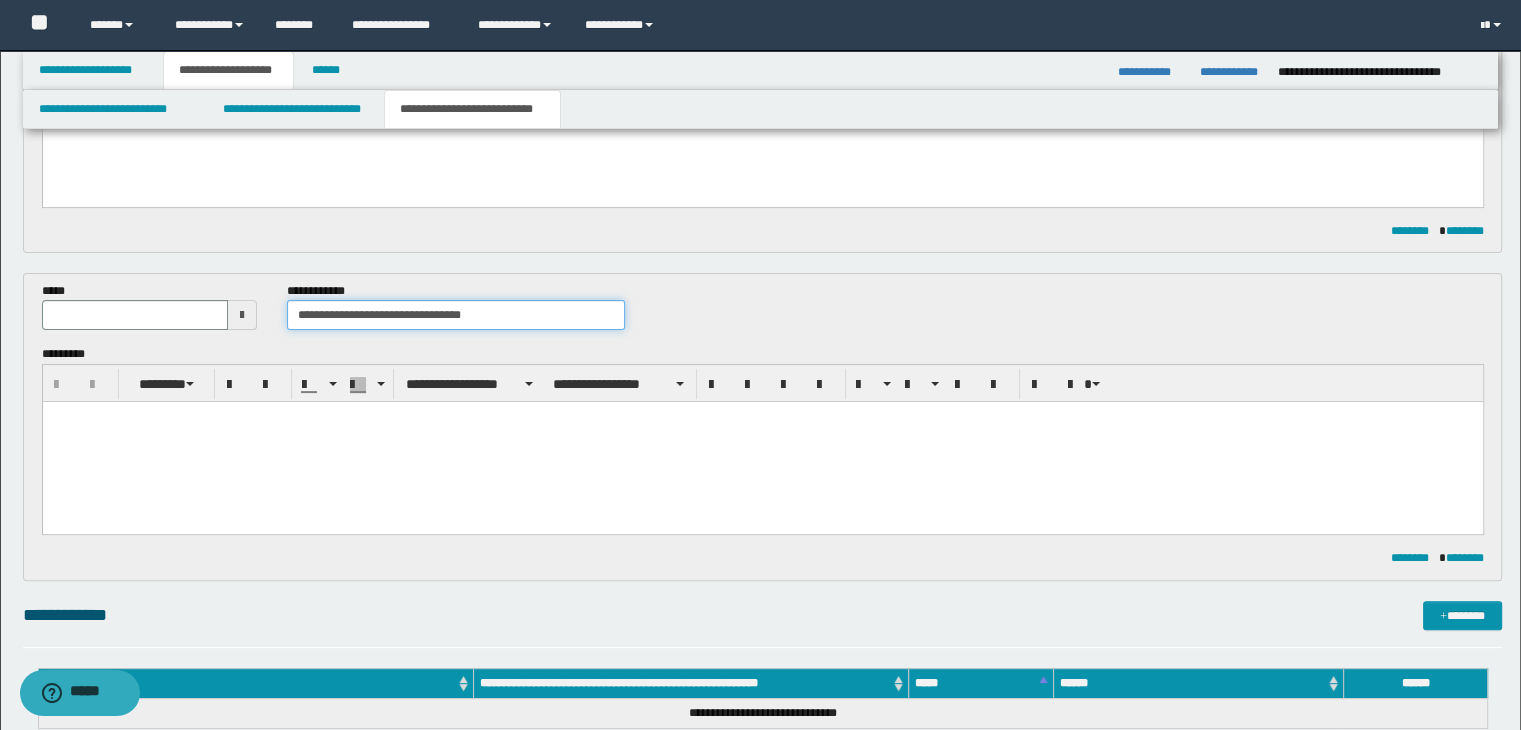 type on "**********" 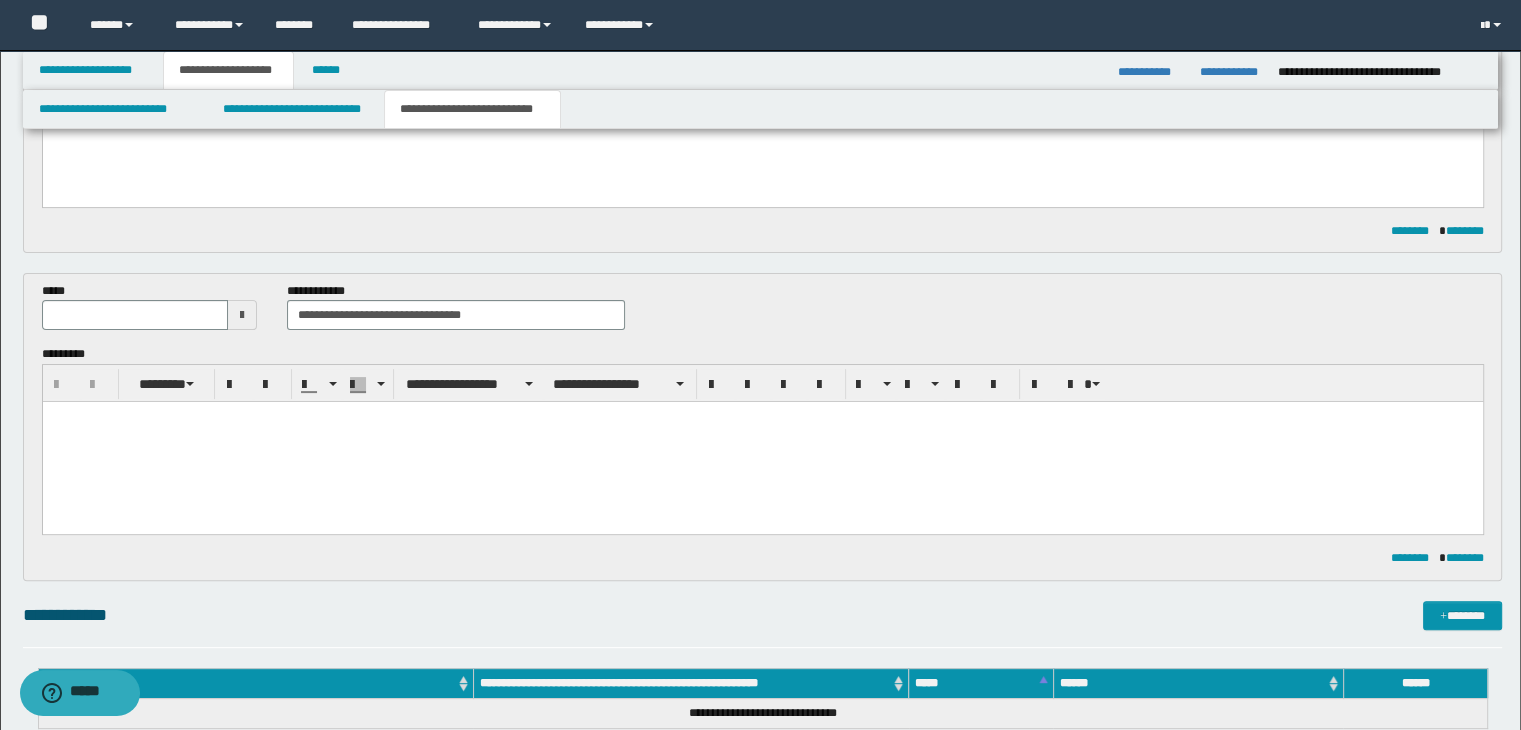 click at bounding box center [242, 315] 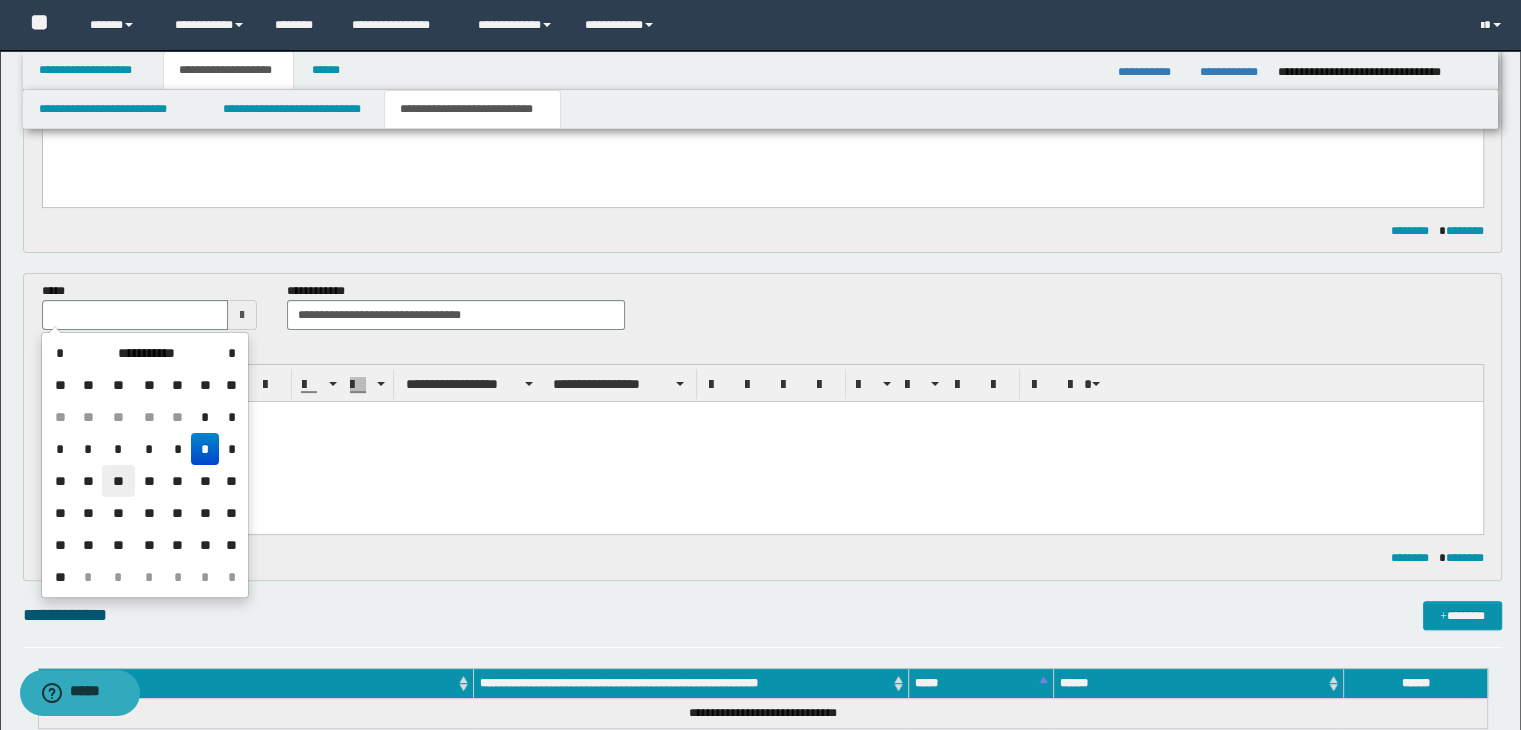 click on "**" at bounding box center [118, 481] 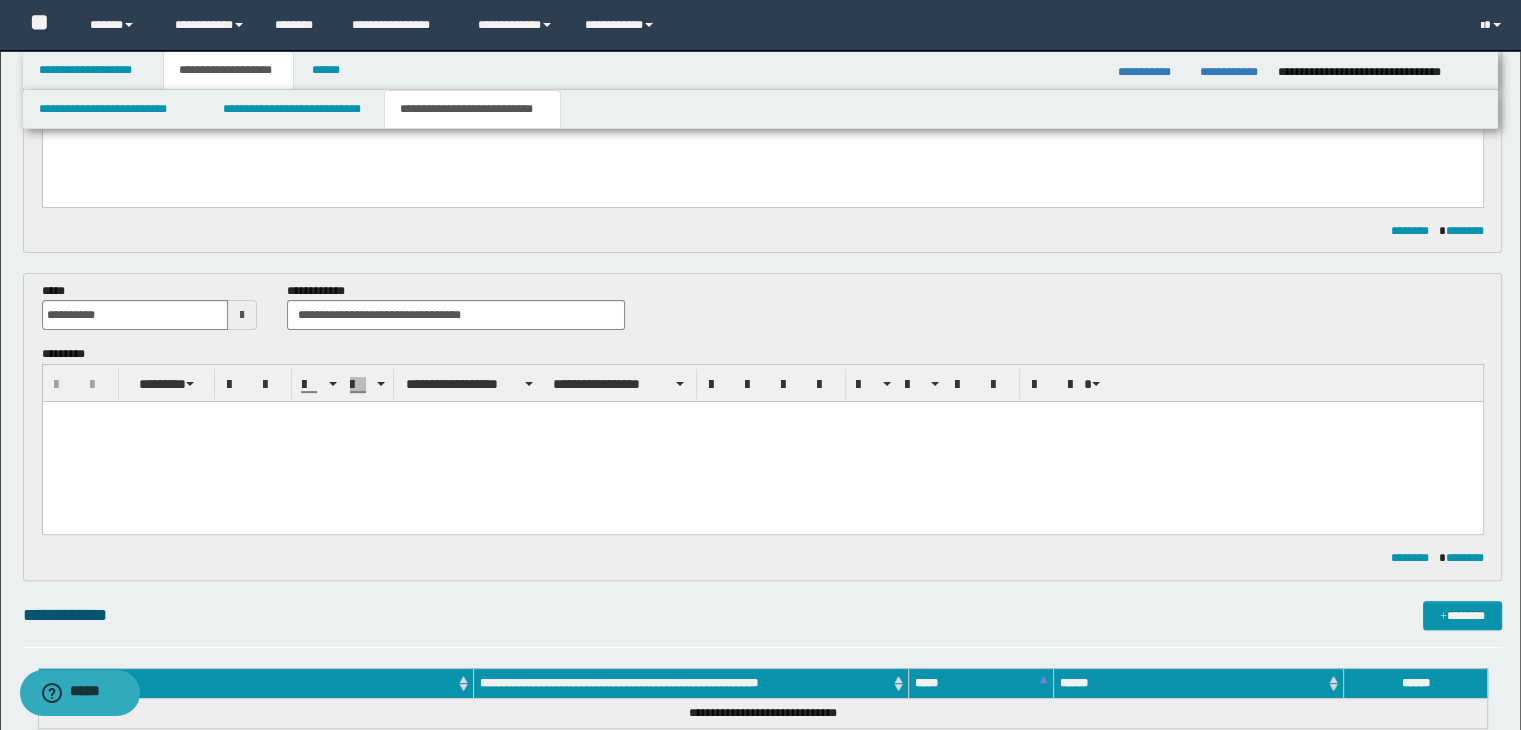click at bounding box center [762, 442] 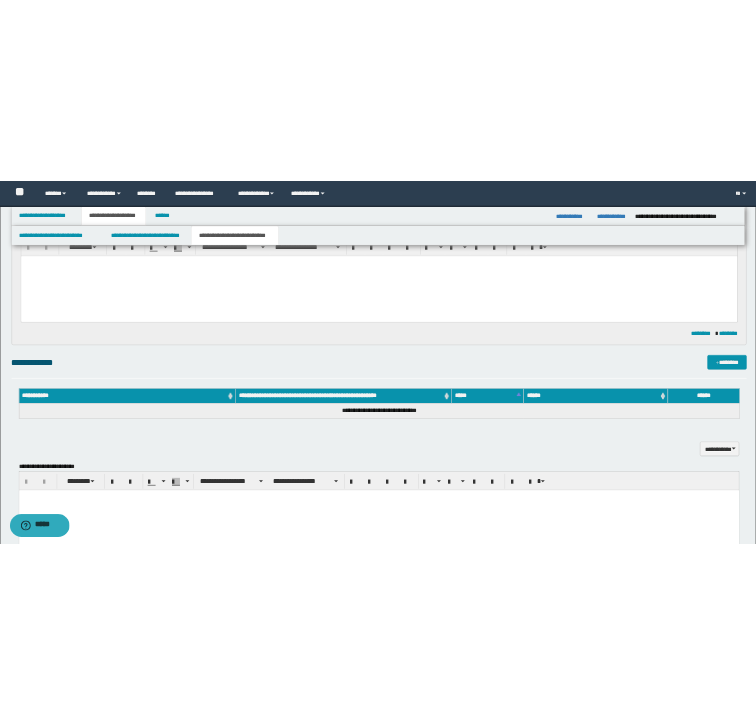 scroll, scrollTop: 615, scrollLeft: 0, axis: vertical 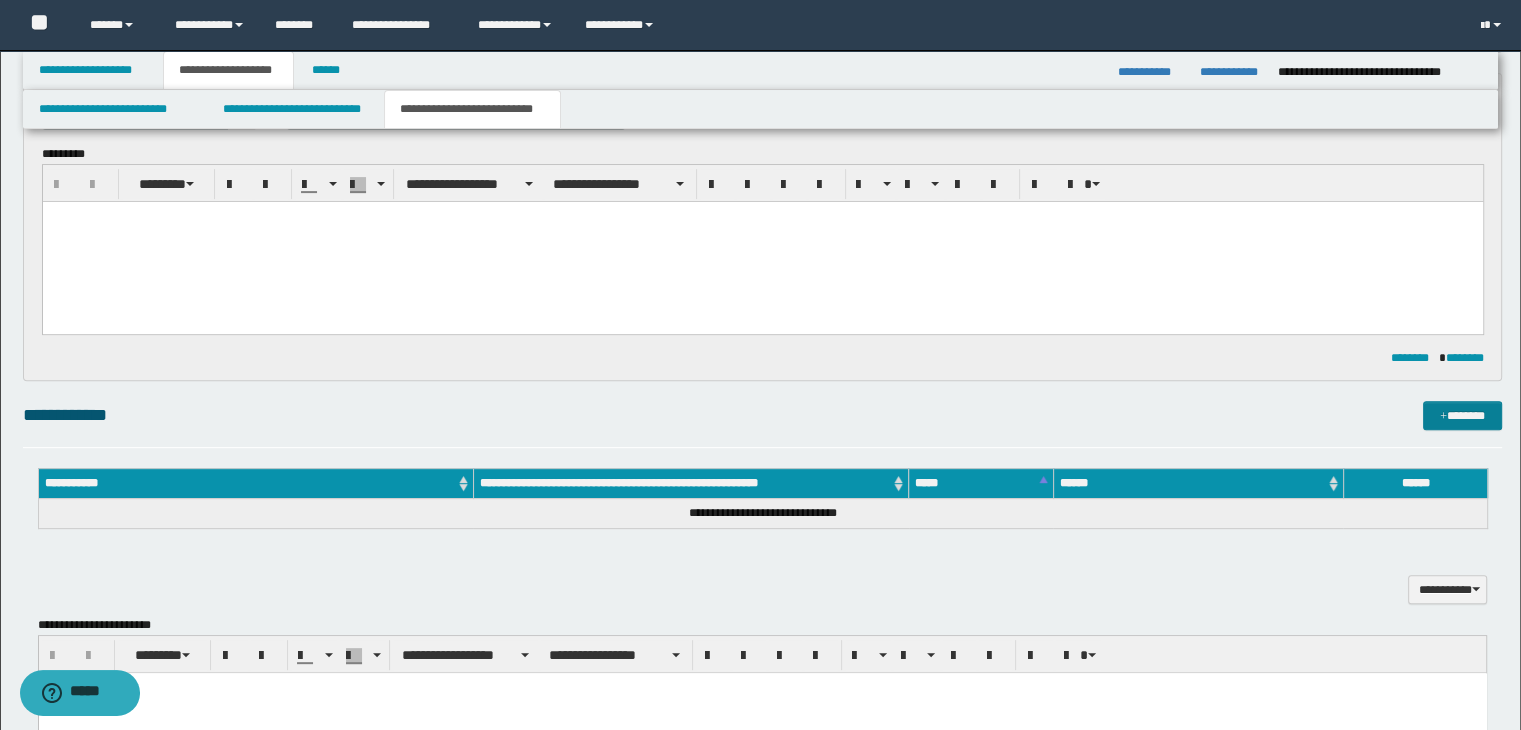 click on "*******" at bounding box center [1462, 416] 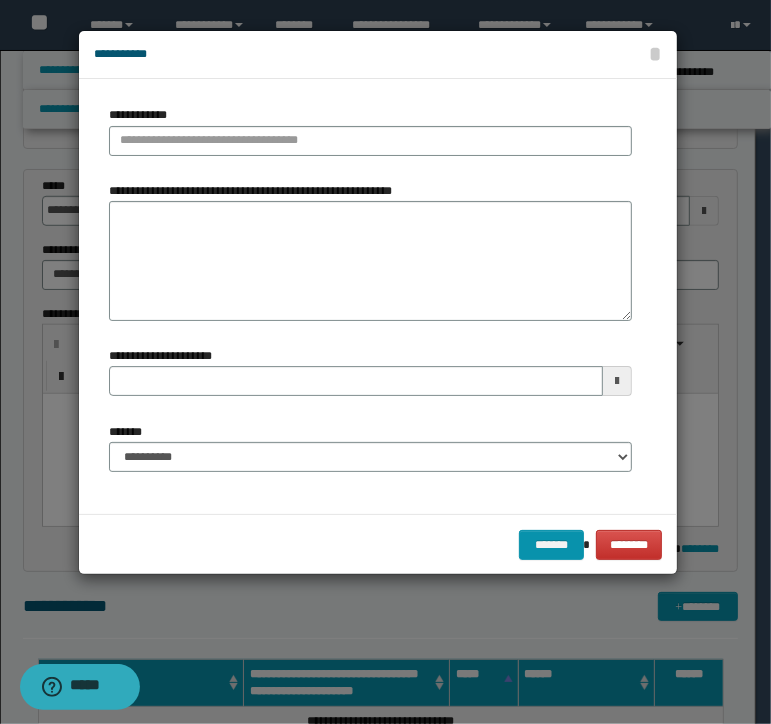 type 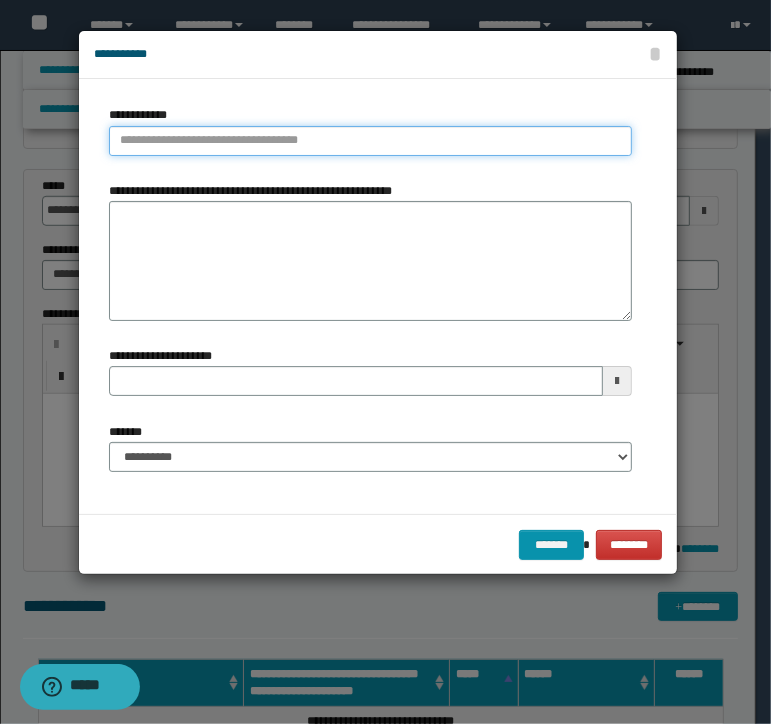 click on "**********" at bounding box center (370, 141) 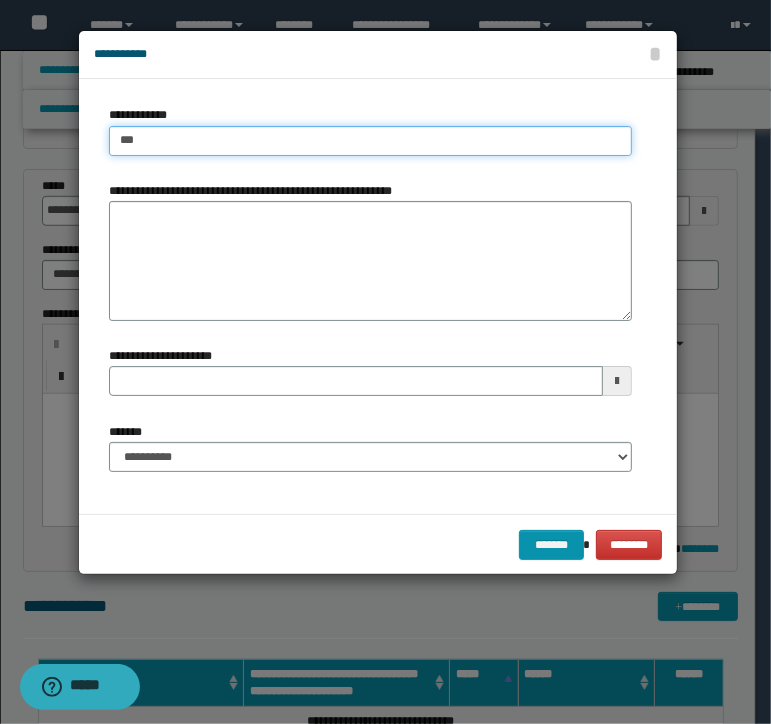 type on "****" 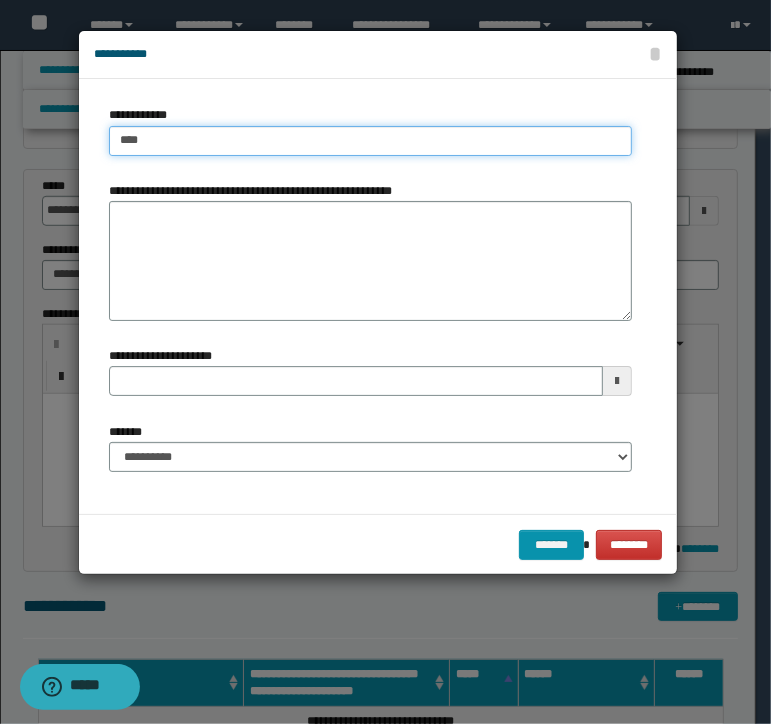type on "****" 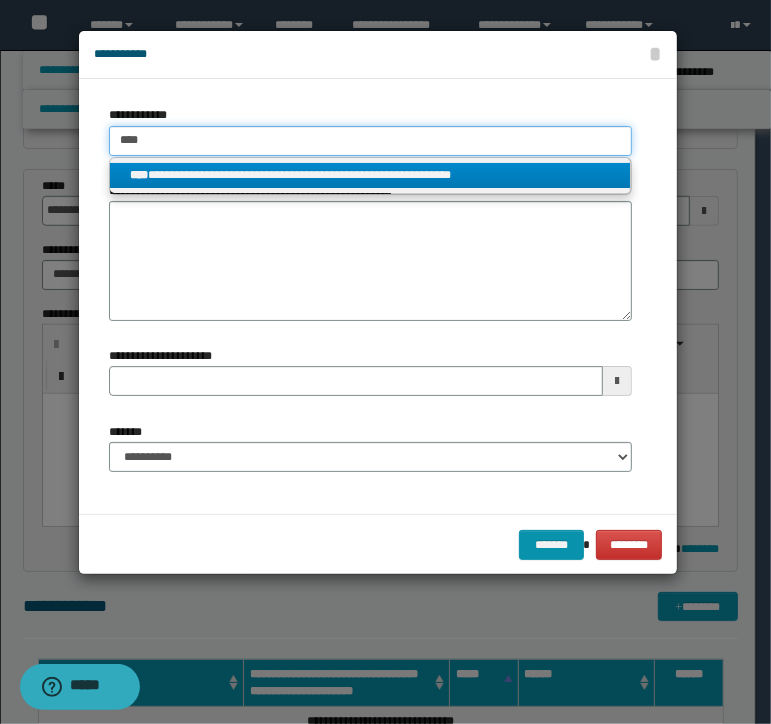 type on "****" 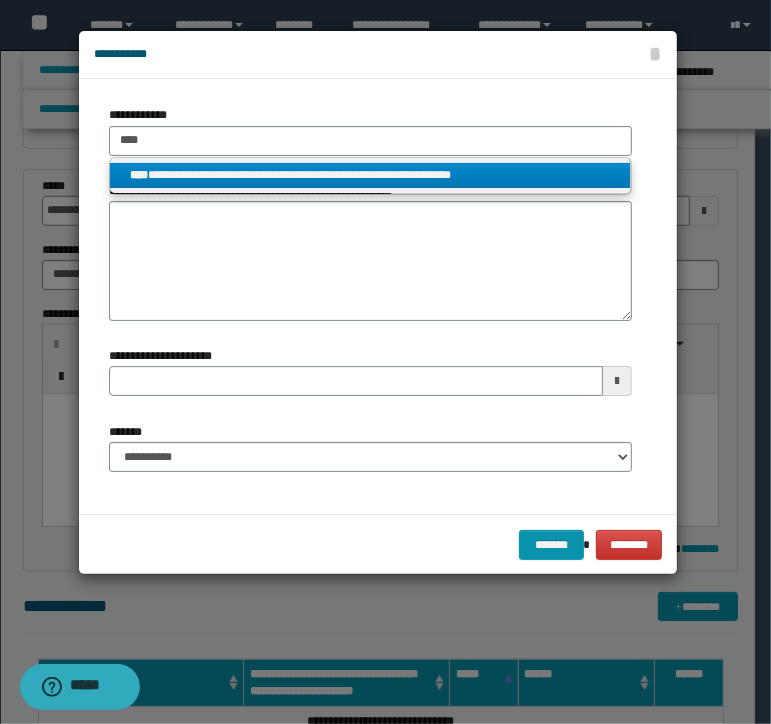 click on "**********" at bounding box center (370, 175) 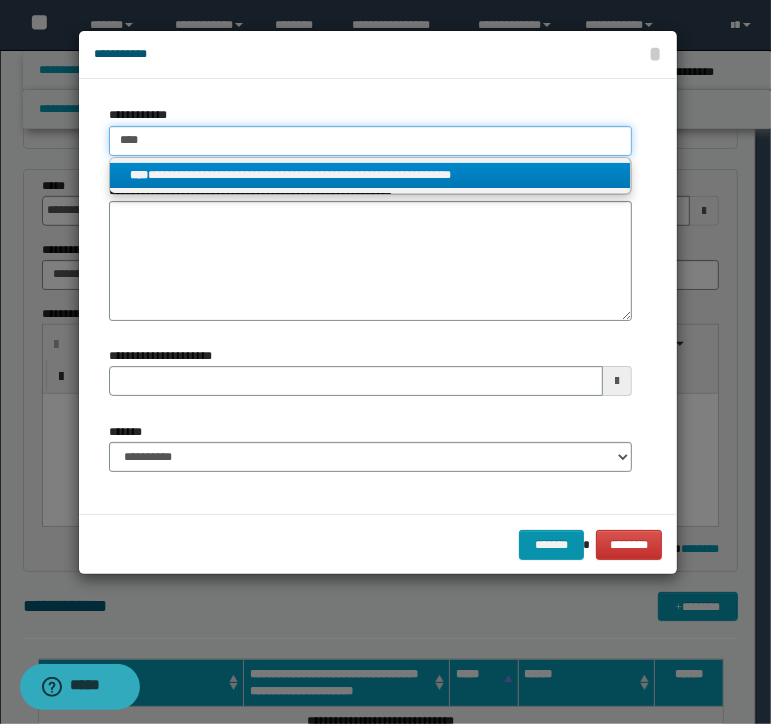 type 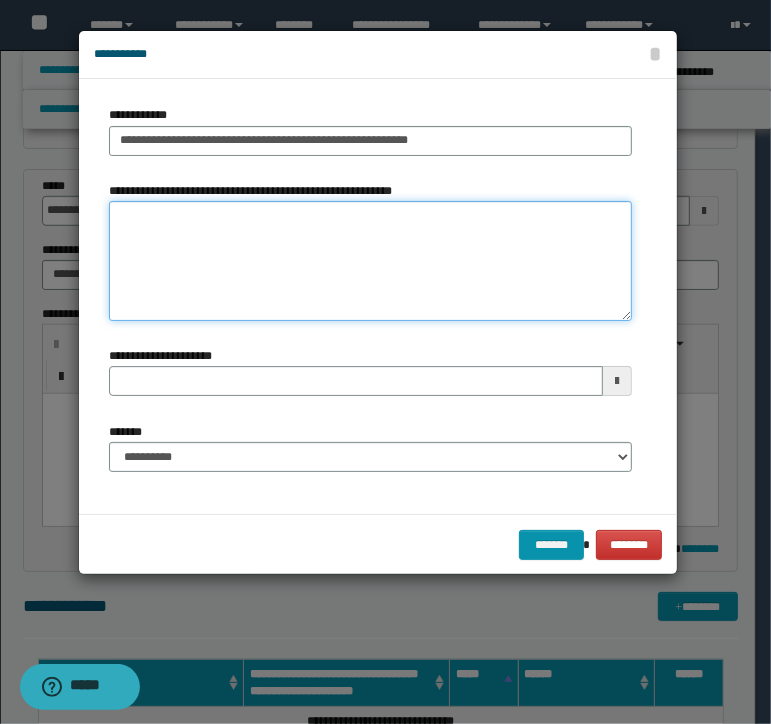 type 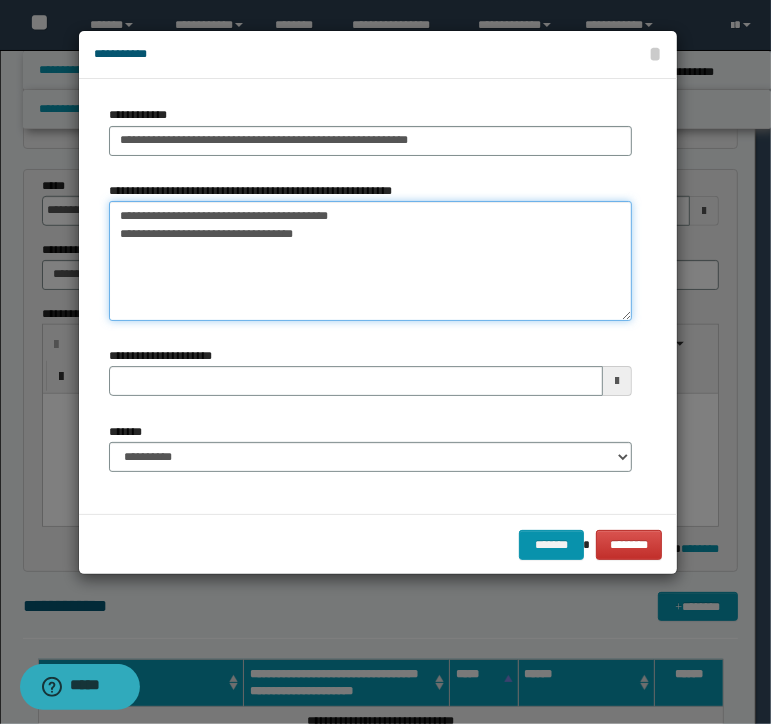 drag, startPoint x: 359, startPoint y: 239, endPoint x: 97, endPoint y: 247, distance: 262.1221 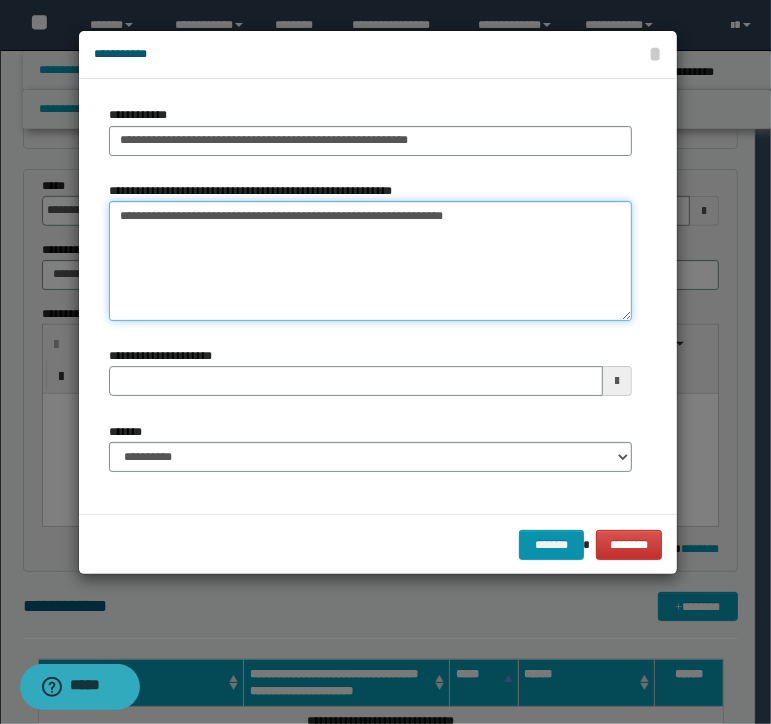 type on "**********" 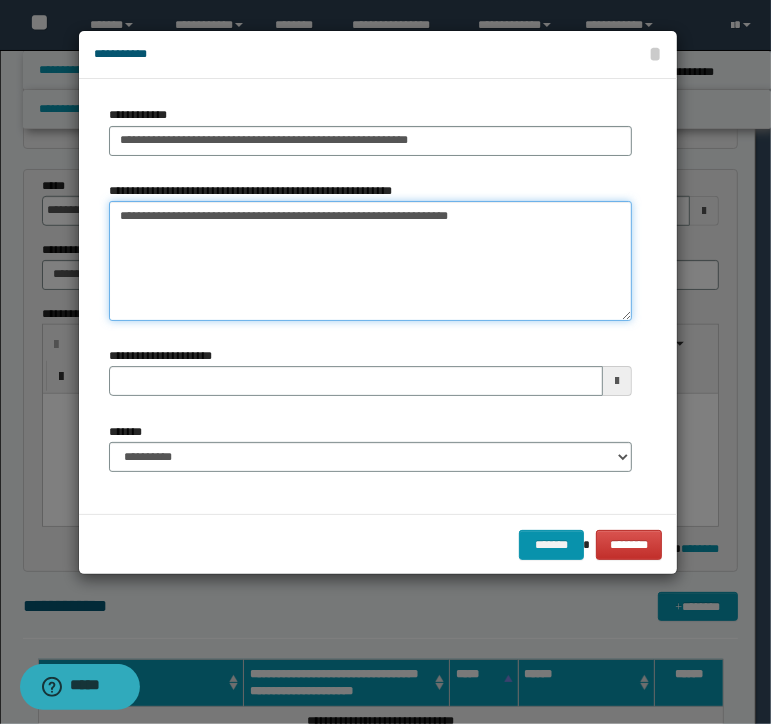 type 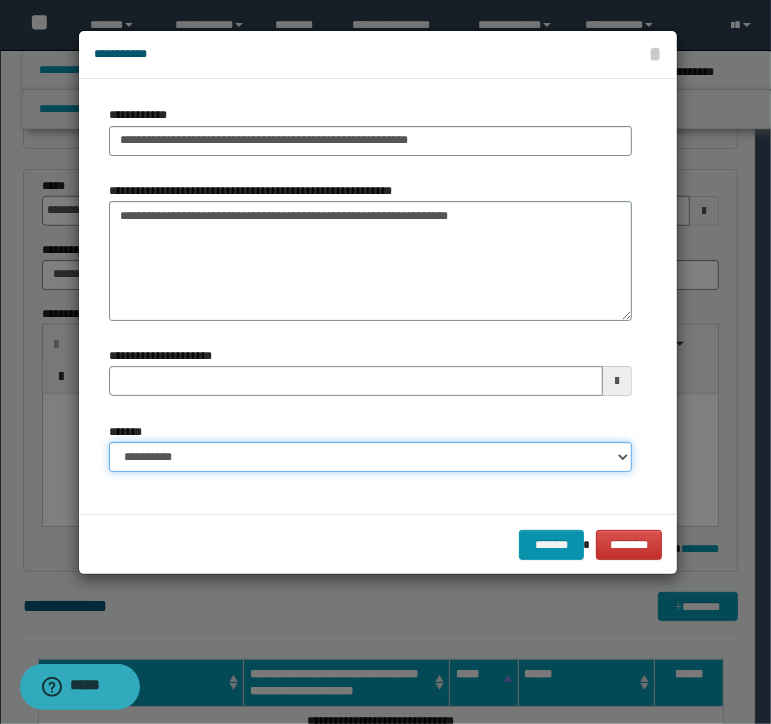 click on "**********" at bounding box center (370, 457) 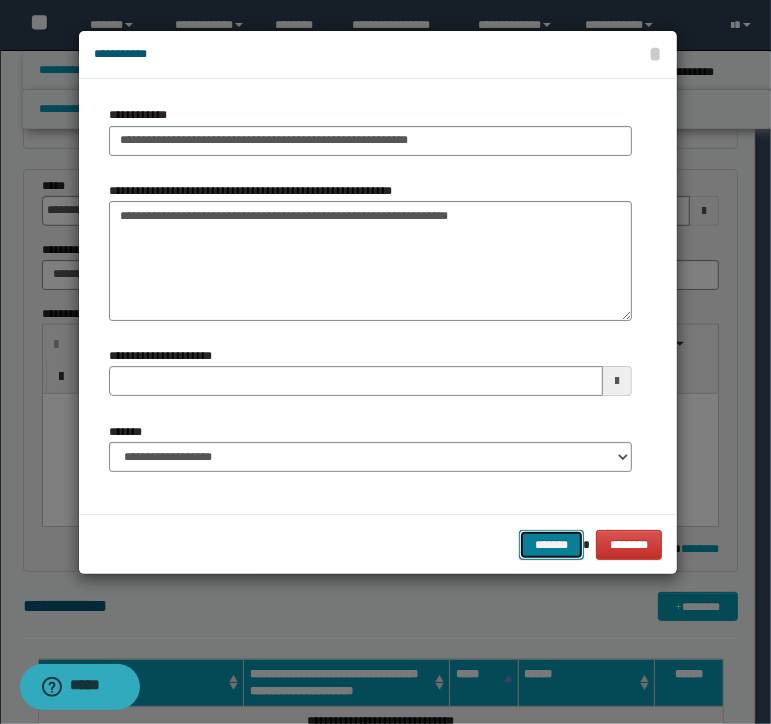 click on "*******" at bounding box center [551, 545] 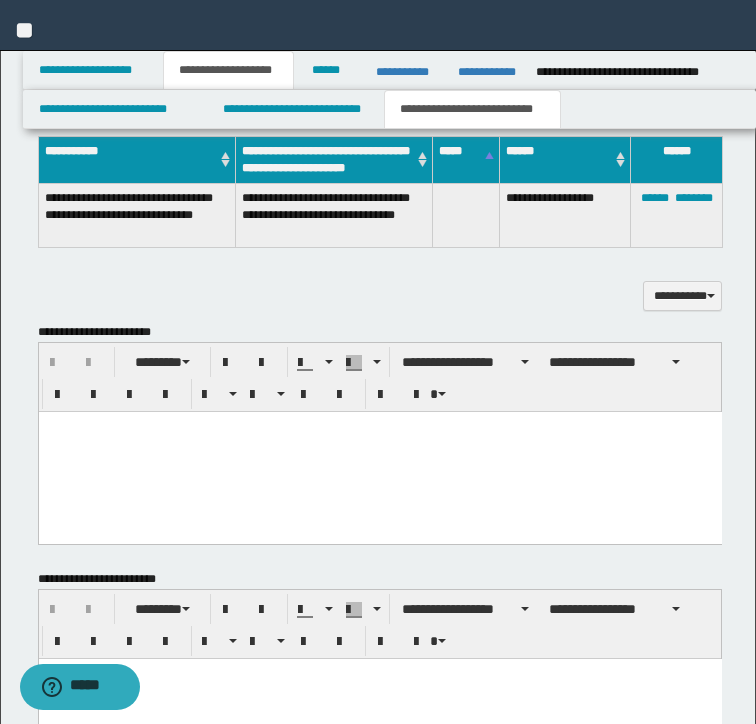 scroll, scrollTop: 1215, scrollLeft: 0, axis: vertical 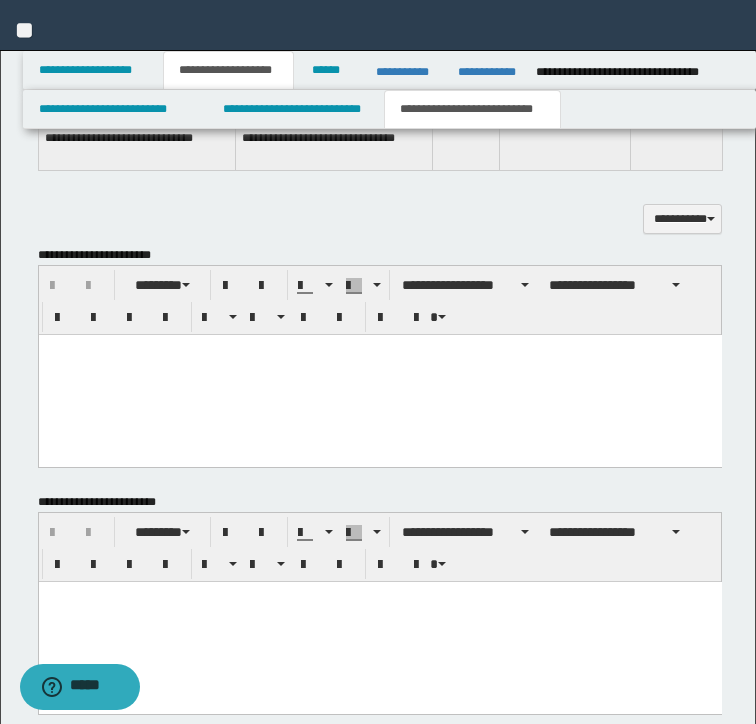 click at bounding box center [379, 374] 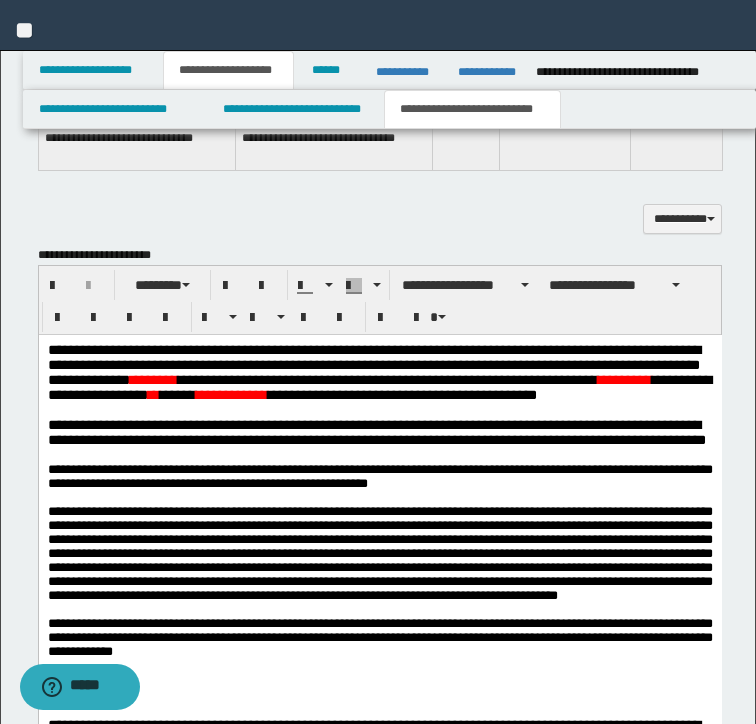 click on "**********" at bounding box center (379, 371) 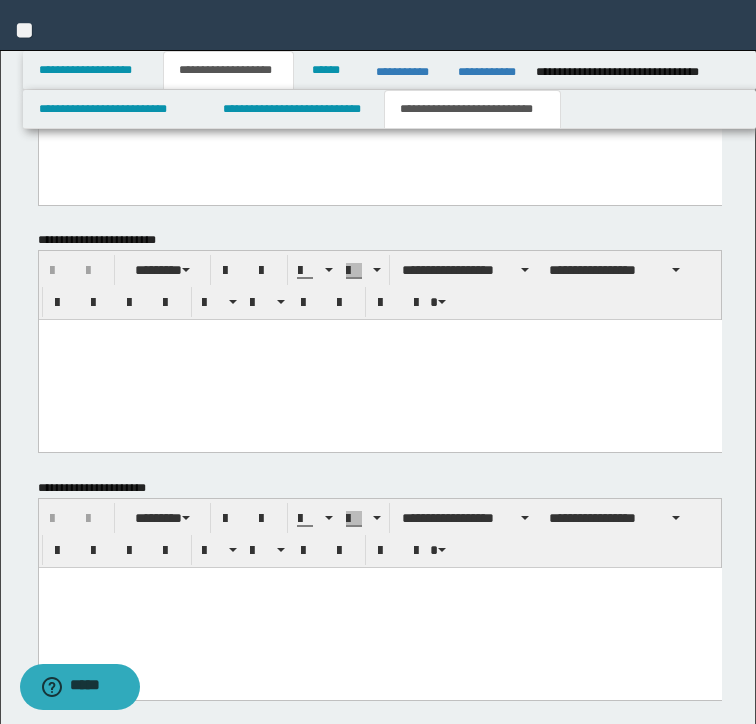 scroll, scrollTop: 2215, scrollLeft: 0, axis: vertical 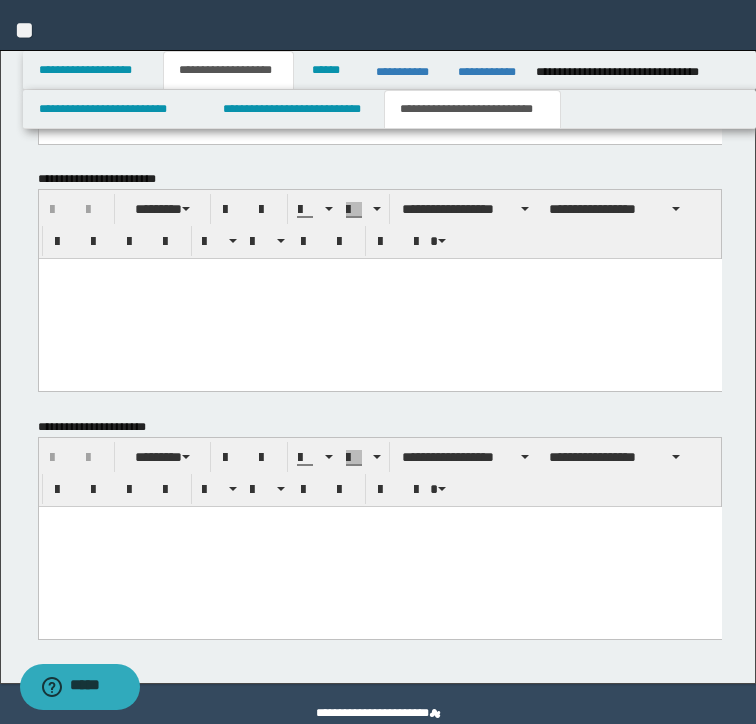 click at bounding box center [379, 546] 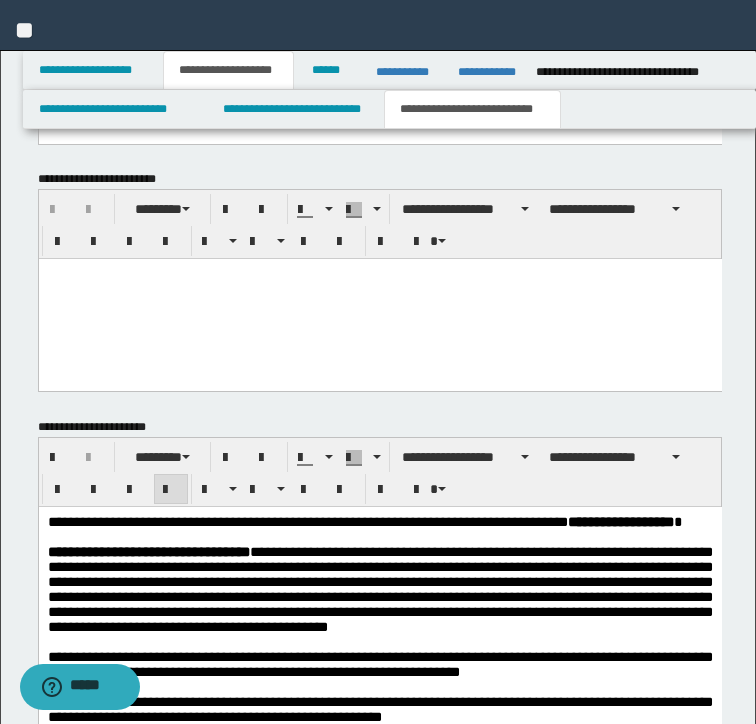 click on "**********" at bounding box center [379, 801] 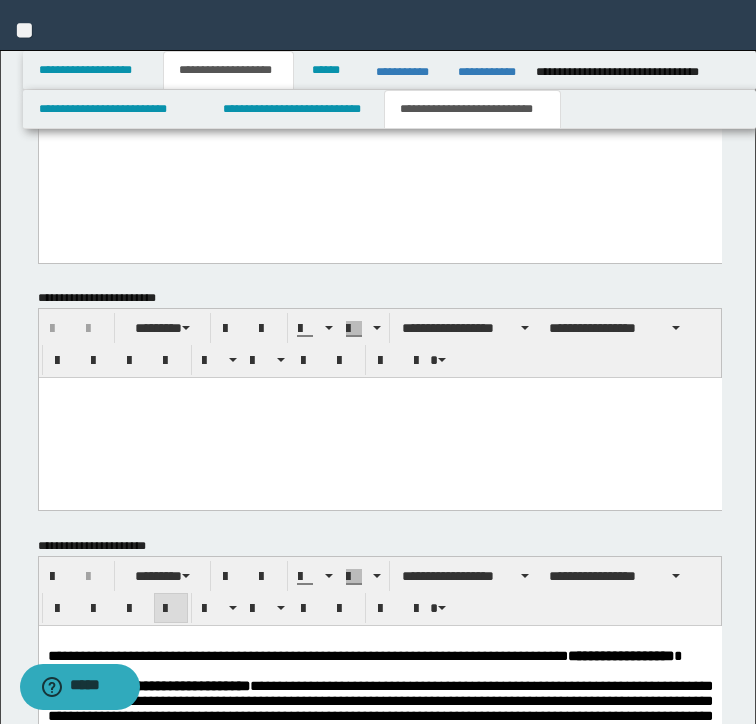 scroll, scrollTop: 1815, scrollLeft: 0, axis: vertical 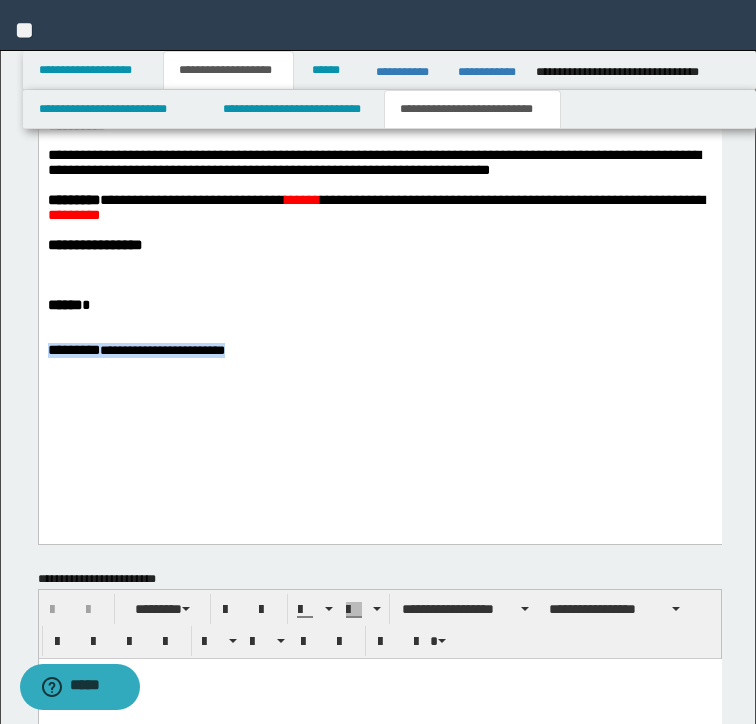 drag, startPoint x: 238, startPoint y: 436, endPoint x: 48, endPoint y: 452, distance: 190.6725 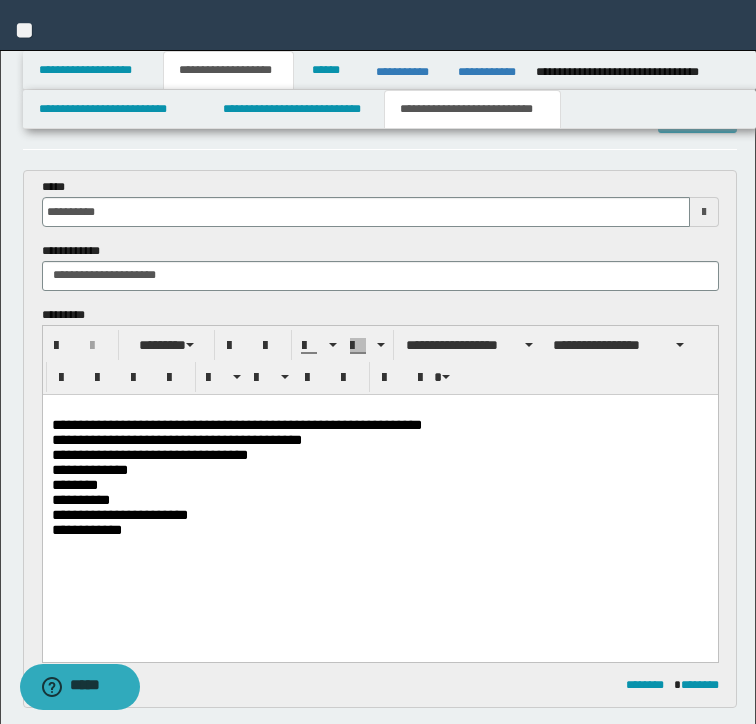 scroll, scrollTop: 0, scrollLeft: 0, axis: both 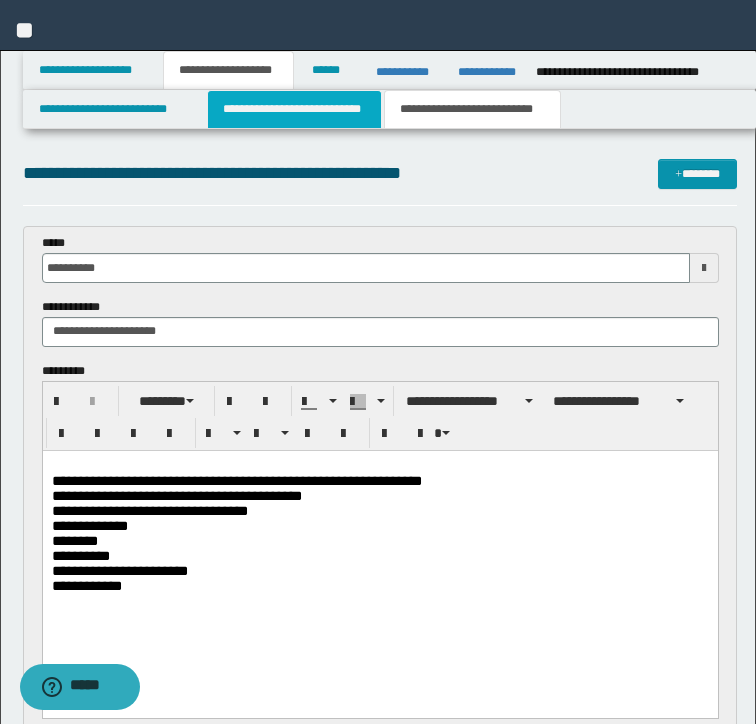 click on "**********" at bounding box center [294, 109] 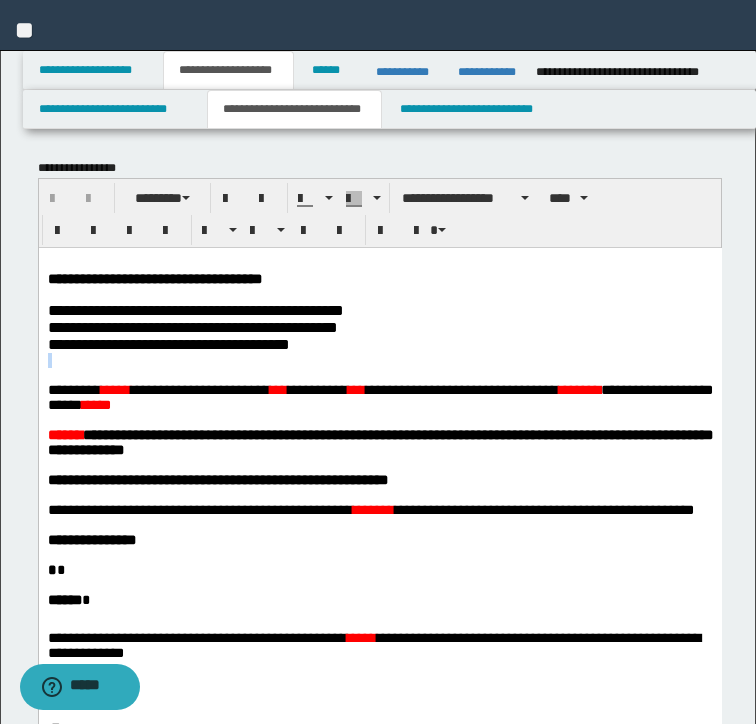 drag, startPoint x: 363, startPoint y: 352, endPoint x: 128, endPoint y: 360, distance: 235.13612 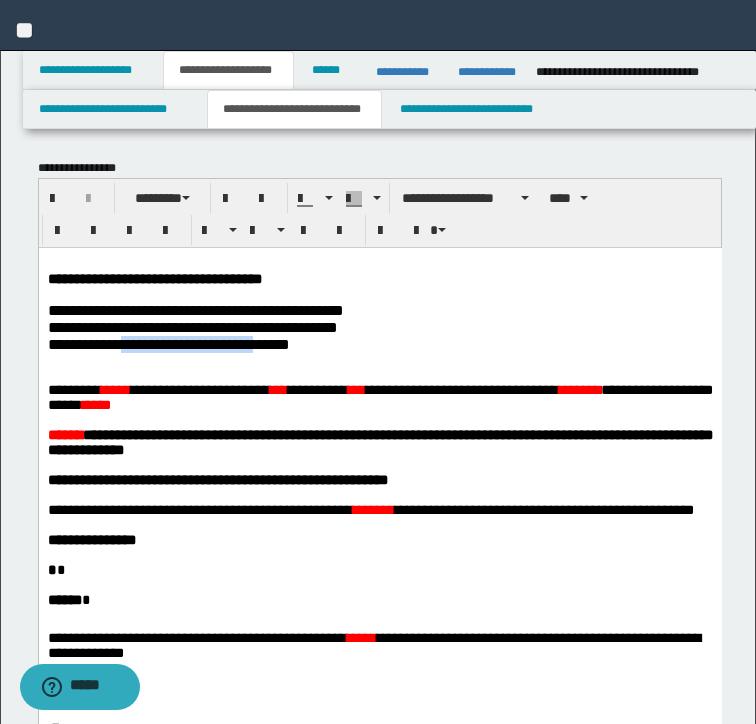 drag, startPoint x: 307, startPoint y: 351, endPoint x: 134, endPoint y: 363, distance: 173.41568 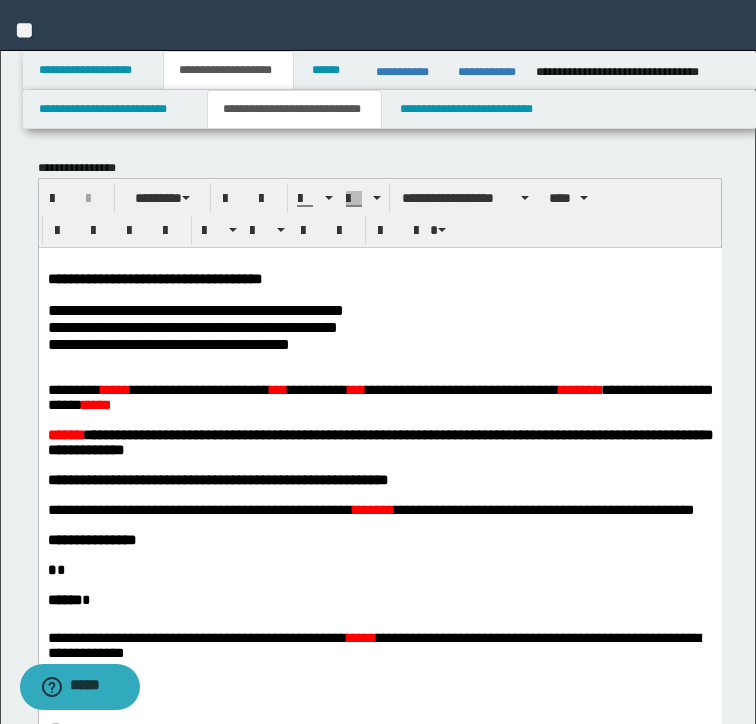 drag, startPoint x: 135, startPoint y: 374, endPoint x: 119, endPoint y: 395, distance: 26.400757 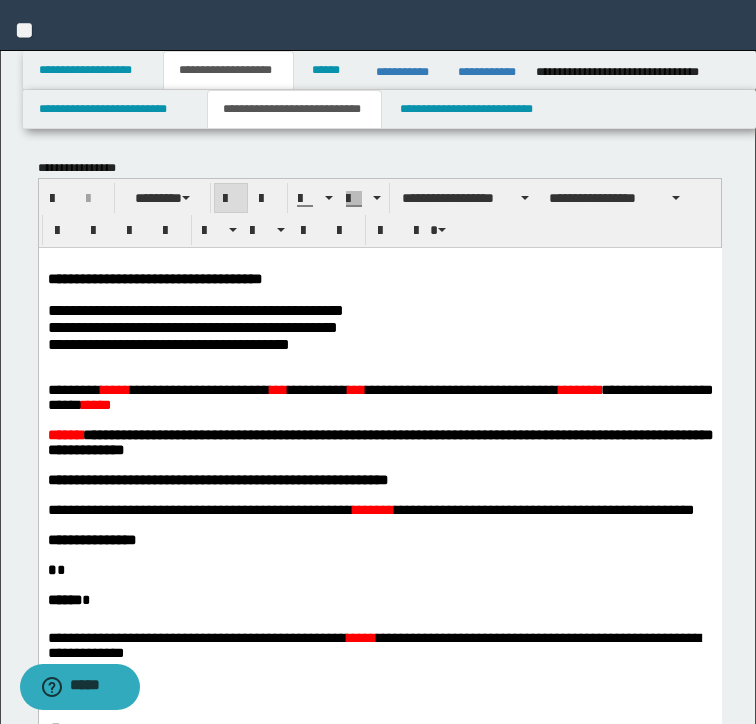 click on "**********" at bounding box center (379, 396) 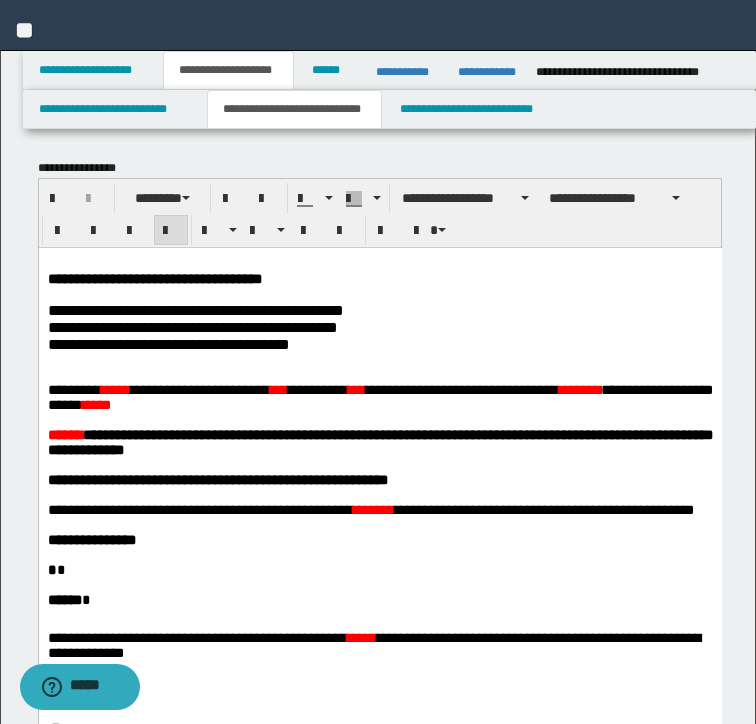 type 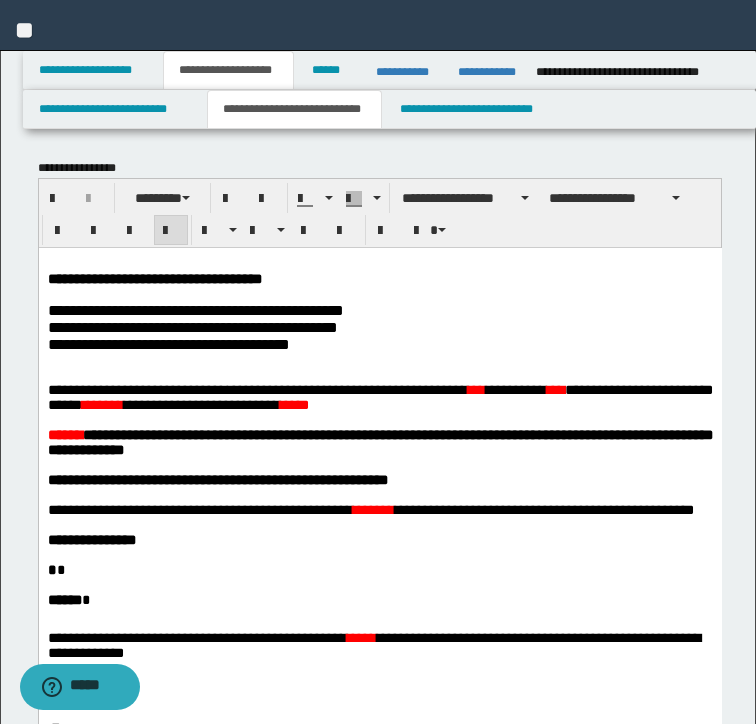 click on "***" at bounding box center [555, 389] 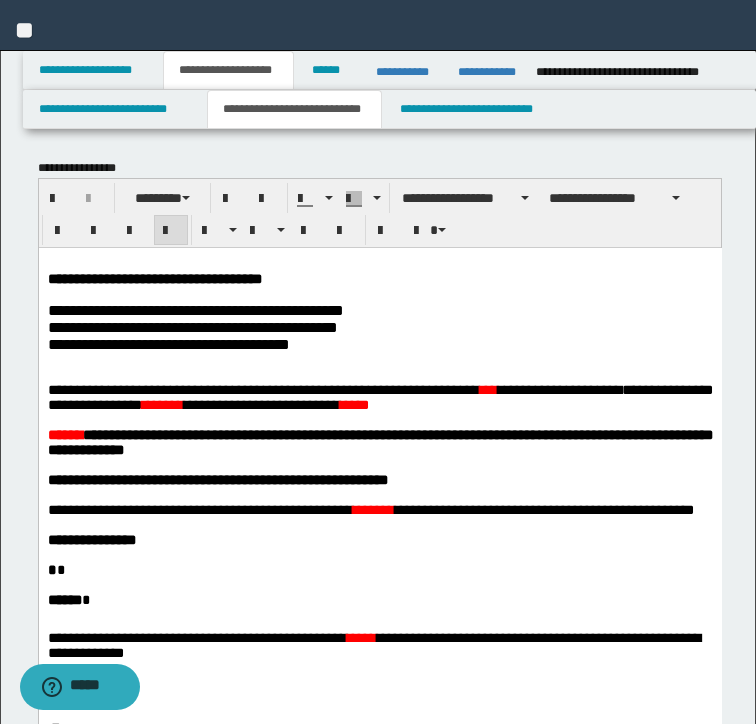 click on "**********" at bounding box center (379, 396) 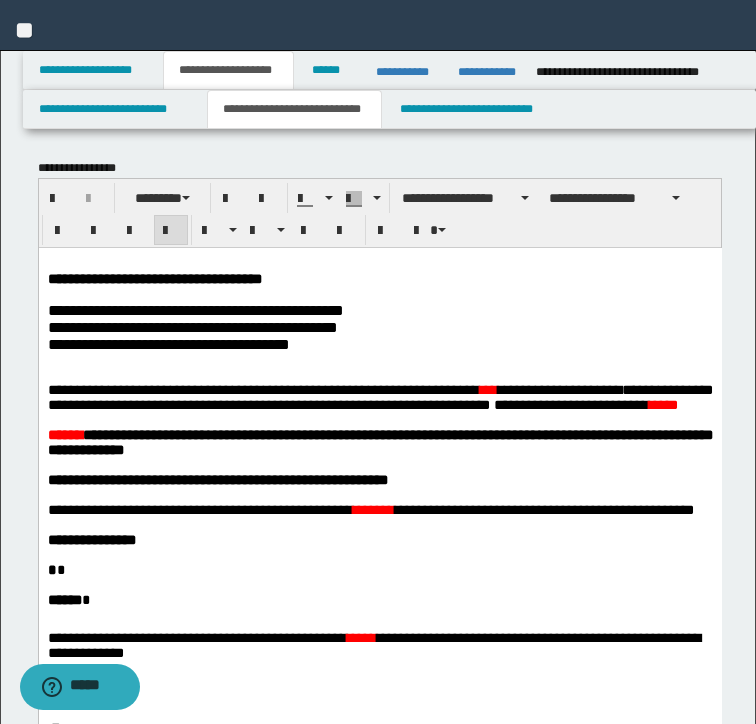 click on "**********" at bounding box center [379, 396] 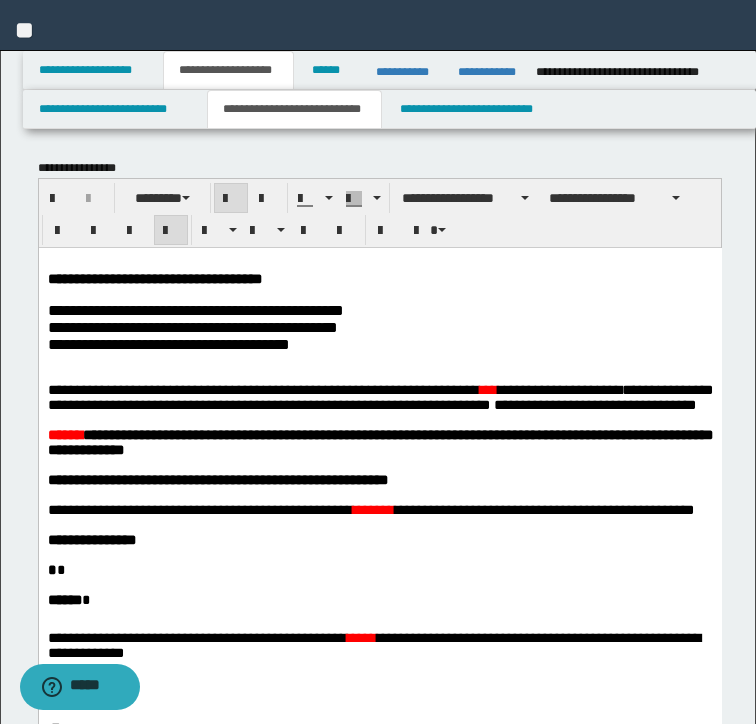 click on "**********" at bounding box center [379, 441] 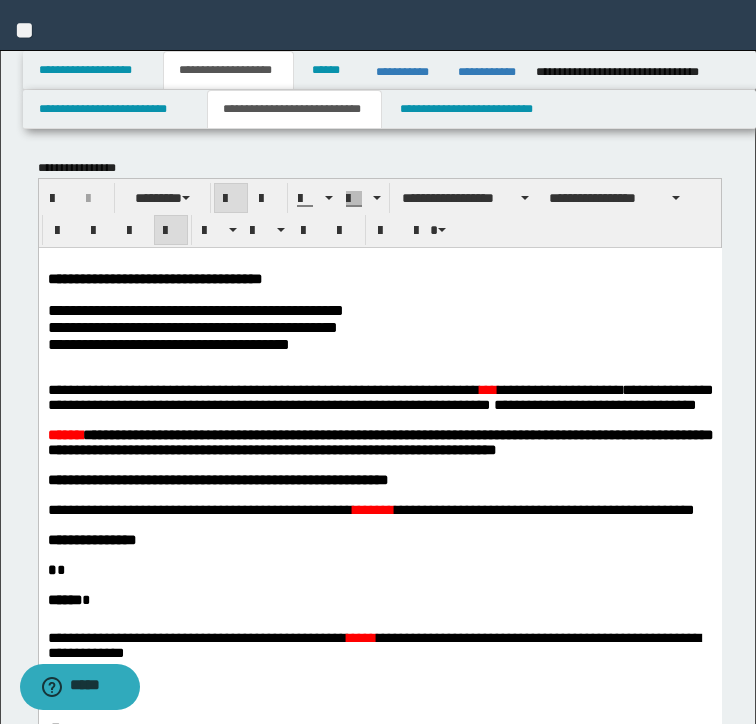 click on "**********" at bounding box center (379, 441) 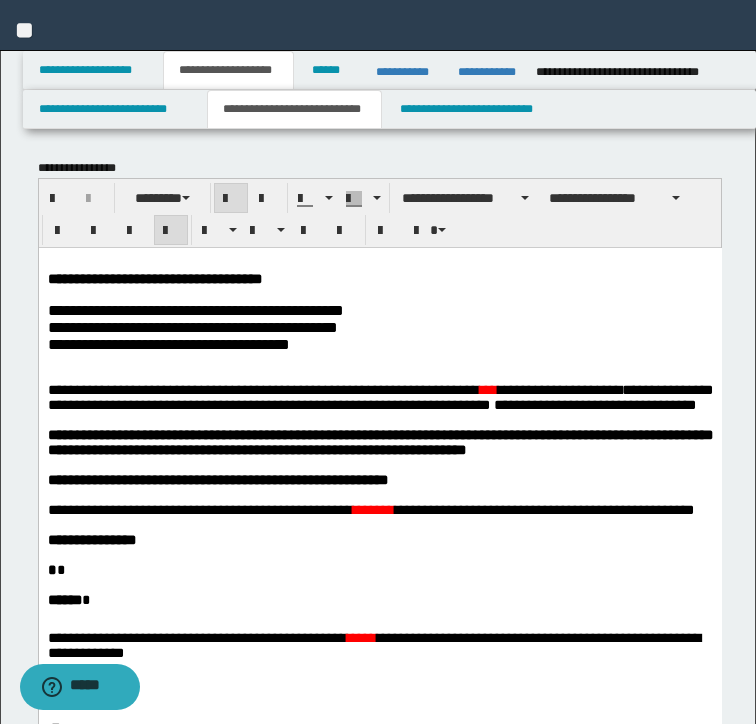 click on "**********" at bounding box center (379, 441) 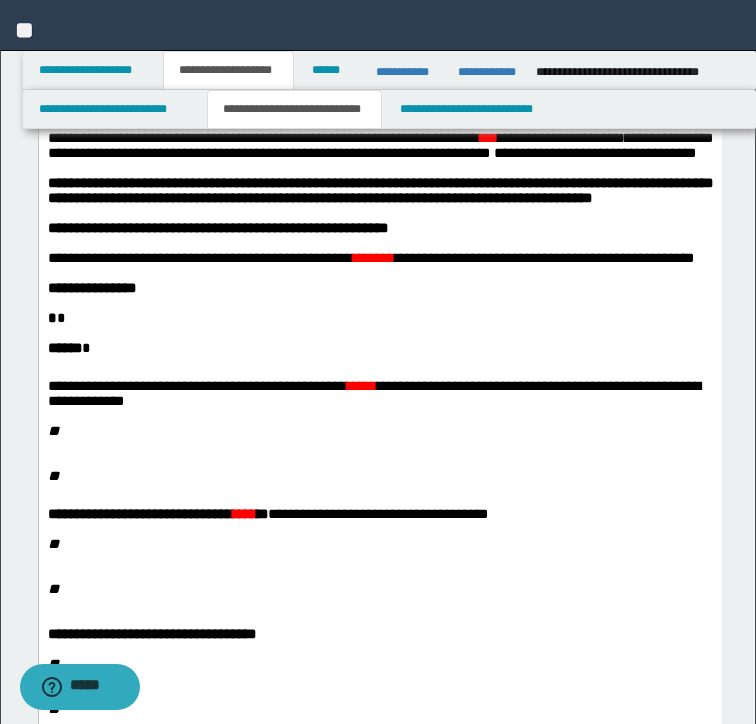 scroll, scrollTop: 300, scrollLeft: 0, axis: vertical 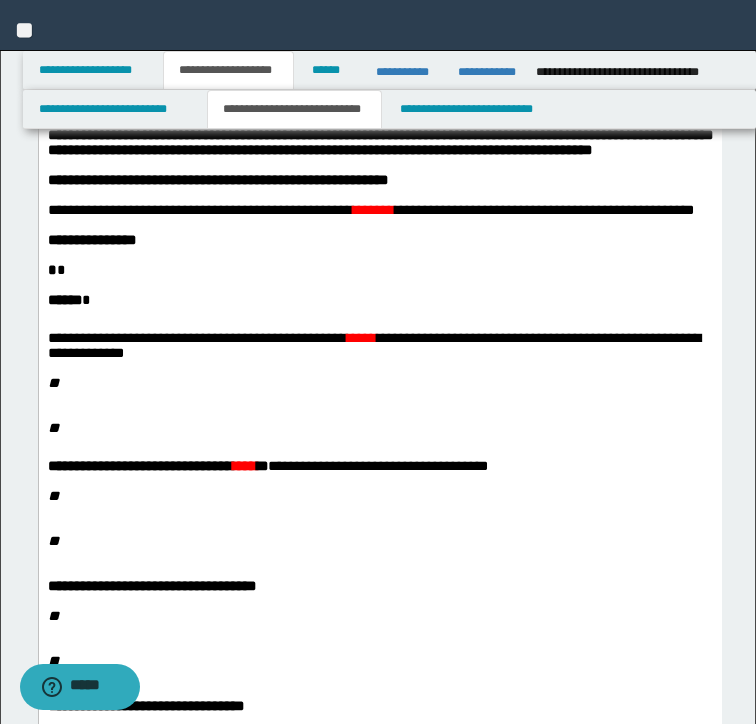 click on "**********" at bounding box center (373, 345) 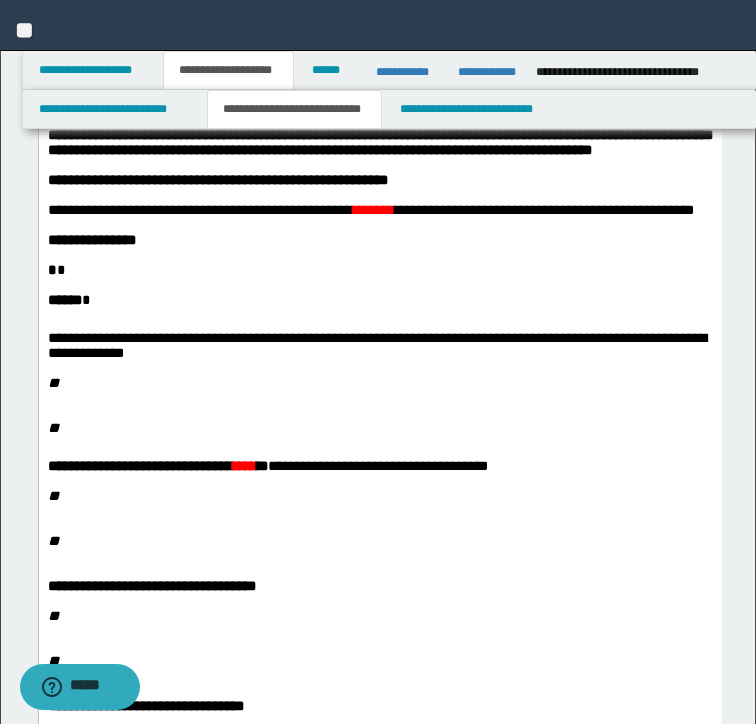 click on "**" at bounding box center [379, 383] 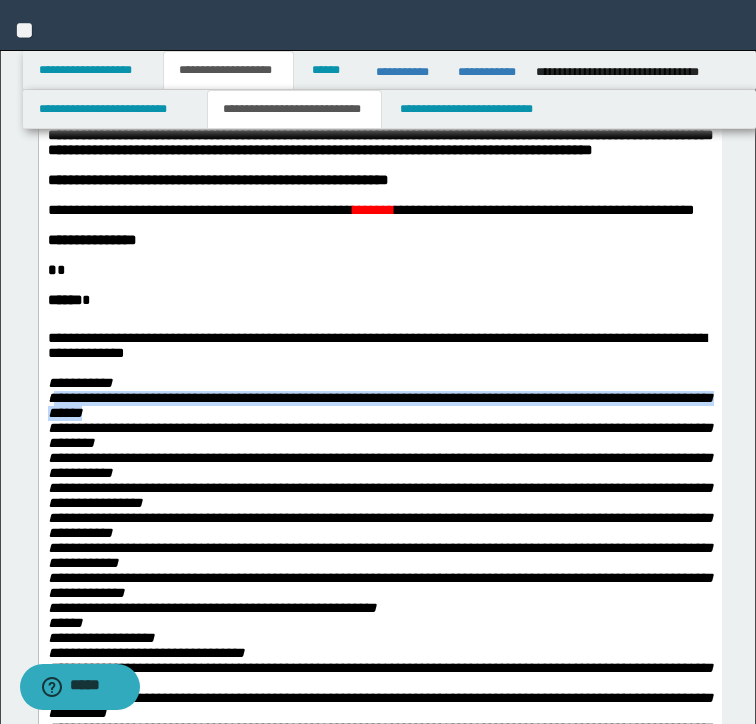 drag, startPoint x: 51, startPoint y: 448, endPoint x: 134, endPoint y: 474, distance: 86.977005 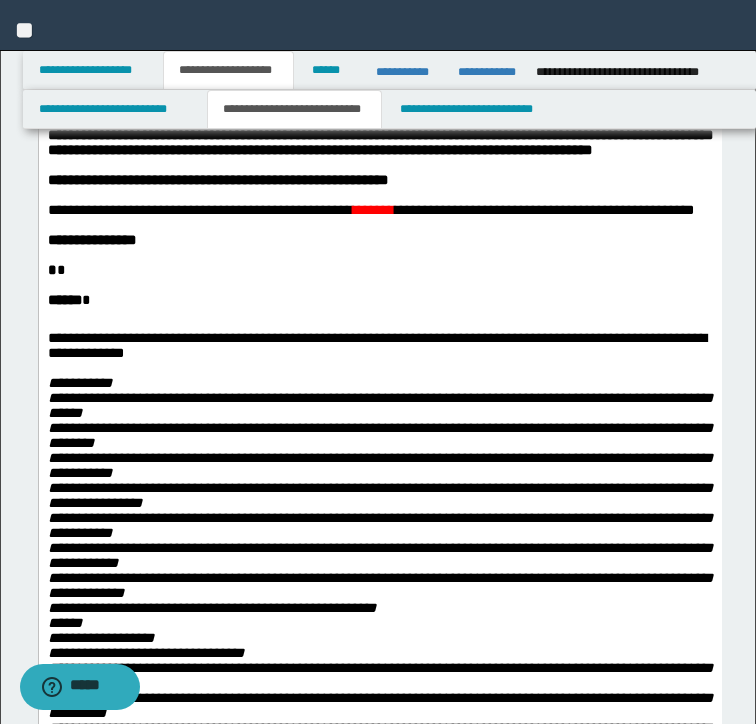 click on "**********" at bounding box center [379, 601] 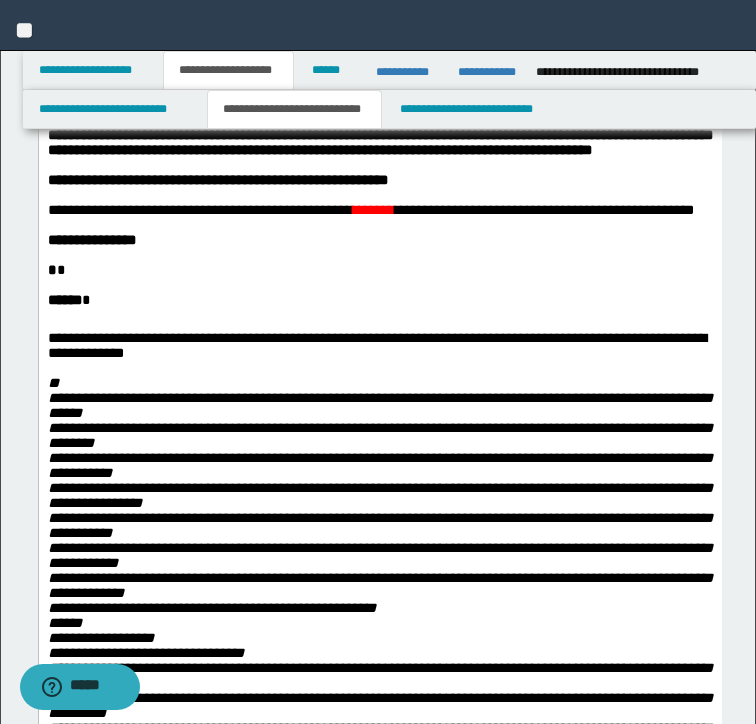 click on "**********" at bounding box center [379, 600] 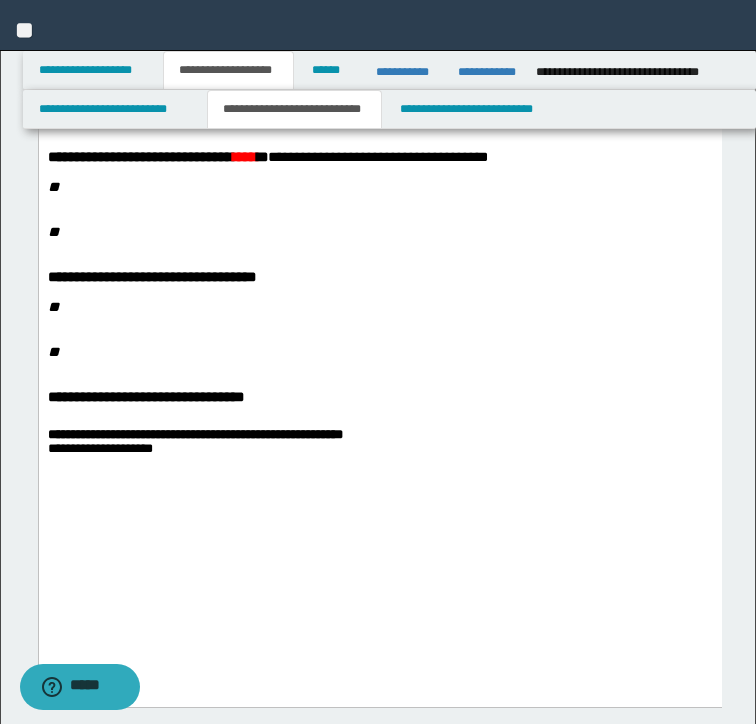 scroll, scrollTop: 891, scrollLeft: 0, axis: vertical 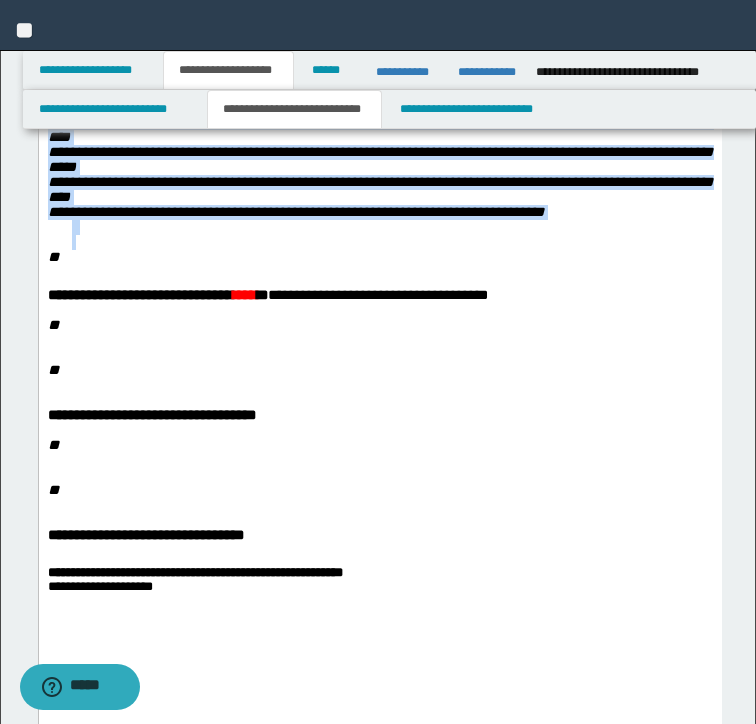 drag, startPoint x: 68, startPoint y: -162, endPoint x: 647, endPoint y: 333, distance: 761.75195 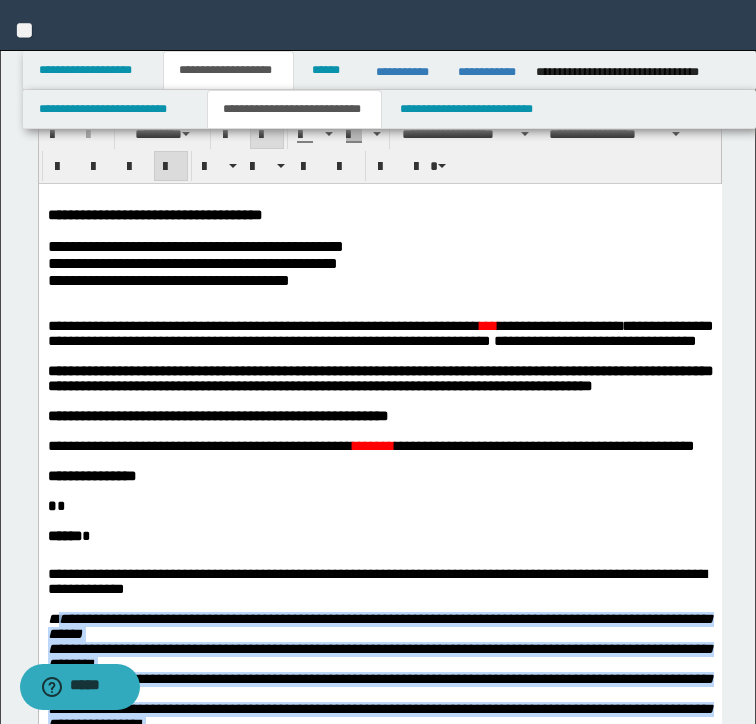 scroll, scrollTop: 0, scrollLeft: 0, axis: both 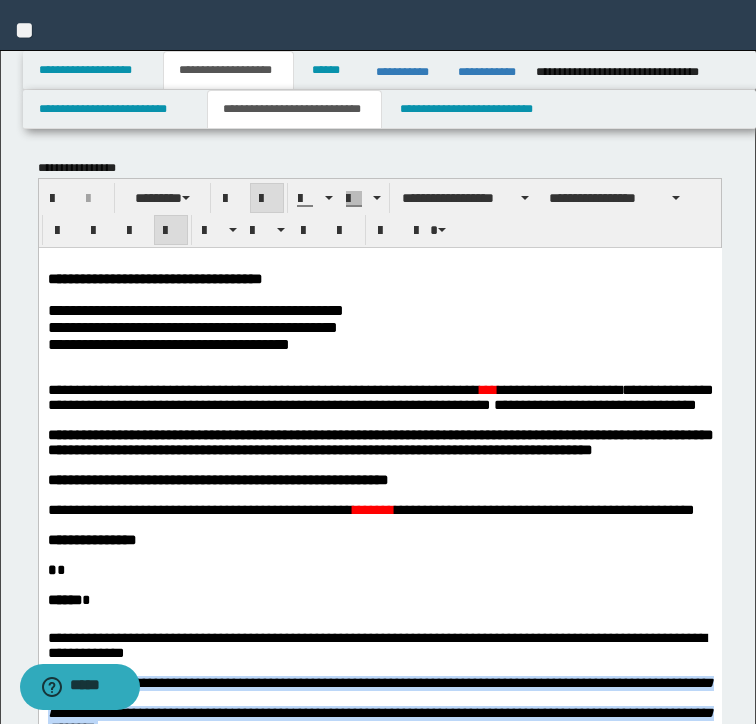 click at bounding box center (267, 199) 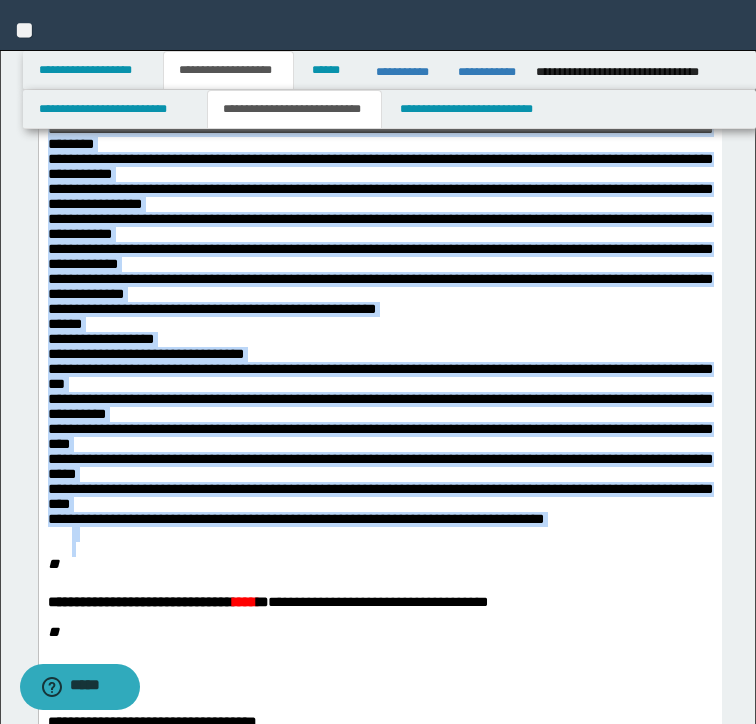 scroll, scrollTop: 600, scrollLeft: 0, axis: vertical 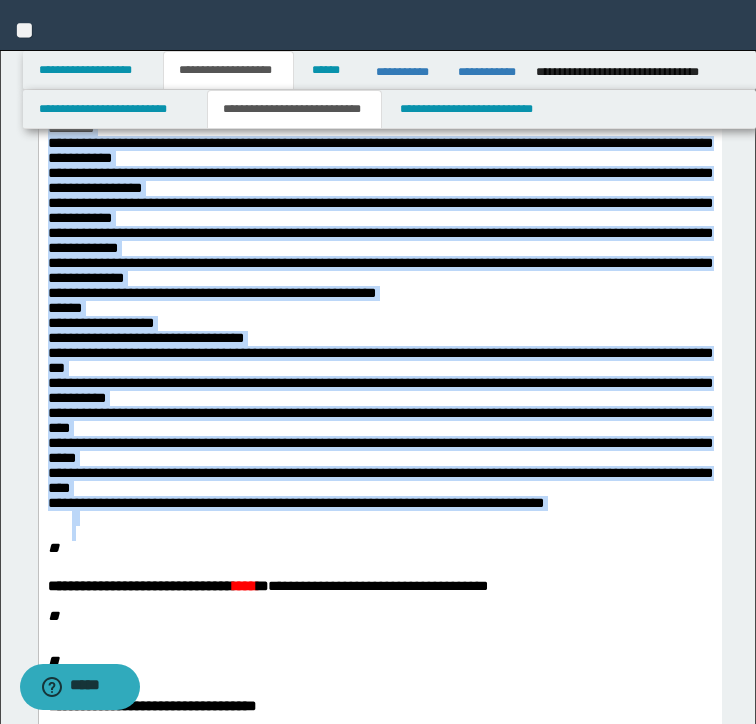 click on "**********" at bounding box center [379, 293] 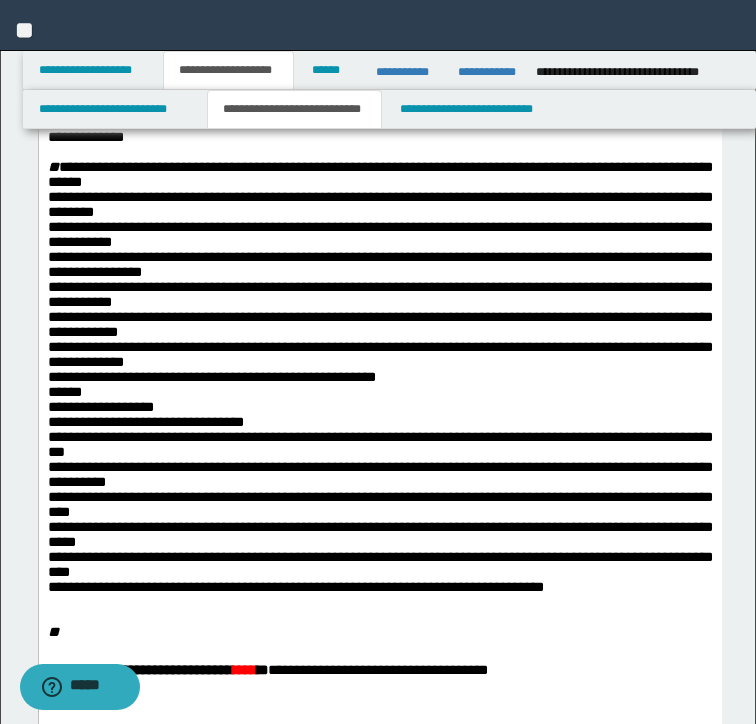 scroll, scrollTop: 400, scrollLeft: 0, axis: vertical 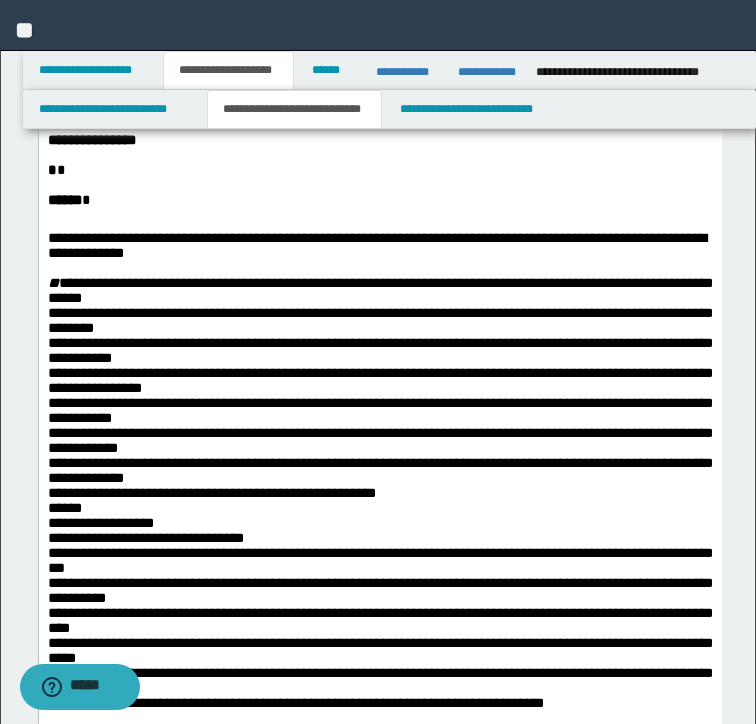 click on "[FIRST] [LAST] [ADDRESS] [CITY], [STATE] [ZIP]" at bounding box center (379, 508) 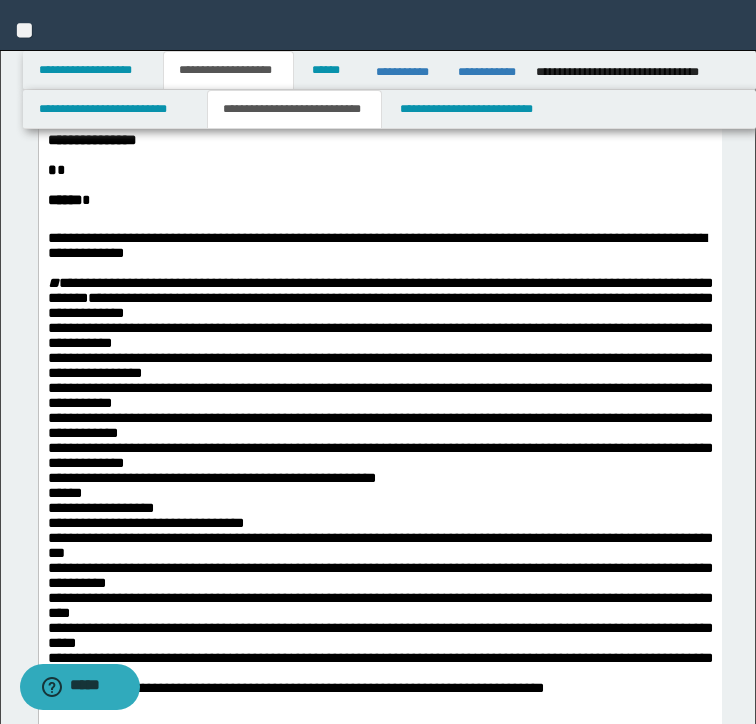 click on "**********" at bounding box center (379, 488) 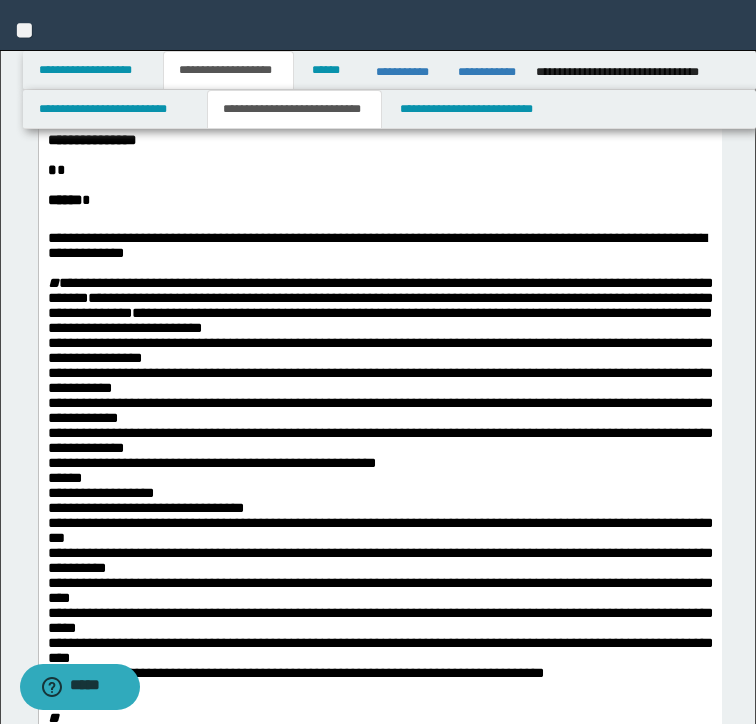 click on "[FIRST] [LAST] [ADDRESS] [CITY], [STATE] [ZIP]" at bounding box center [379, 485] 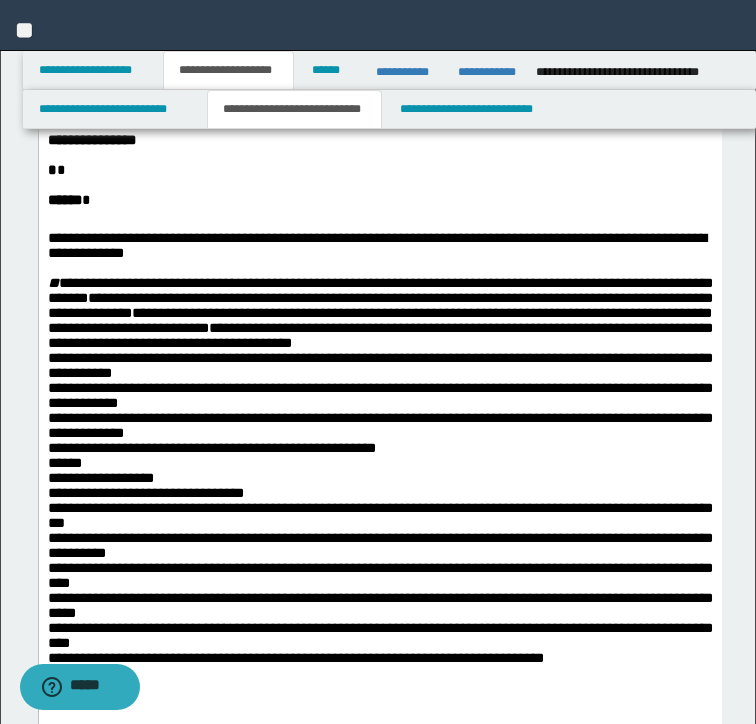click on "[FIRST] [LAST] [ADDRESS] [CITY], [STATE] [ZIP]" at bounding box center [379, 478] 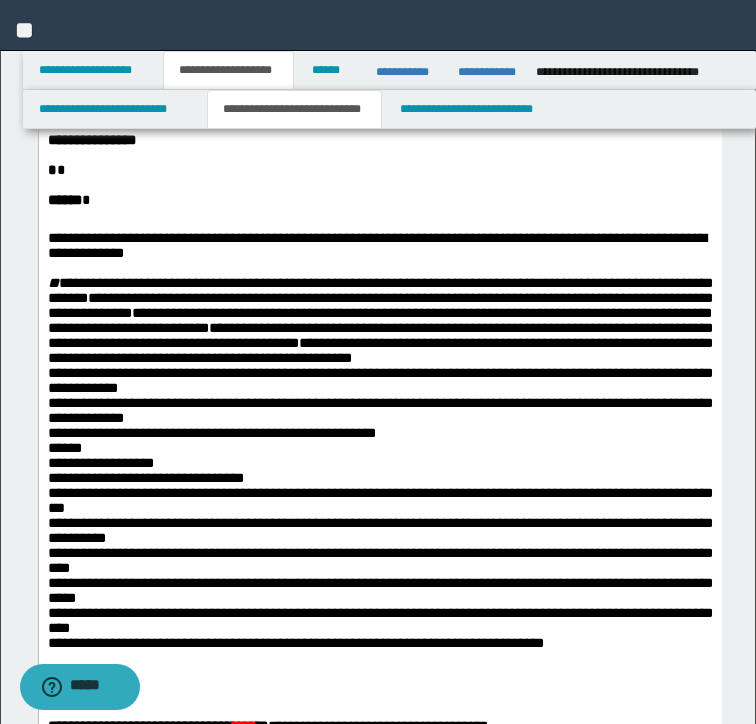 click on "[FIRST] [LAST] [ADDRESS] [CITY], [STATE] [ZIP]" at bounding box center [379, 470] 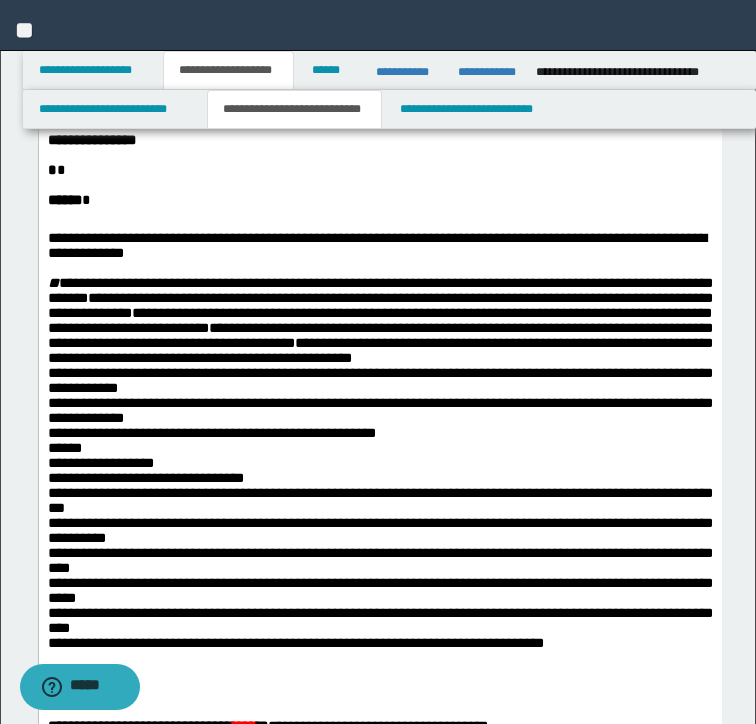 click on "**********" at bounding box center [379, 470] 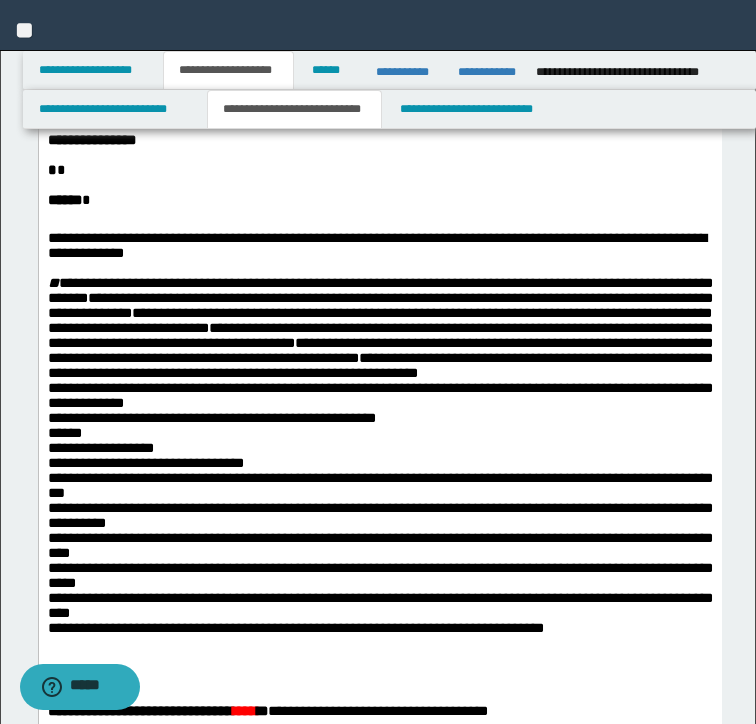 click on "**********" at bounding box center [379, 463] 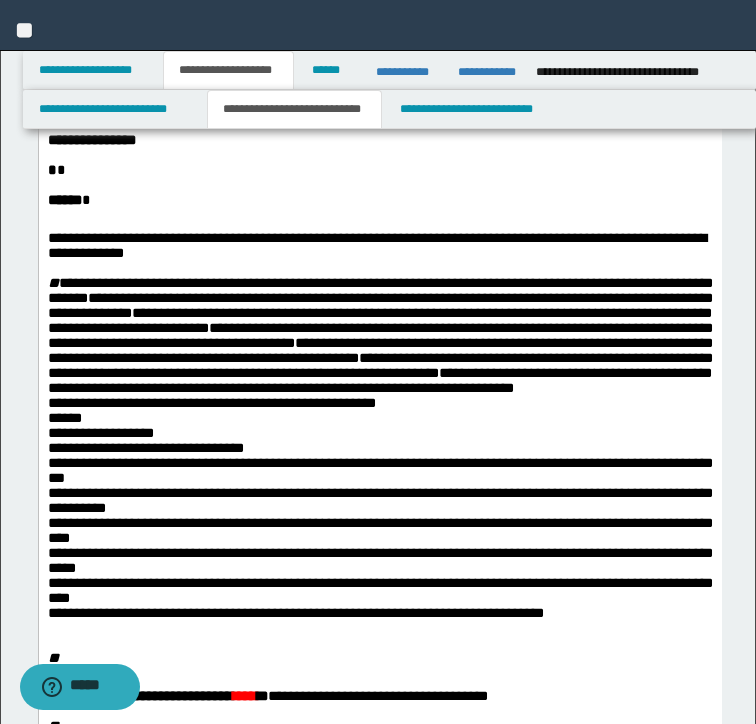 click on "**********" at bounding box center (379, 455) 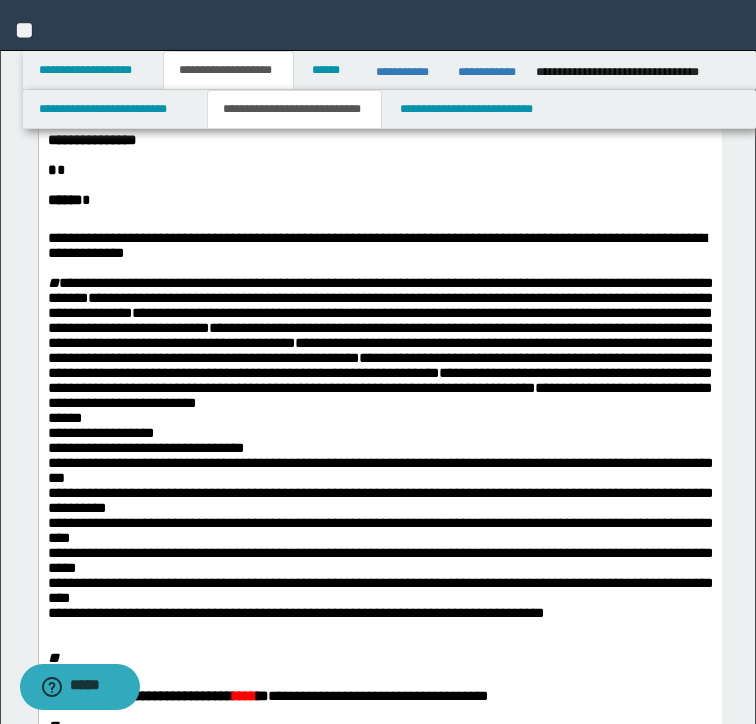 click on "**********" at bounding box center [379, 451] 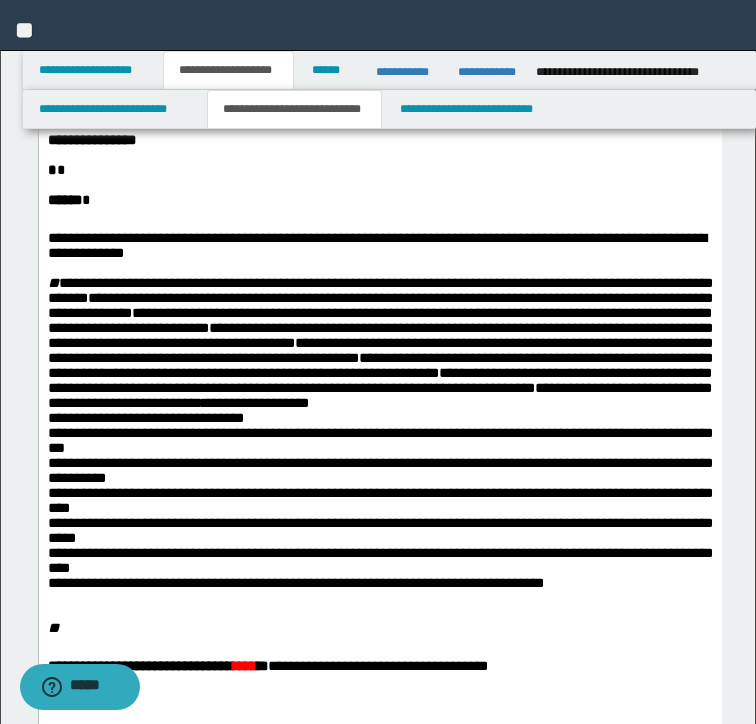 click on "[FIRST] [LAST] [ADDRESS] [CITY], [STATE] [ZIP]" at bounding box center [379, 440] 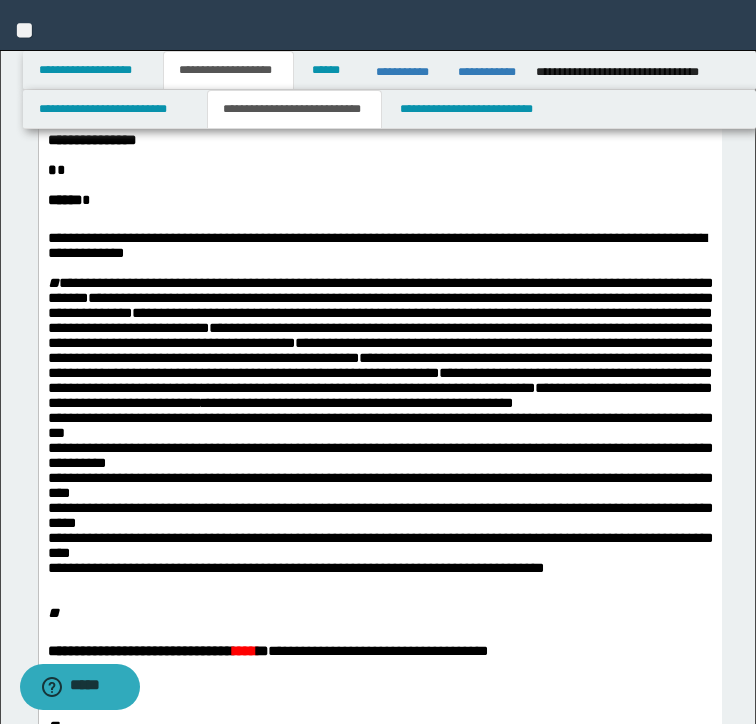click on "[FIRST] [LAST] [ADDRESS] [CITY], [STATE] [ZIP]" at bounding box center (379, 433) 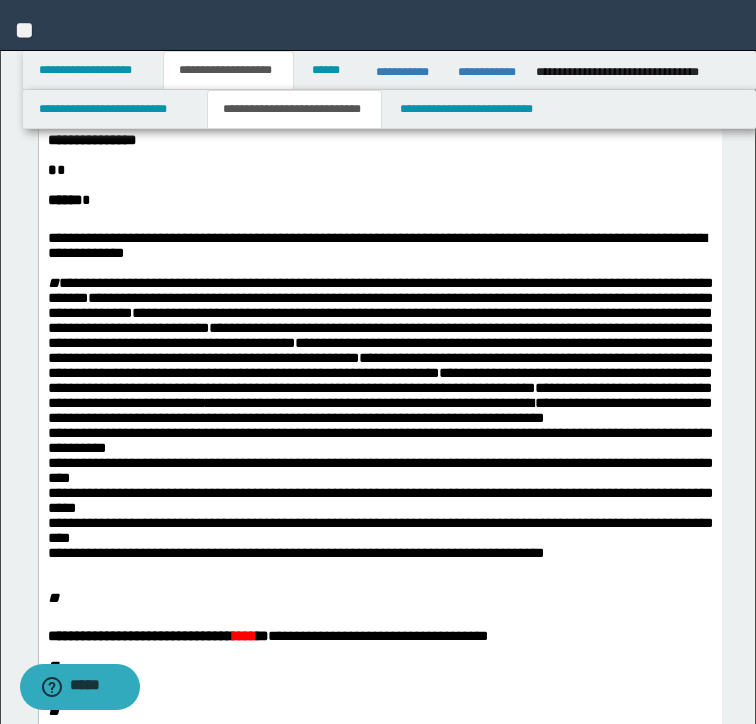 click on "**********" at bounding box center (379, 421) 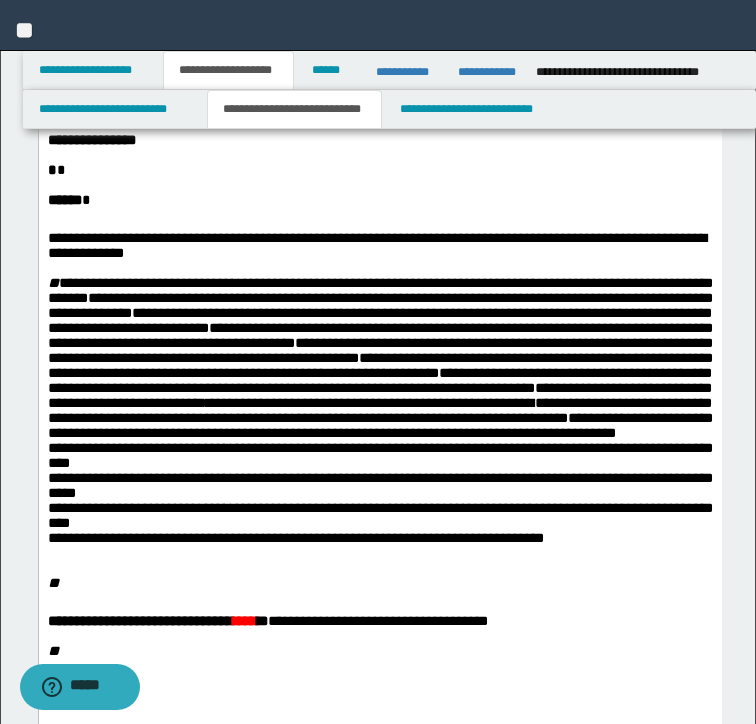click on "**********" at bounding box center (379, 418) 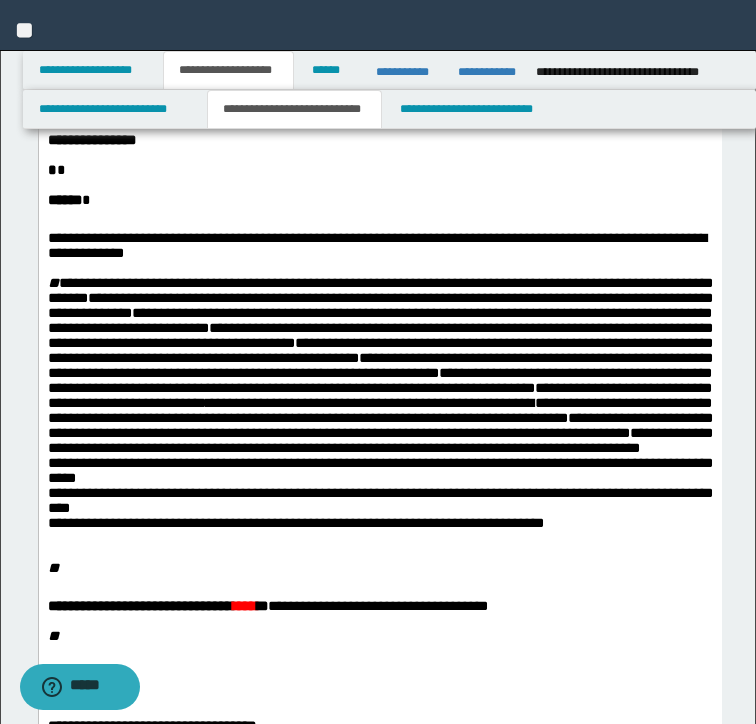 click on "**********" at bounding box center (379, 410) 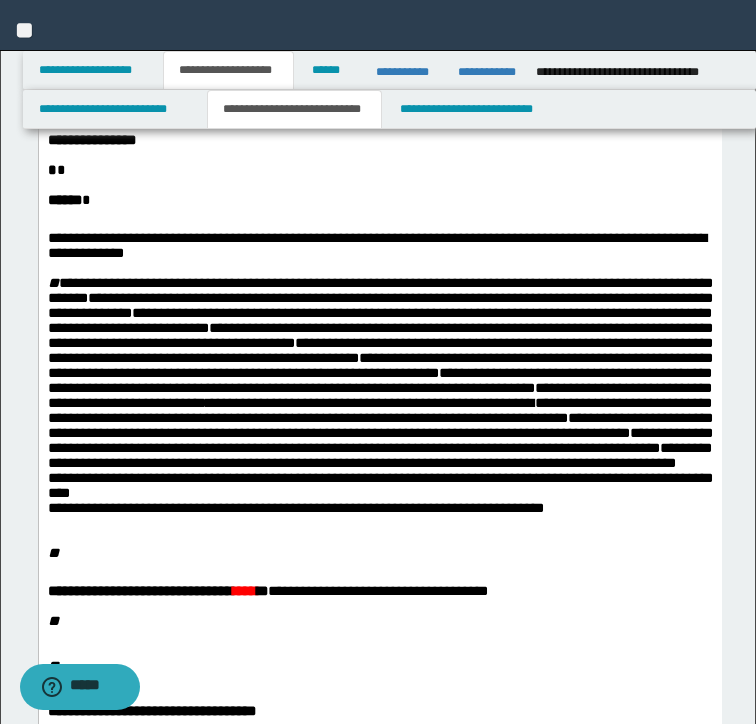 click on "**********" at bounding box center [379, 403] 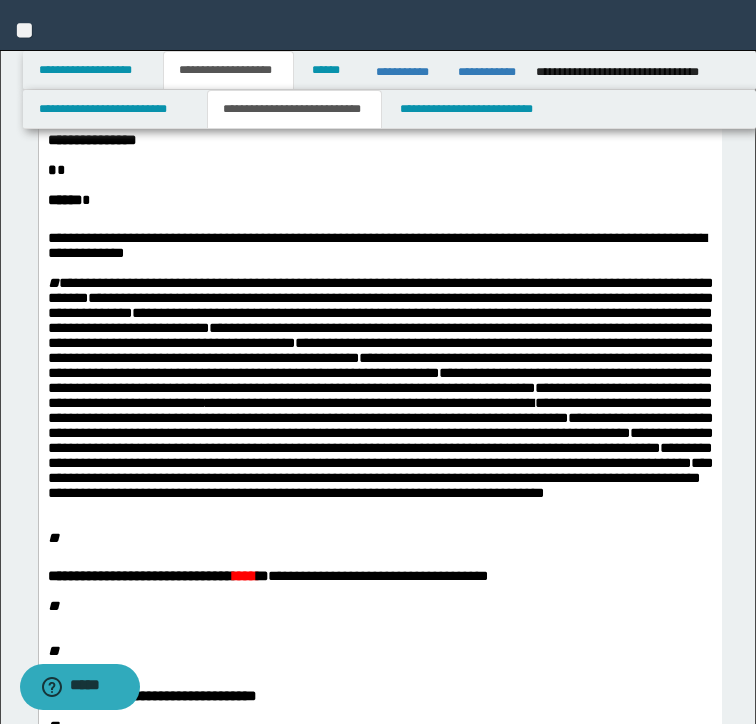 click on "**********" at bounding box center (379, 391) 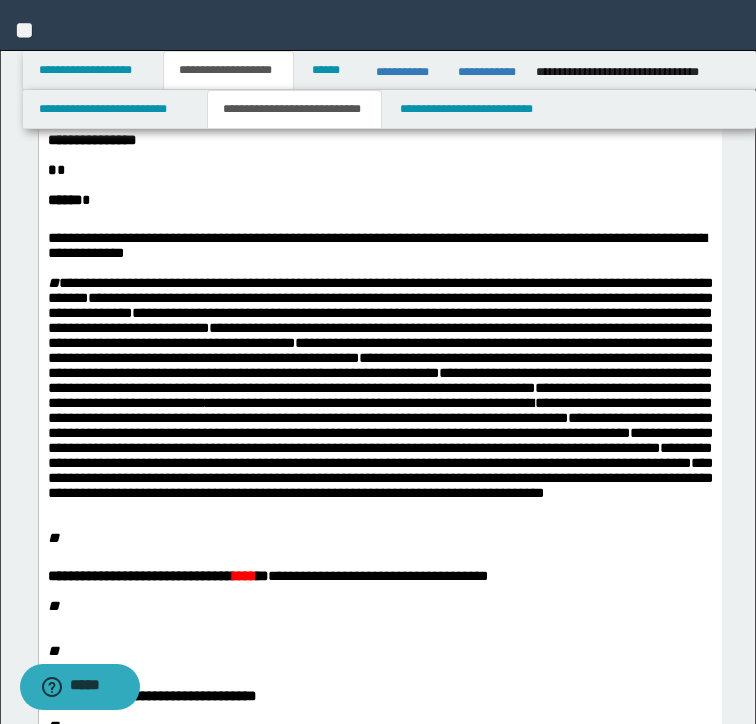 click on "**" at bounding box center [52, 538] 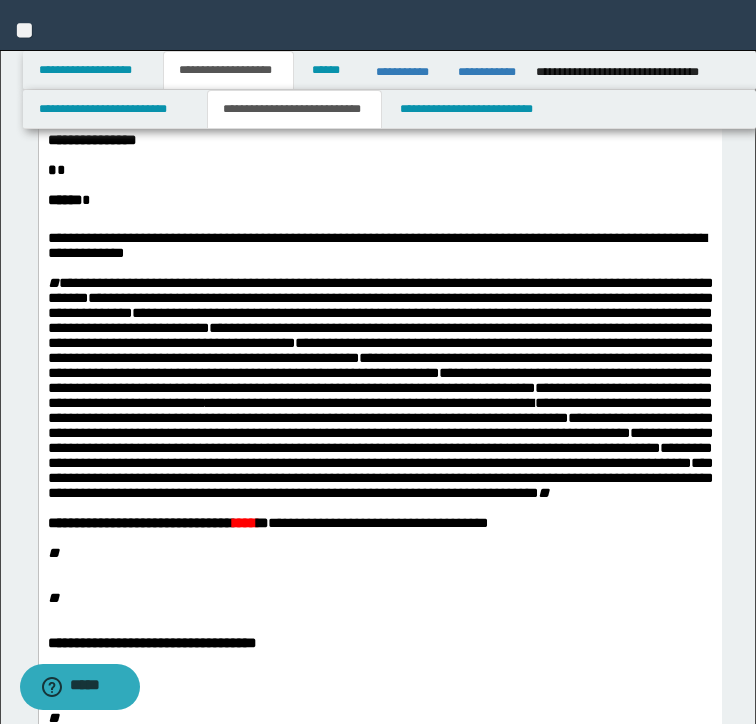 scroll, scrollTop: 600, scrollLeft: 0, axis: vertical 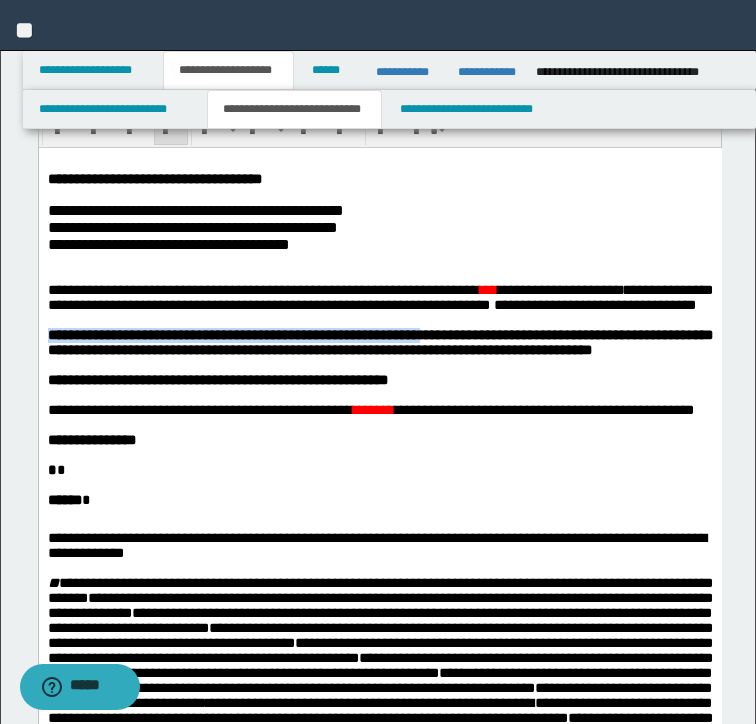 drag, startPoint x: 48, startPoint y: 347, endPoint x: 453, endPoint y: 359, distance: 405.17773 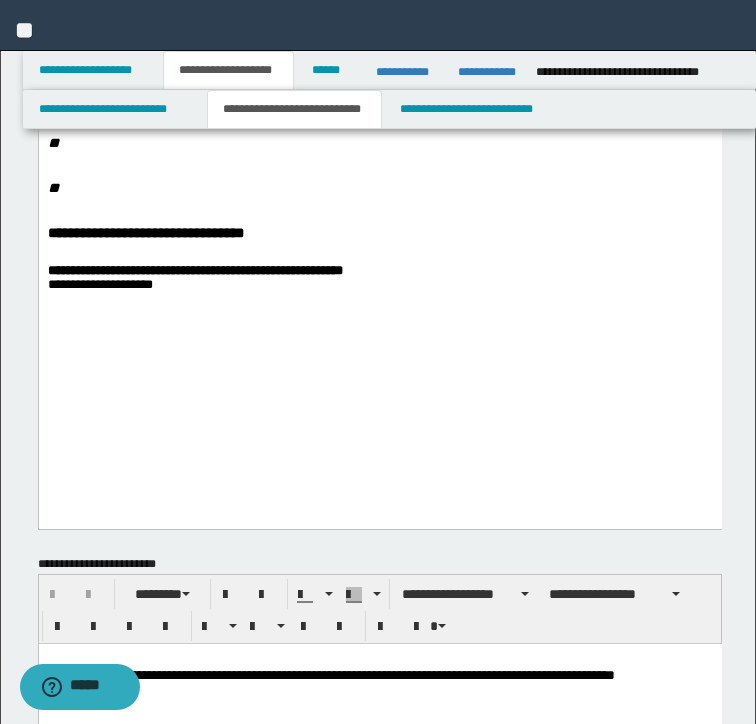 scroll, scrollTop: 700, scrollLeft: 0, axis: vertical 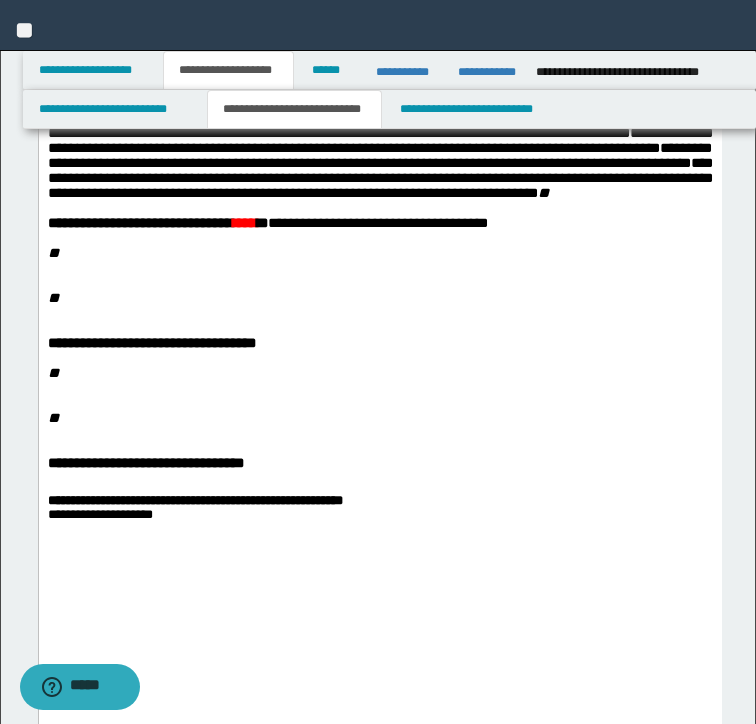 click on "****" at bounding box center [244, 223] 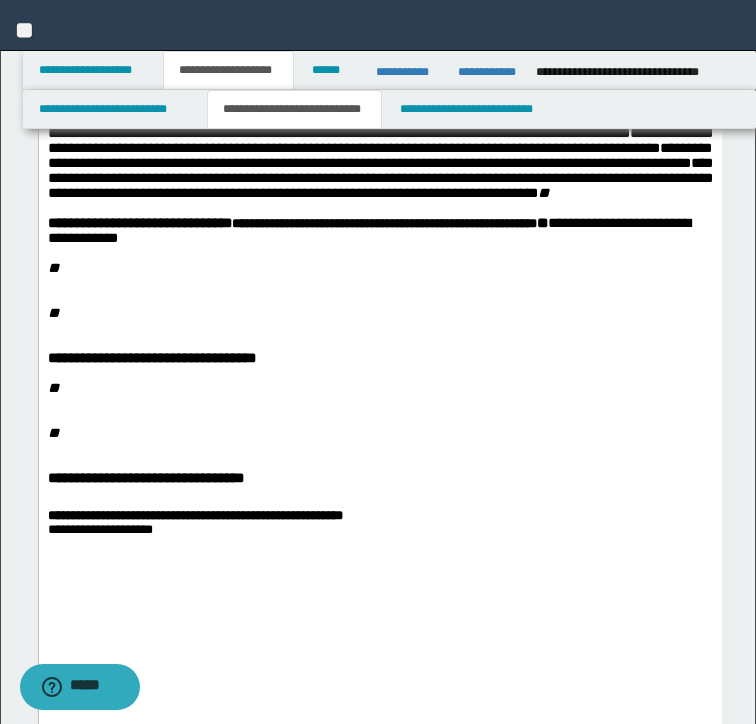 click on "**" at bounding box center [379, 268] 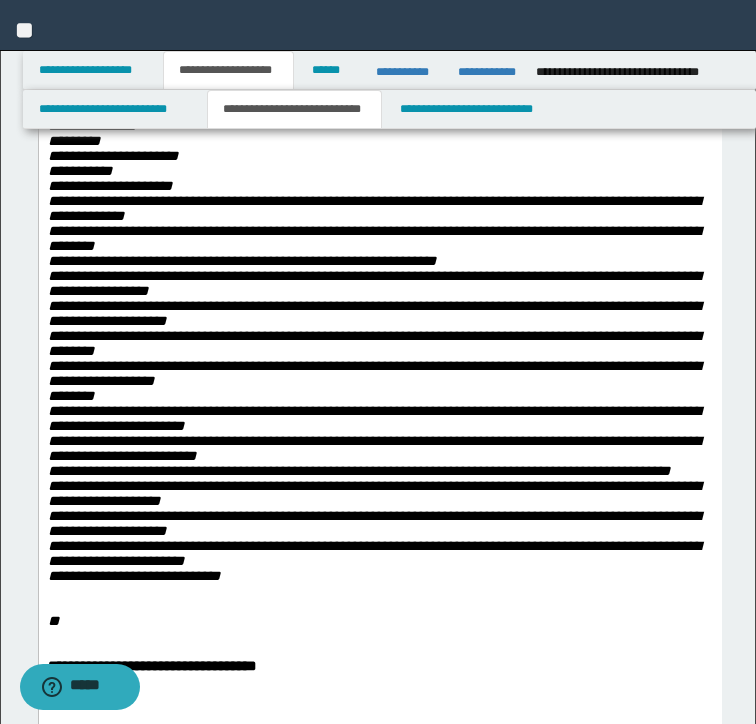scroll, scrollTop: 900, scrollLeft: 0, axis: vertical 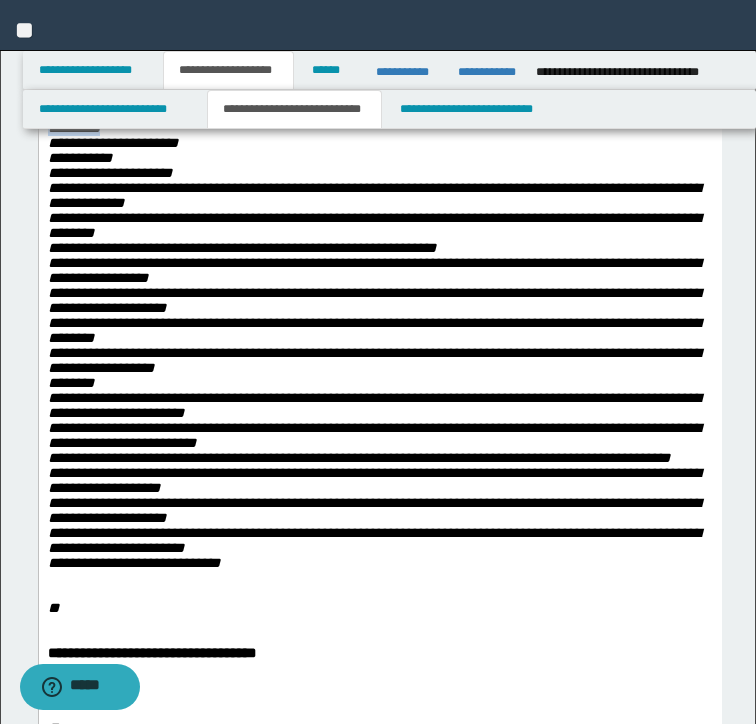 drag, startPoint x: 118, startPoint y: 257, endPoint x: 44, endPoint y: 258, distance: 74.00676 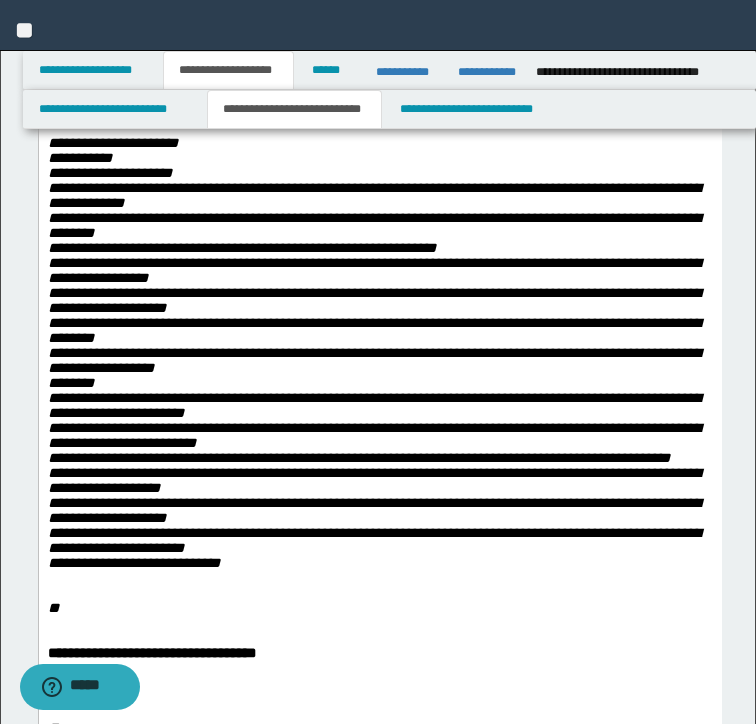 click on "**********" at bounding box center (379, 316) 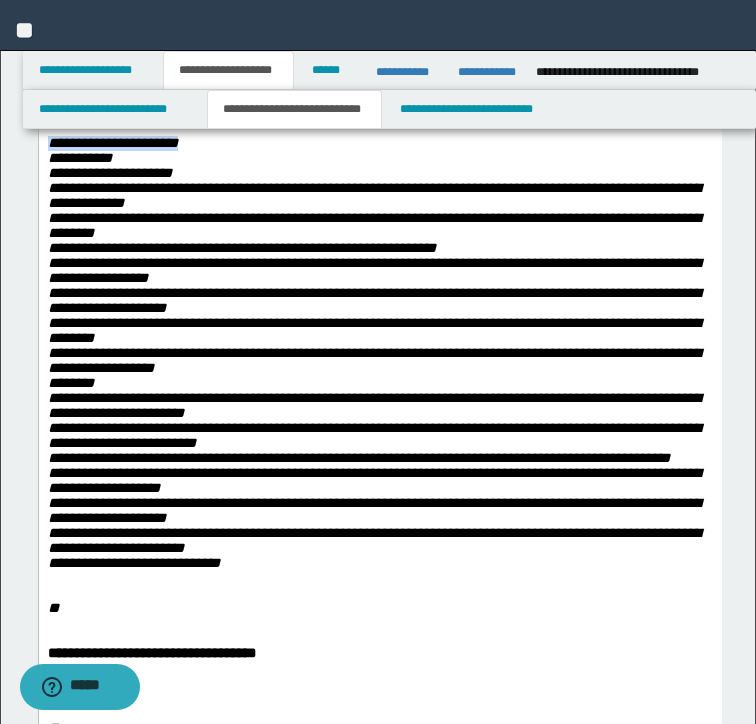 drag, startPoint x: 250, startPoint y: 276, endPoint x: 47, endPoint y: 263, distance: 203.41583 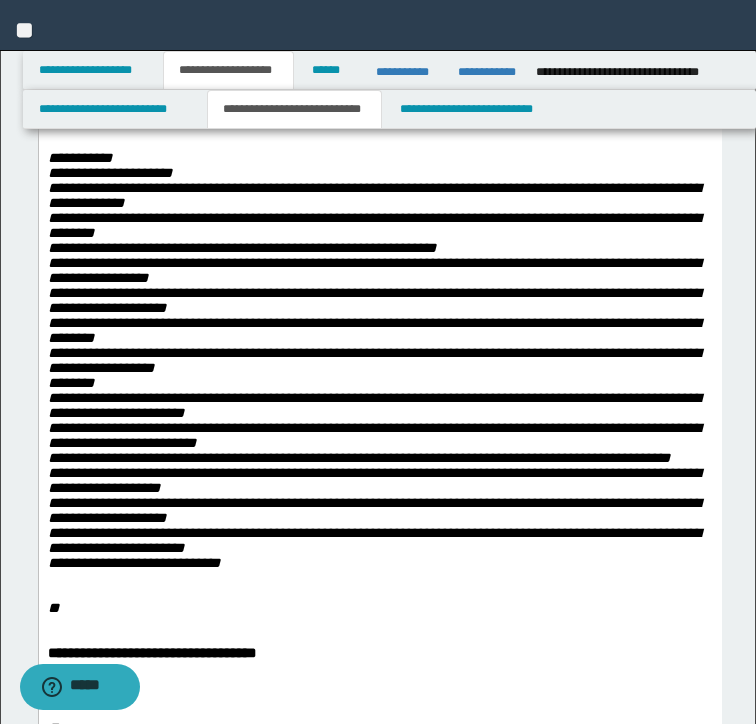 click on "**********" at bounding box center [379, 316] 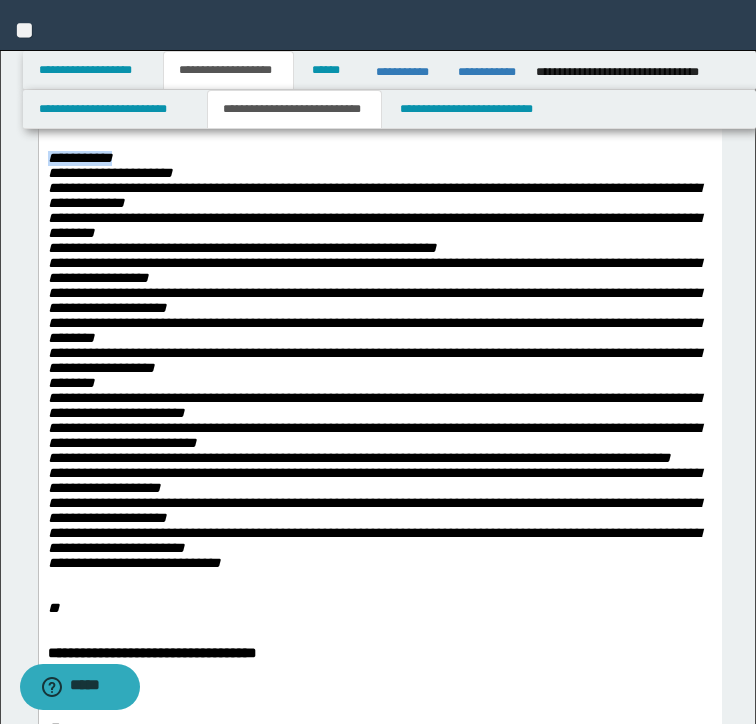 drag, startPoint x: 135, startPoint y: 288, endPoint x: 49, endPoint y: 287, distance: 86.00581 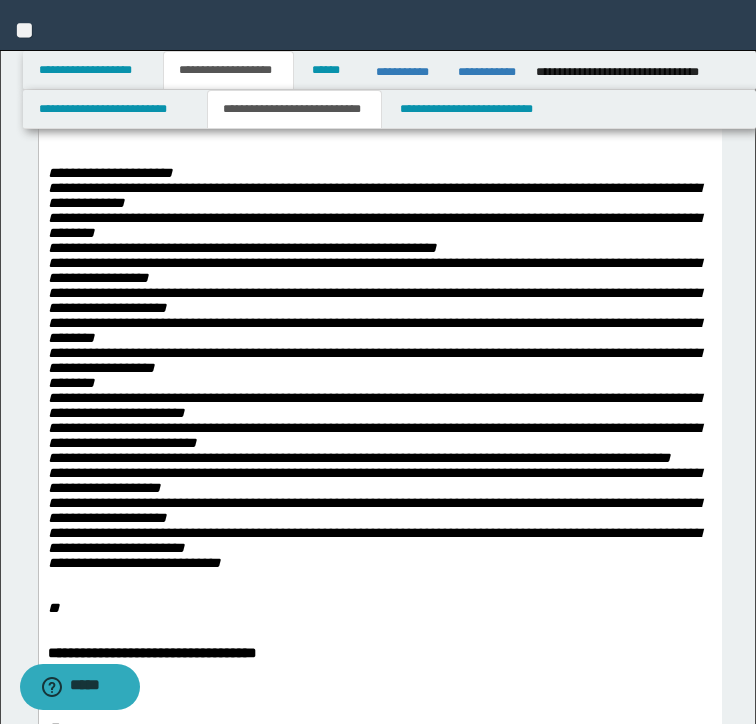 click on "**********" at bounding box center [379, 316] 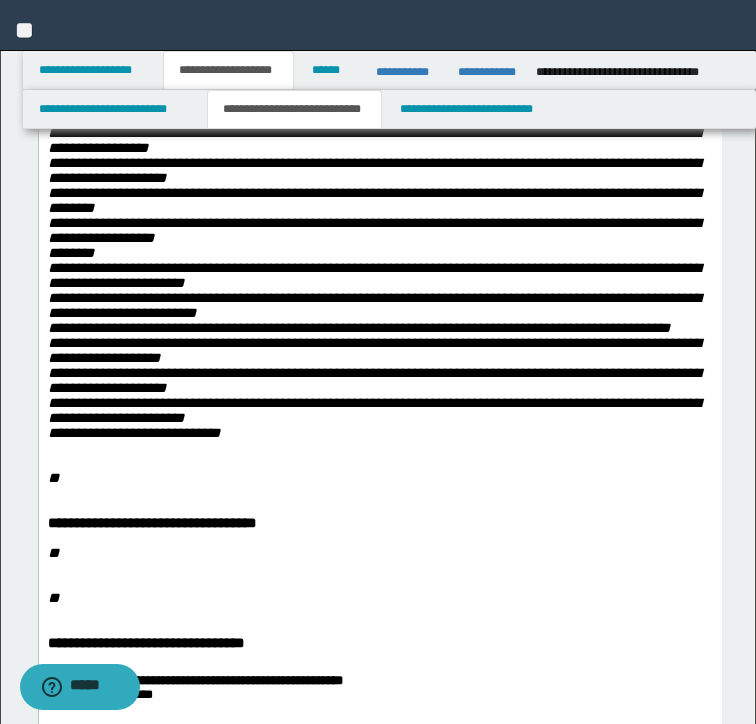 scroll, scrollTop: 900, scrollLeft: 0, axis: vertical 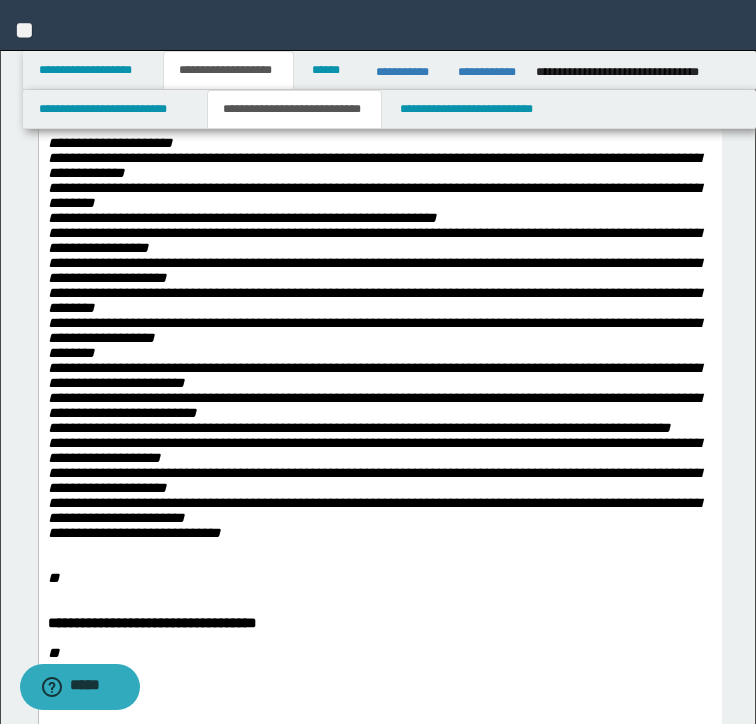 click on "[FIRST] [LAST] [EMAIL] [PHONE] [ADDRESS] [CITY], [STATE] [ZIP] [CREDIT_CARD]" at bounding box center [379, 104] 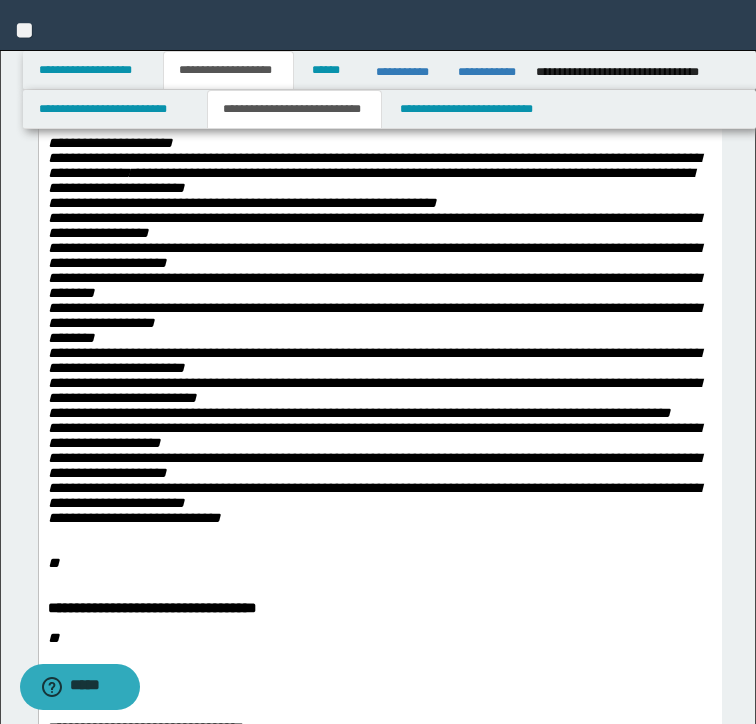 click on "[FIRST] [LAST] [ADDRESS] [CITY], [STATE] [ZIP]" at bounding box center (373, 330) 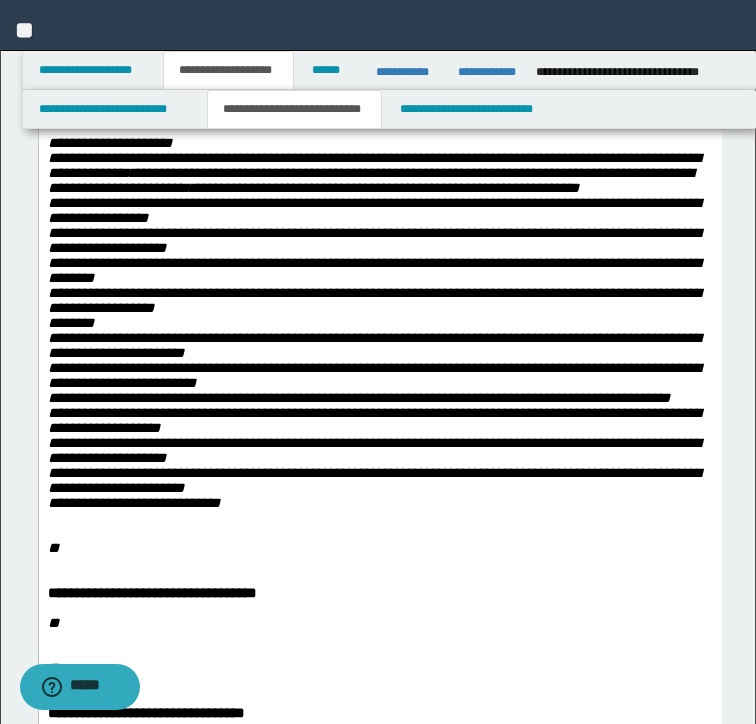 click on "[FIRST] [LAST] [ADDRESS] [CITY], [STATE] [ZIP]" at bounding box center (373, 323) 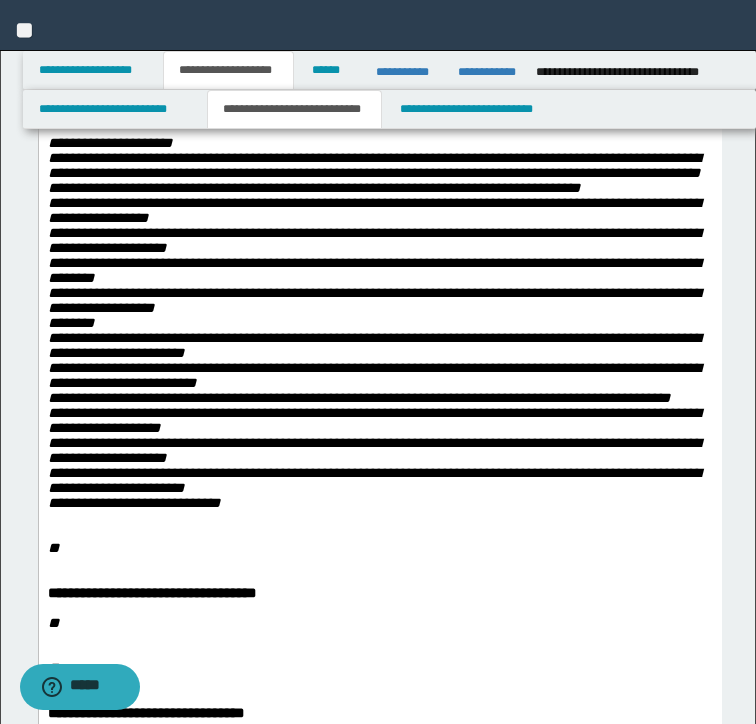 click on "[FIRST] [LAST] [ADDRESS] [CITY], [STATE] [ZIP]" at bounding box center (373, 353) 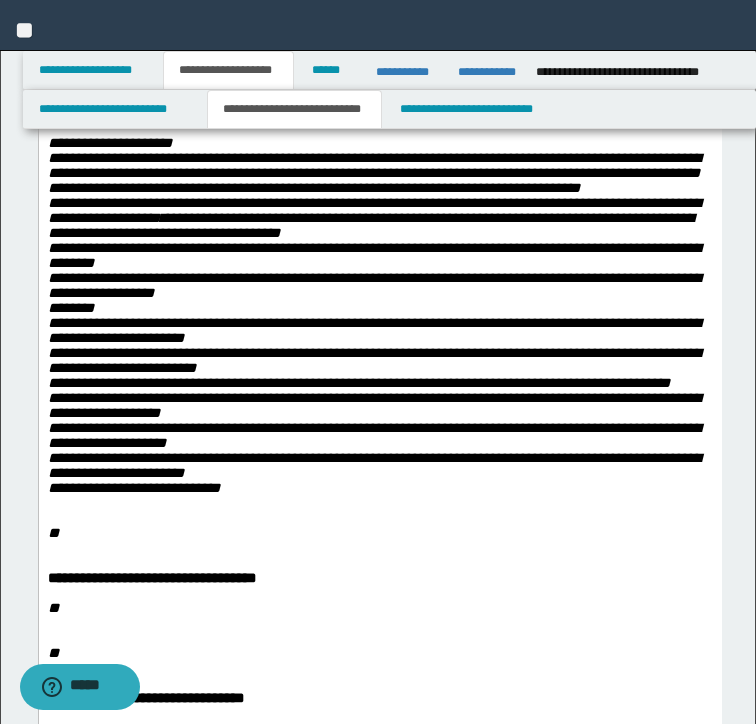 click on "**********" at bounding box center [373, 345] 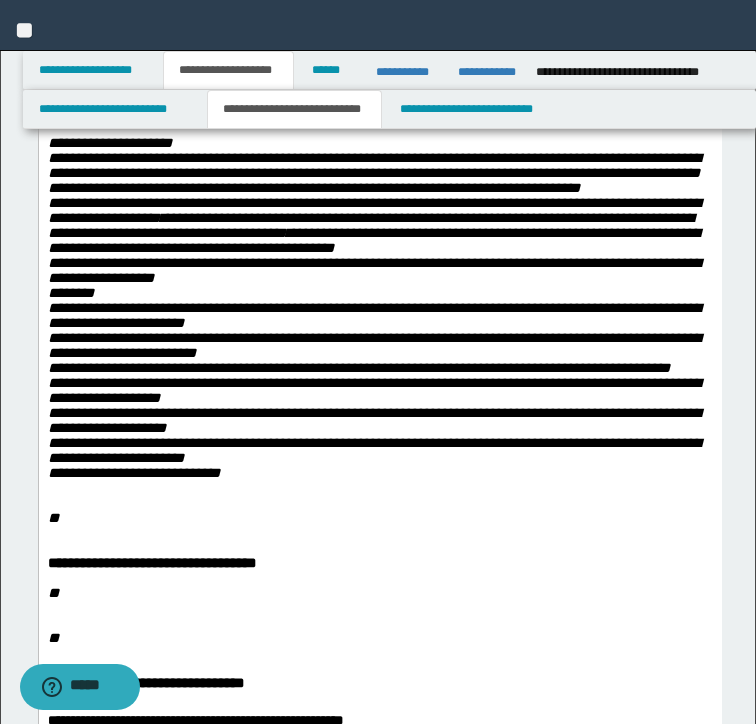 click on "**********" at bounding box center [373, 338] 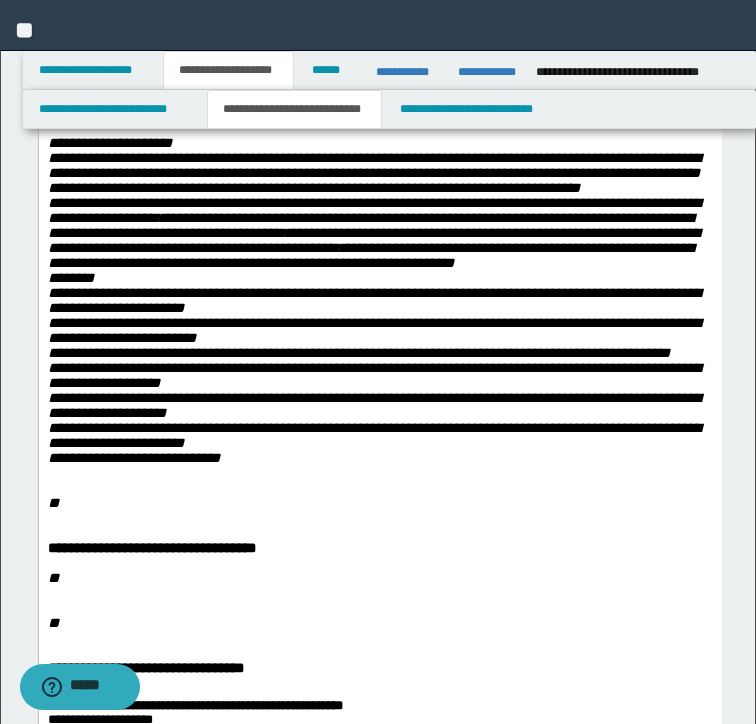 click on "**********" at bounding box center [373, 330] 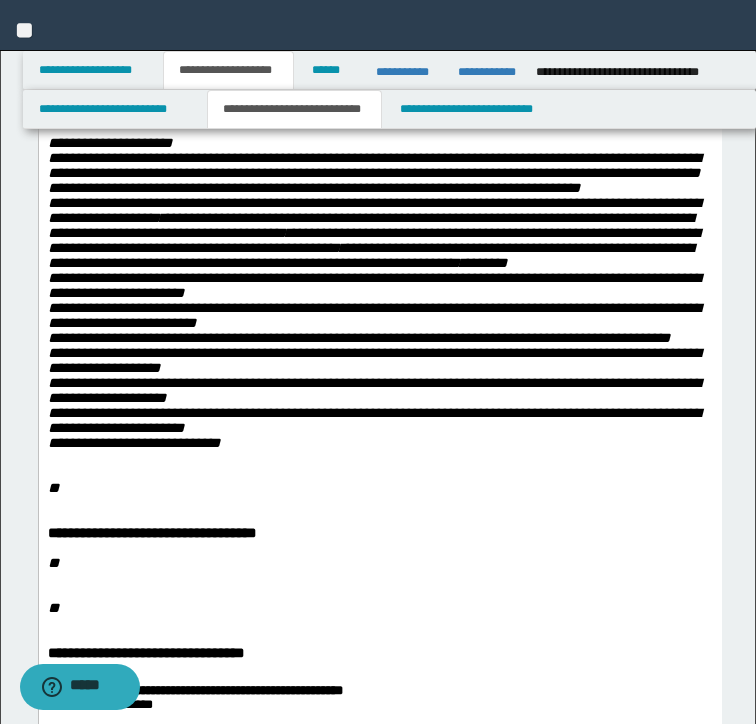 click on "**********" at bounding box center (373, 323) 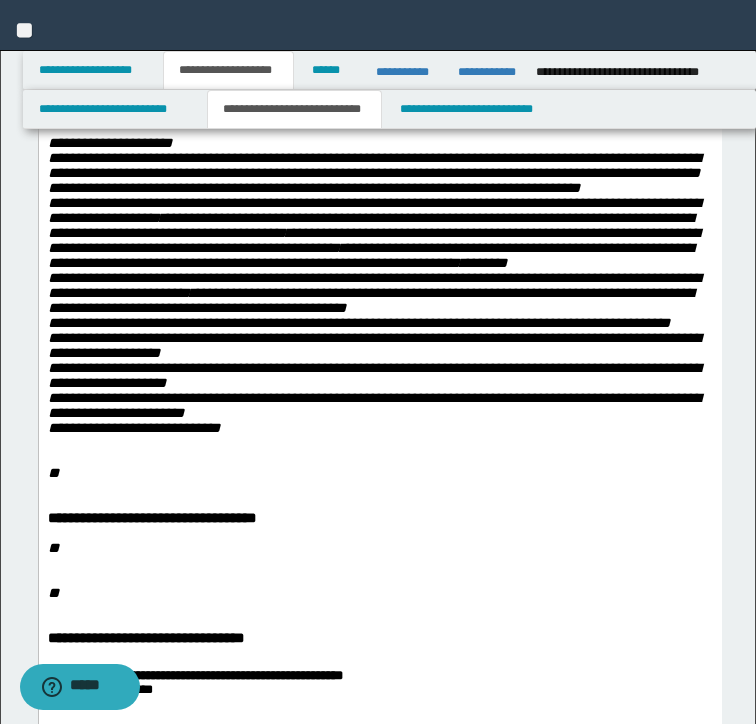 click on "**********" at bounding box center [373, 315] 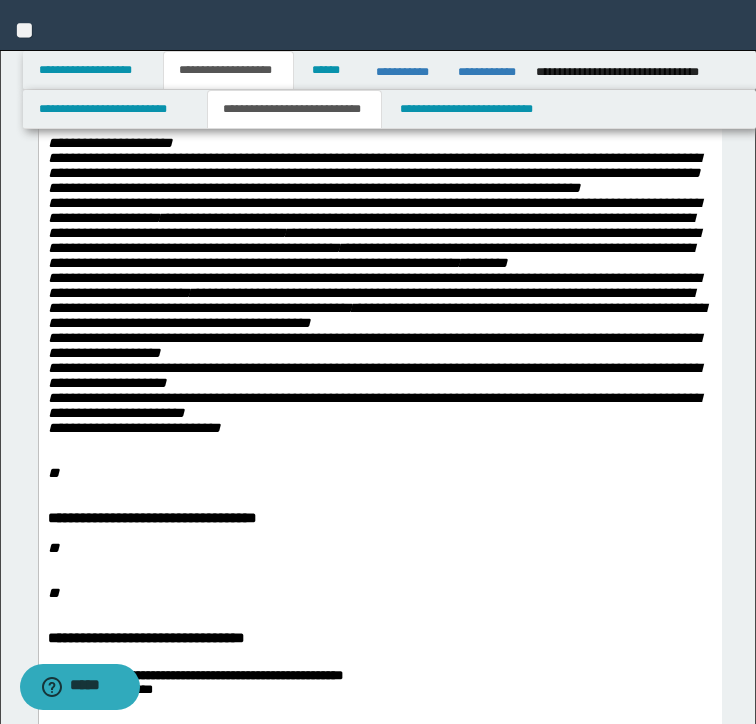 click on "**********" at bounding box center [376, 315] 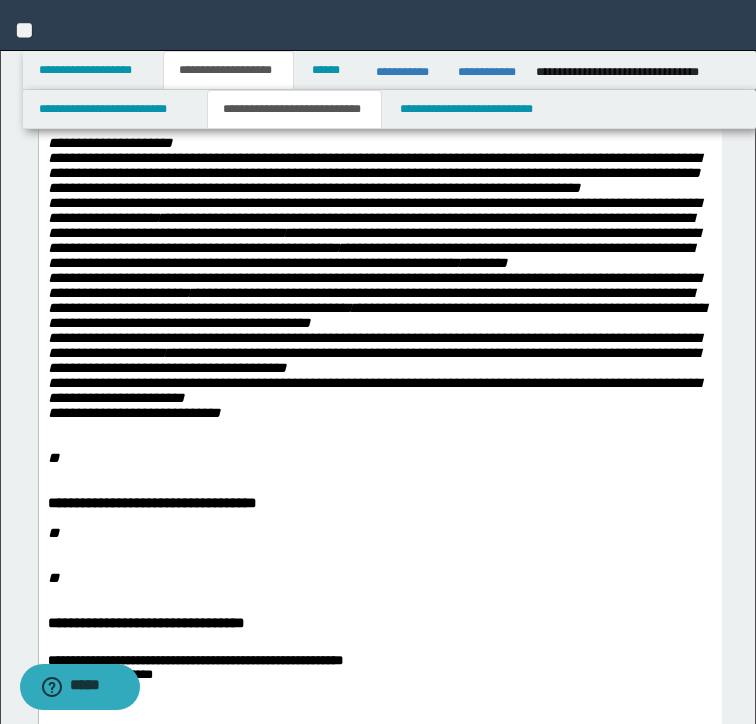 click on "**********" at bounding box center [376, 308] 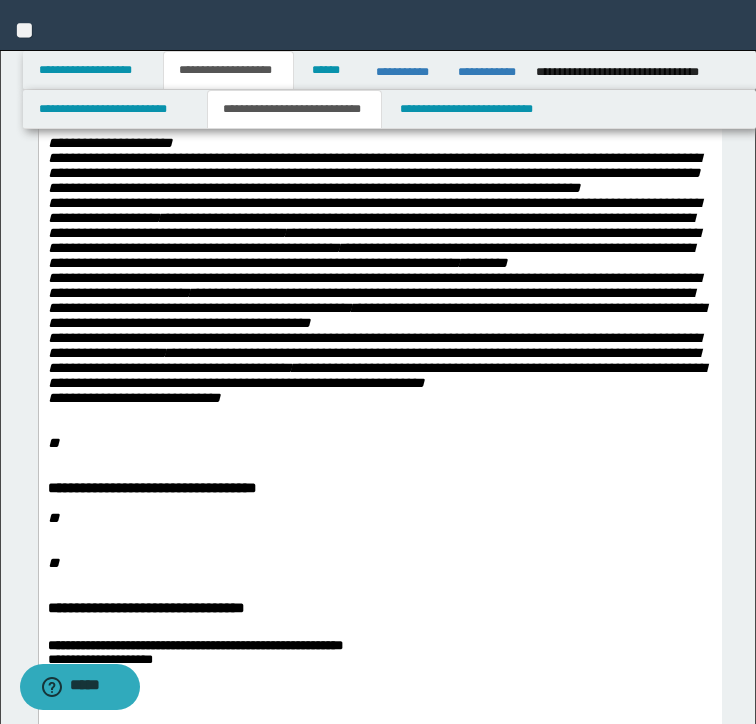 click on "**********" at bounding box center (376, 300) 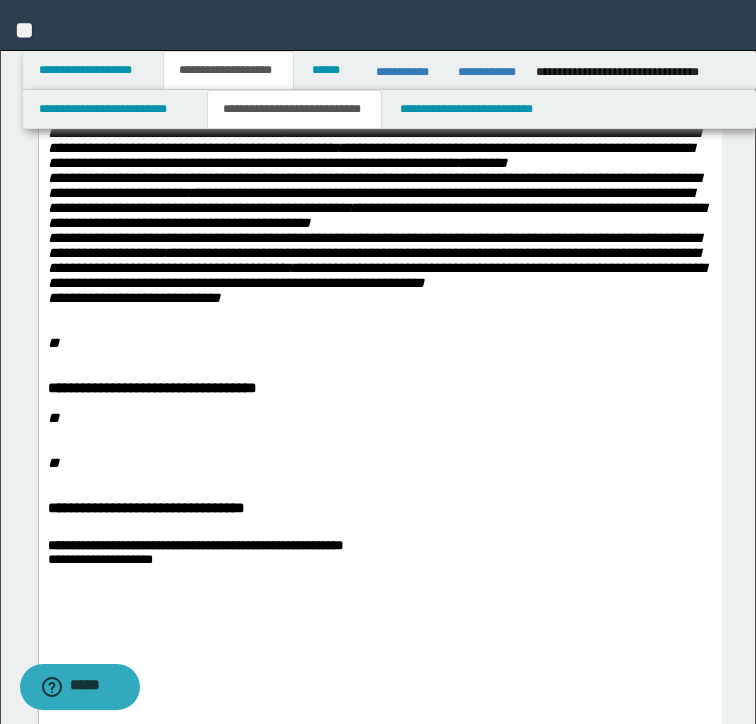 click on "**********" at bounding box center [376, 200] 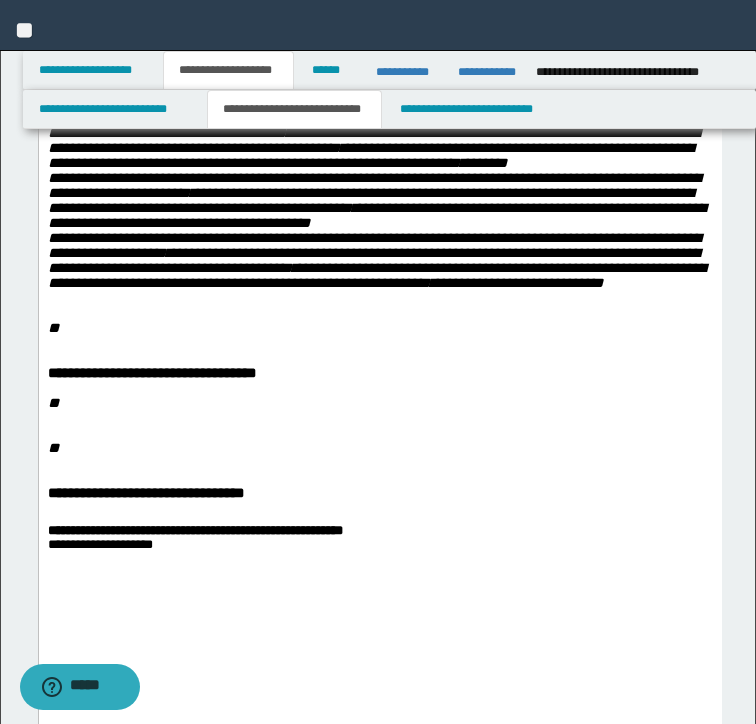 click on "*" at bounding box center (52, 328) 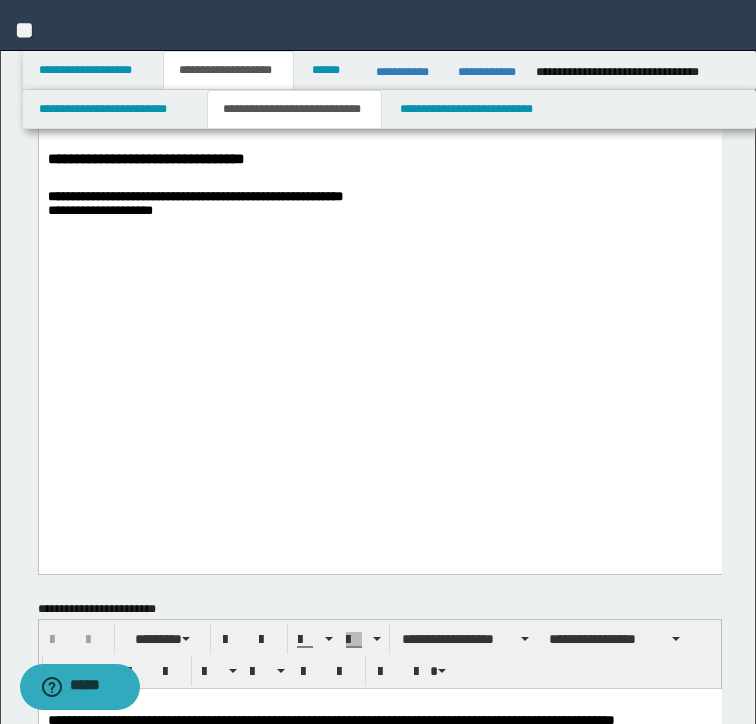 scroll, scrollTop: 1300, scrollLeft: 0, axis: vertical 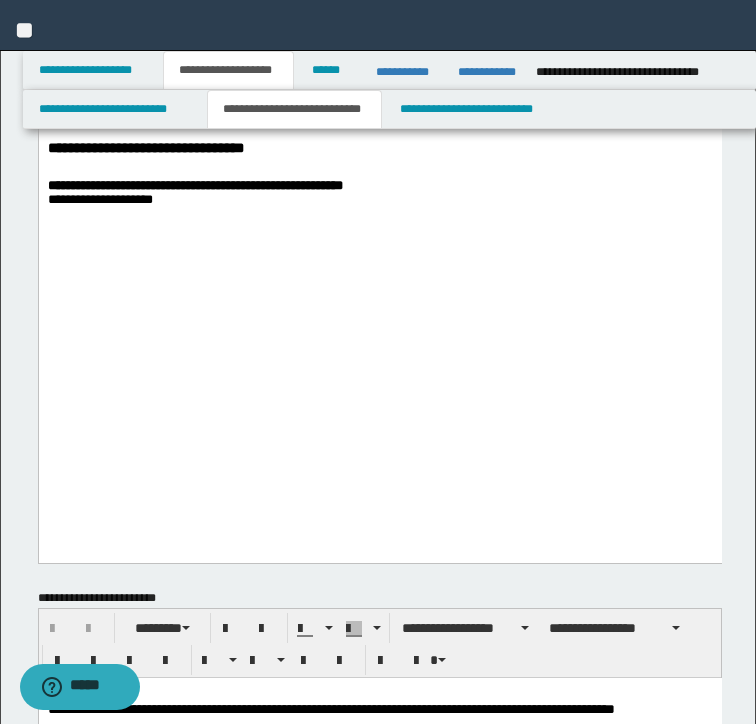 click on "[FIRST] [LAST] [EMAIL] [PHONE] [ADDRESS] [CITY], [STATE] [ZIP] [CREDIT_CARD]" at bounding box center [379, -393] 